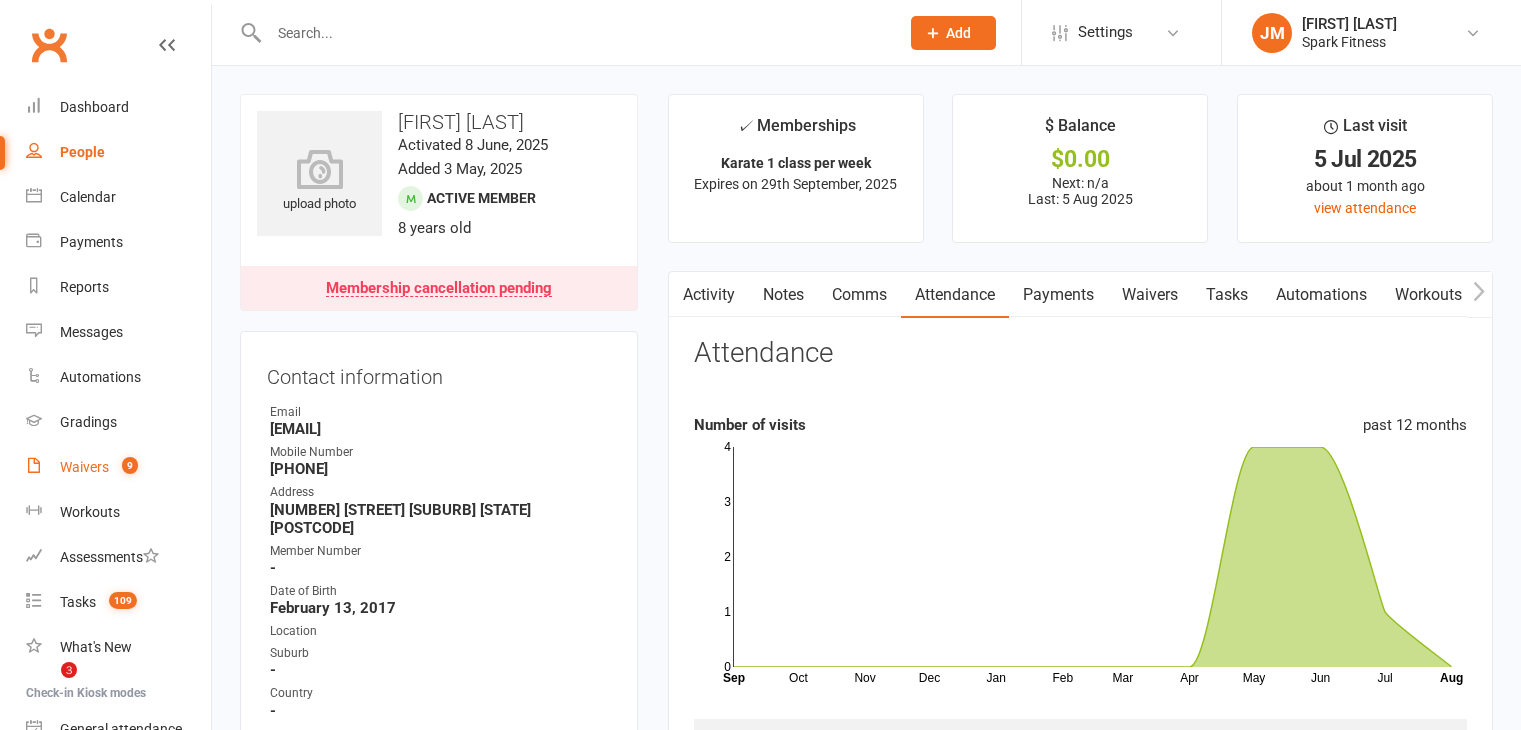 scroll, scrollTop: 2, scrollLeft: 0, axis: vertical 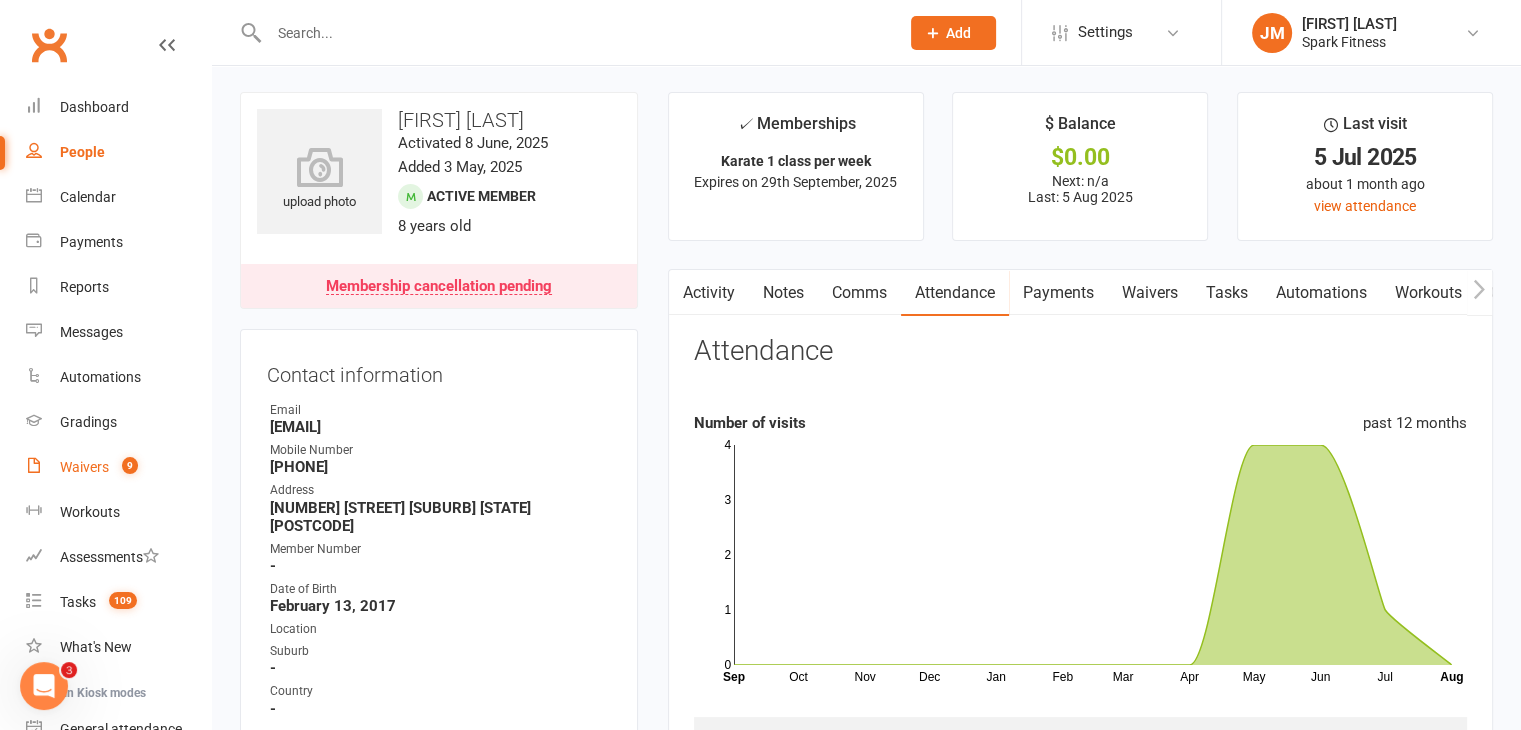 click on "Waivers   9" at bounding box center (118, 467) 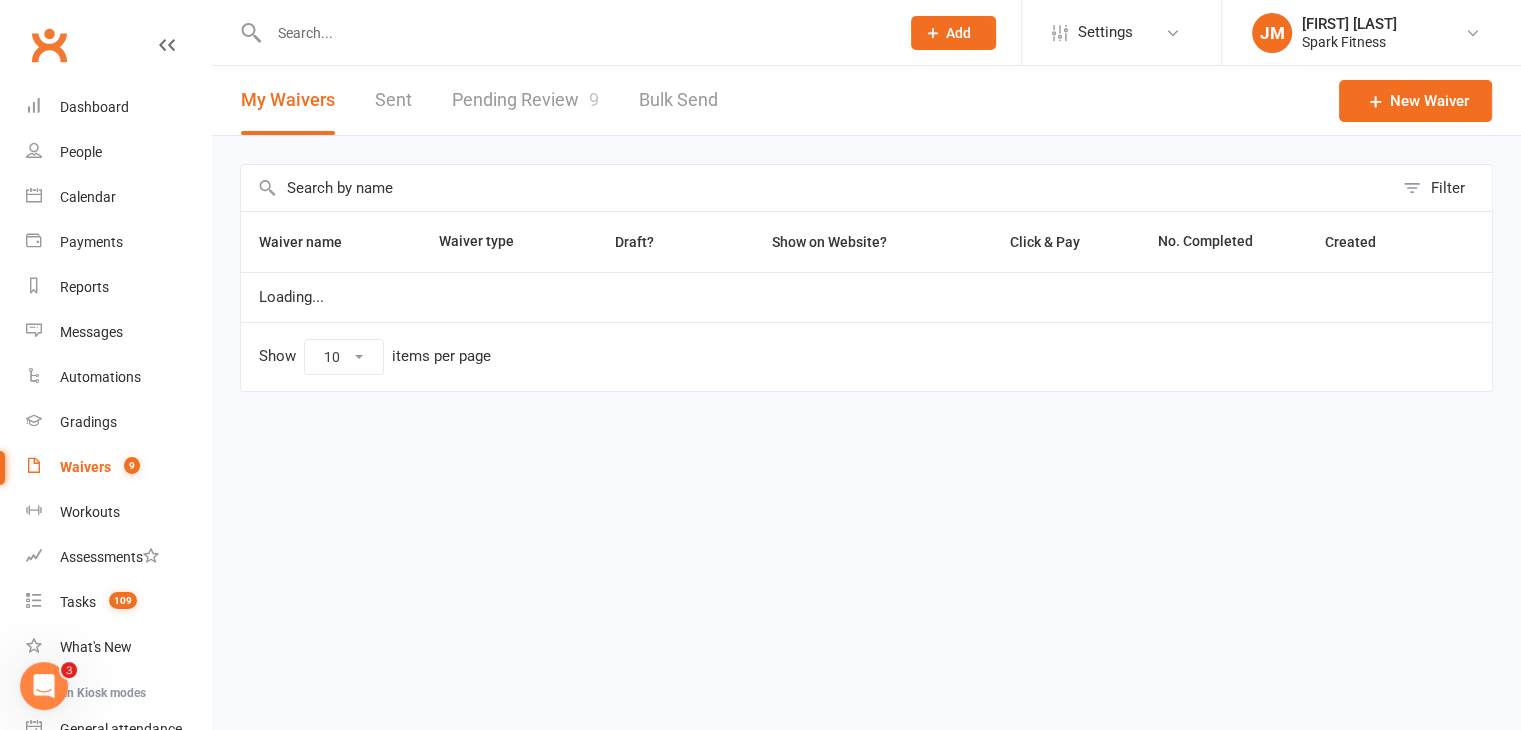 scroll, scrollTop: 0, scrollLeft: 0, axis: both 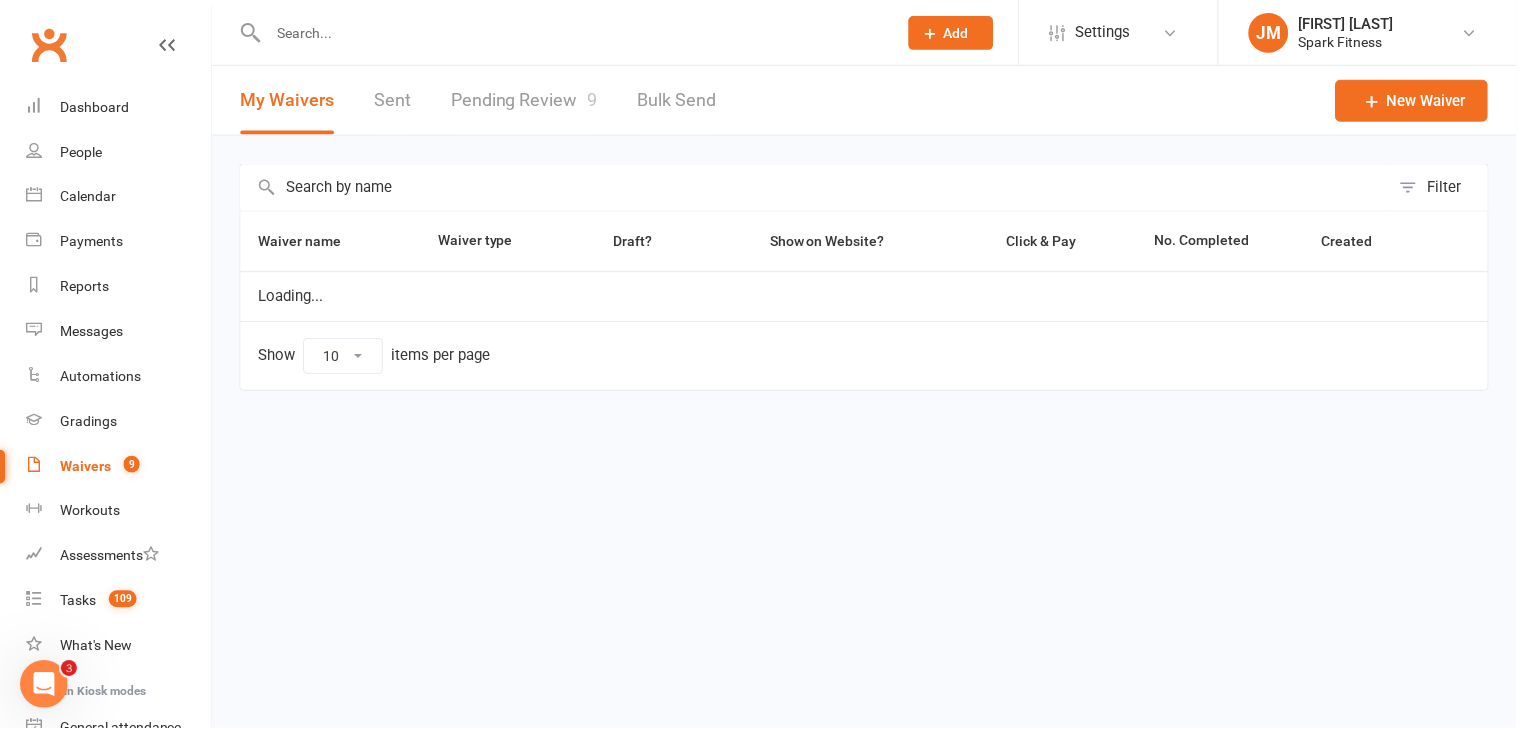 click on "Pending Review 9" at bounding box center [525, 100] 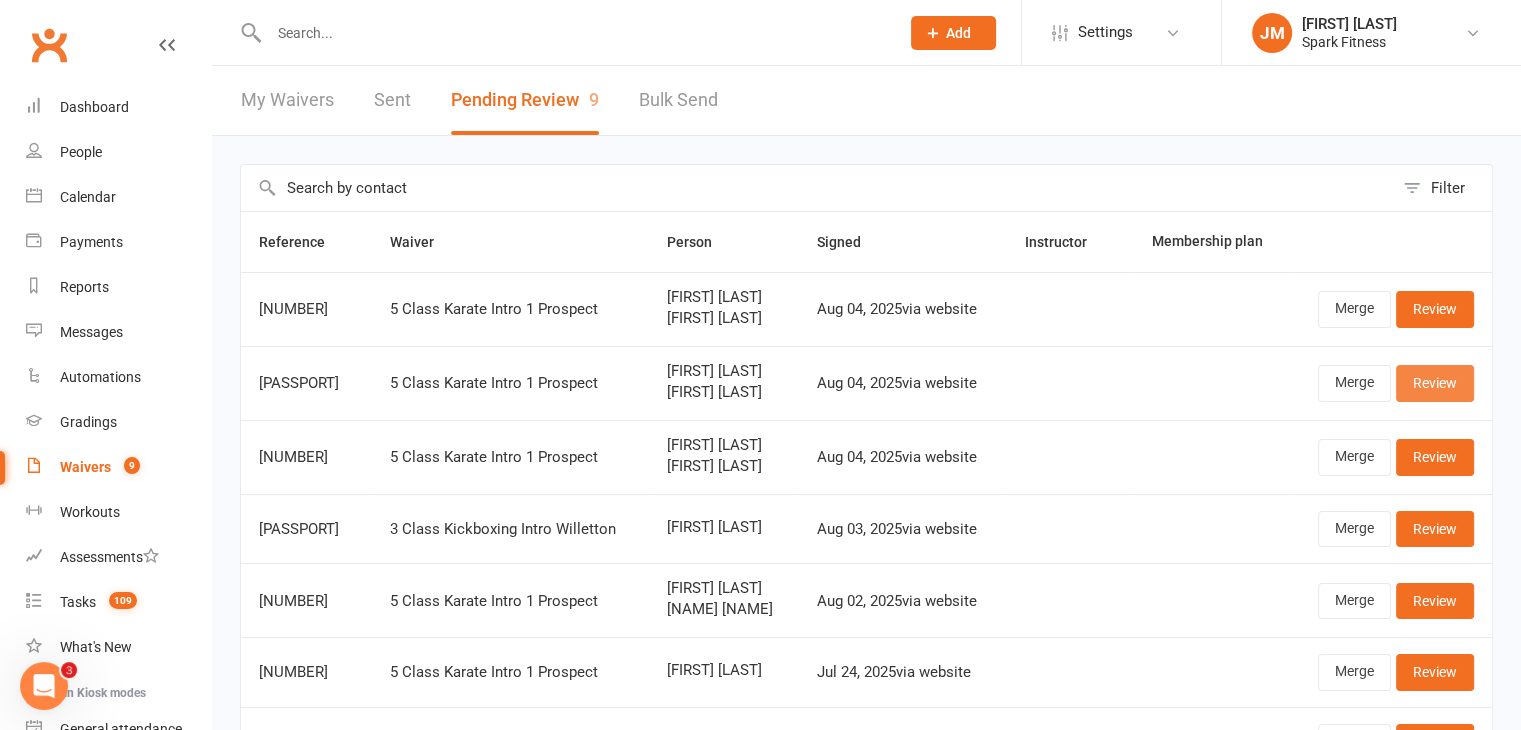 click on "Review" at bounding box center [1435, 383] 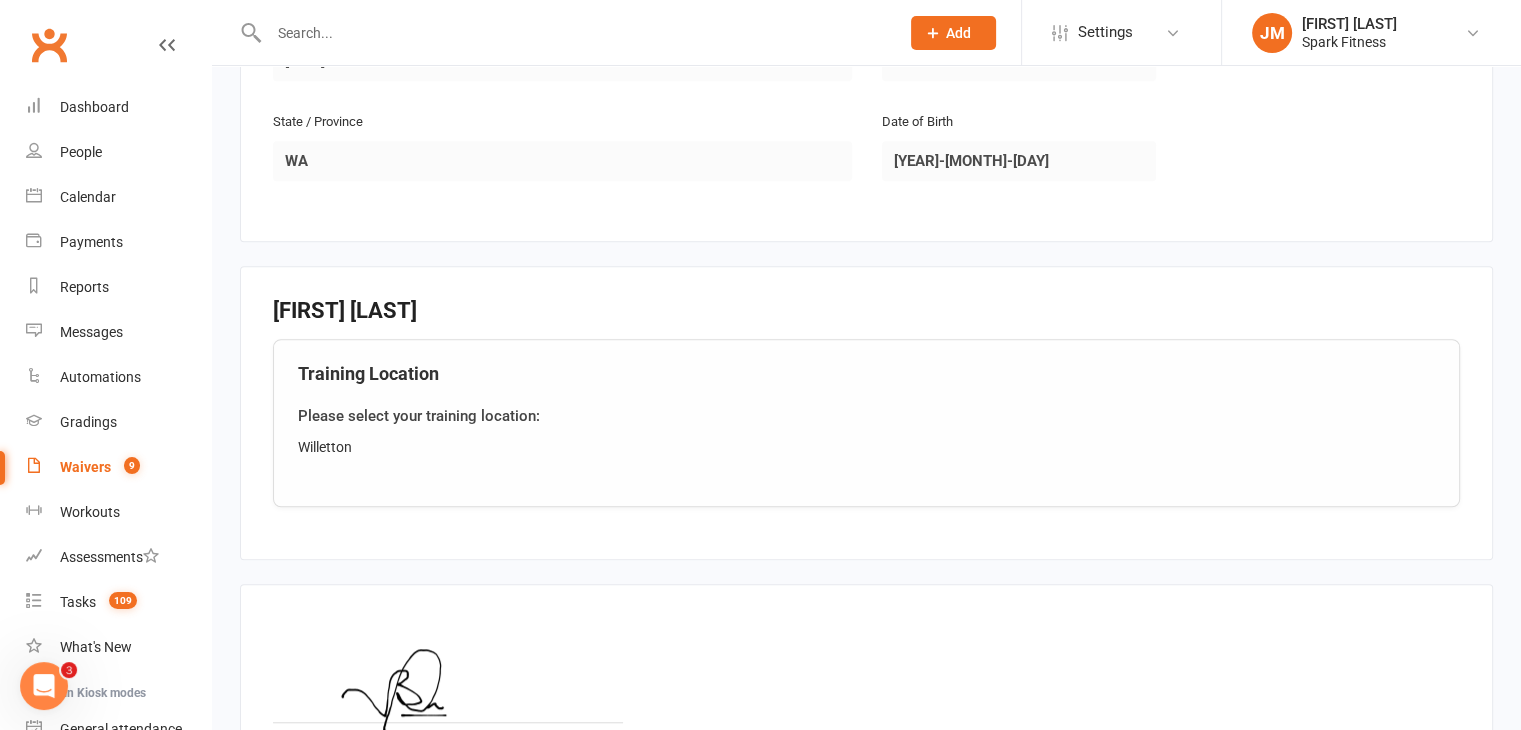 scroll, scrollTop: 1679, scrollLeft: 0, axis: vertical 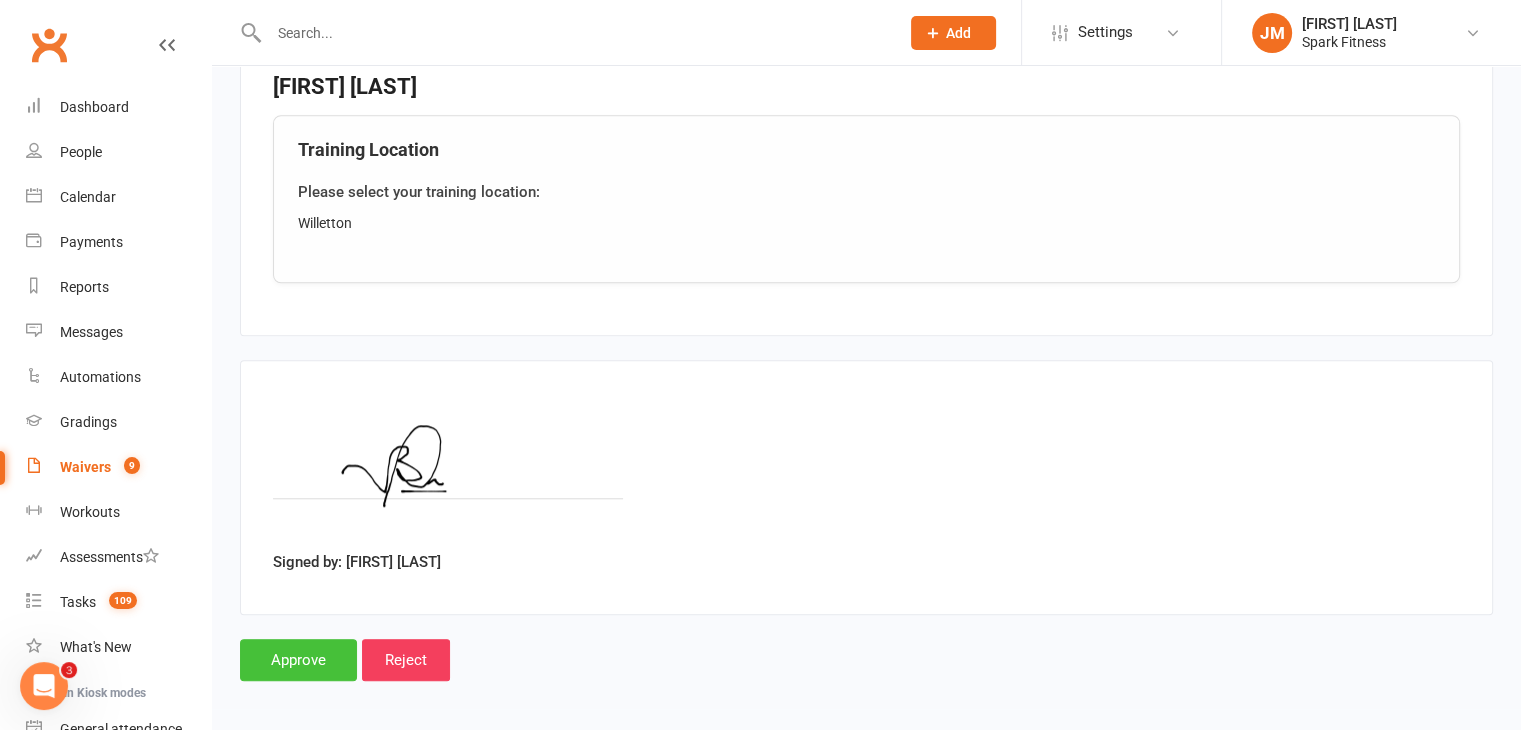 click on "Approve" at bounding box center (298, 660) 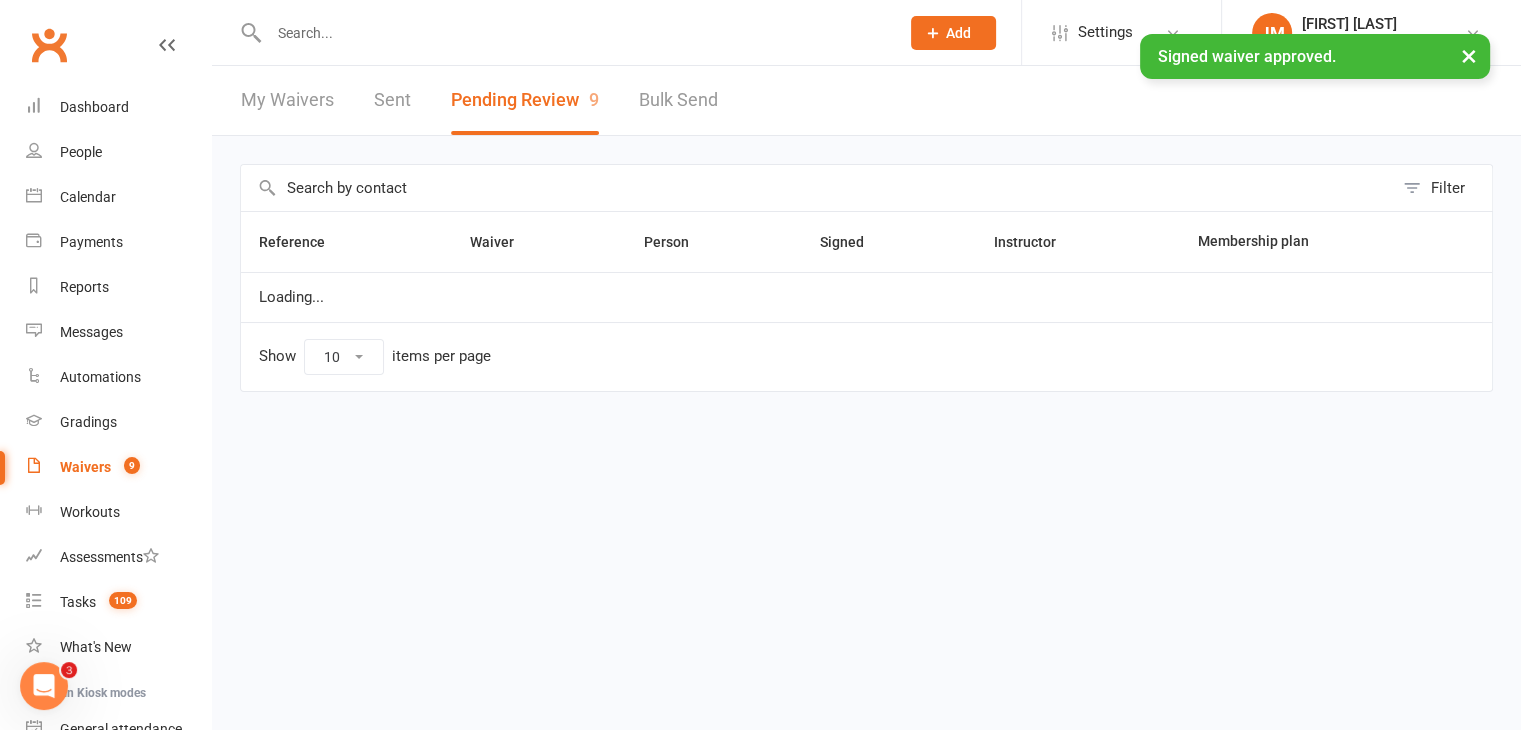 scroll, scrollTop: 0, scrollLeft: 0, axis: both 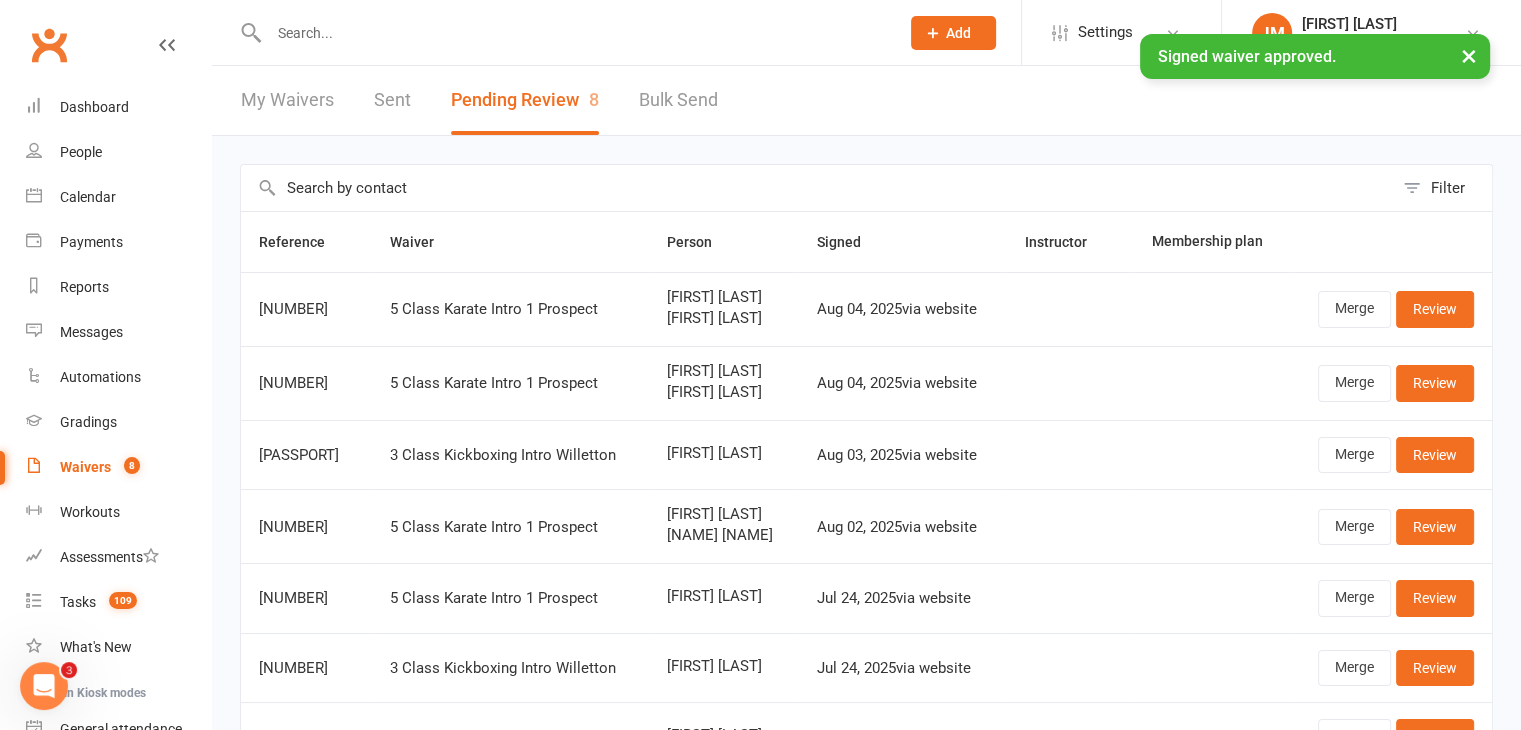 click at bounding box center (574, 33) 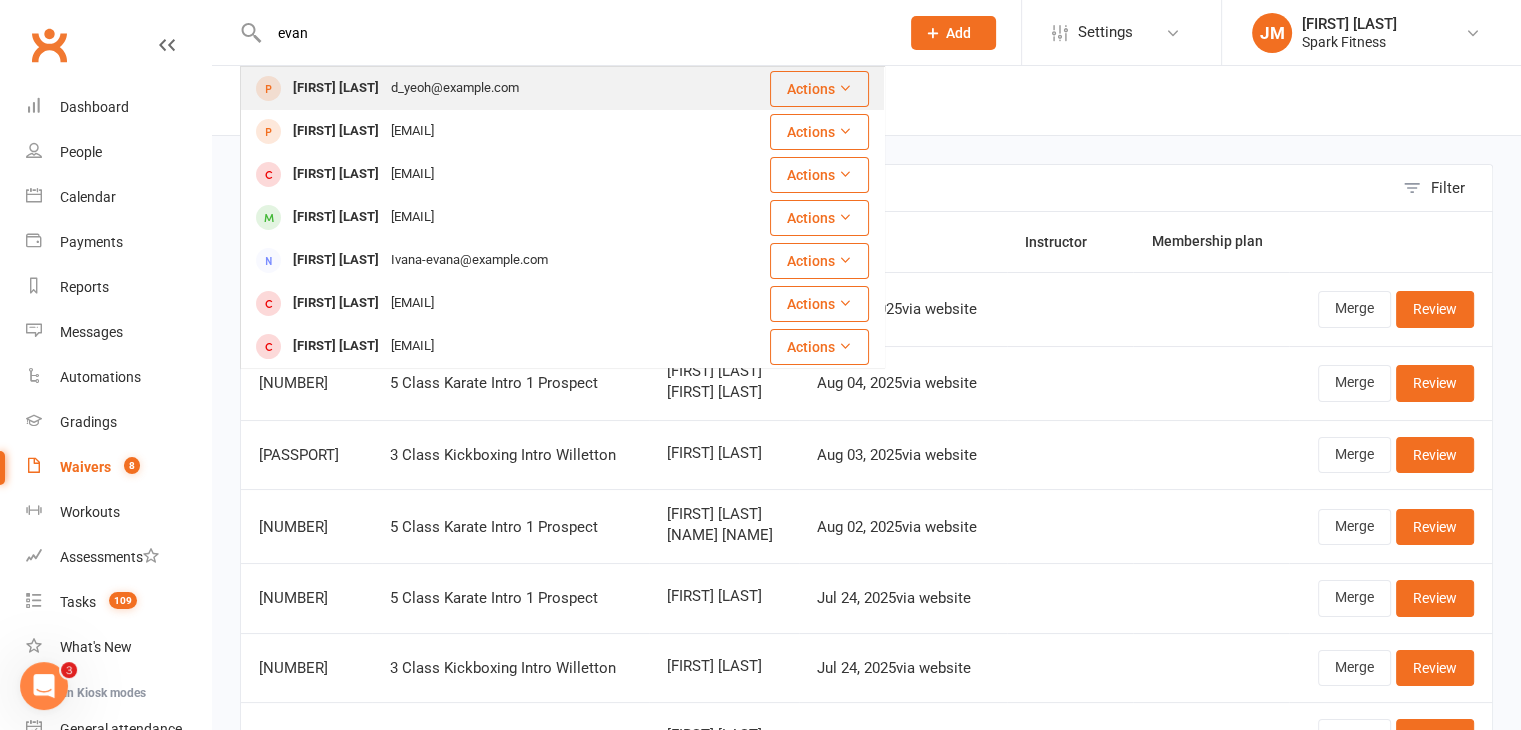 type on "evan" 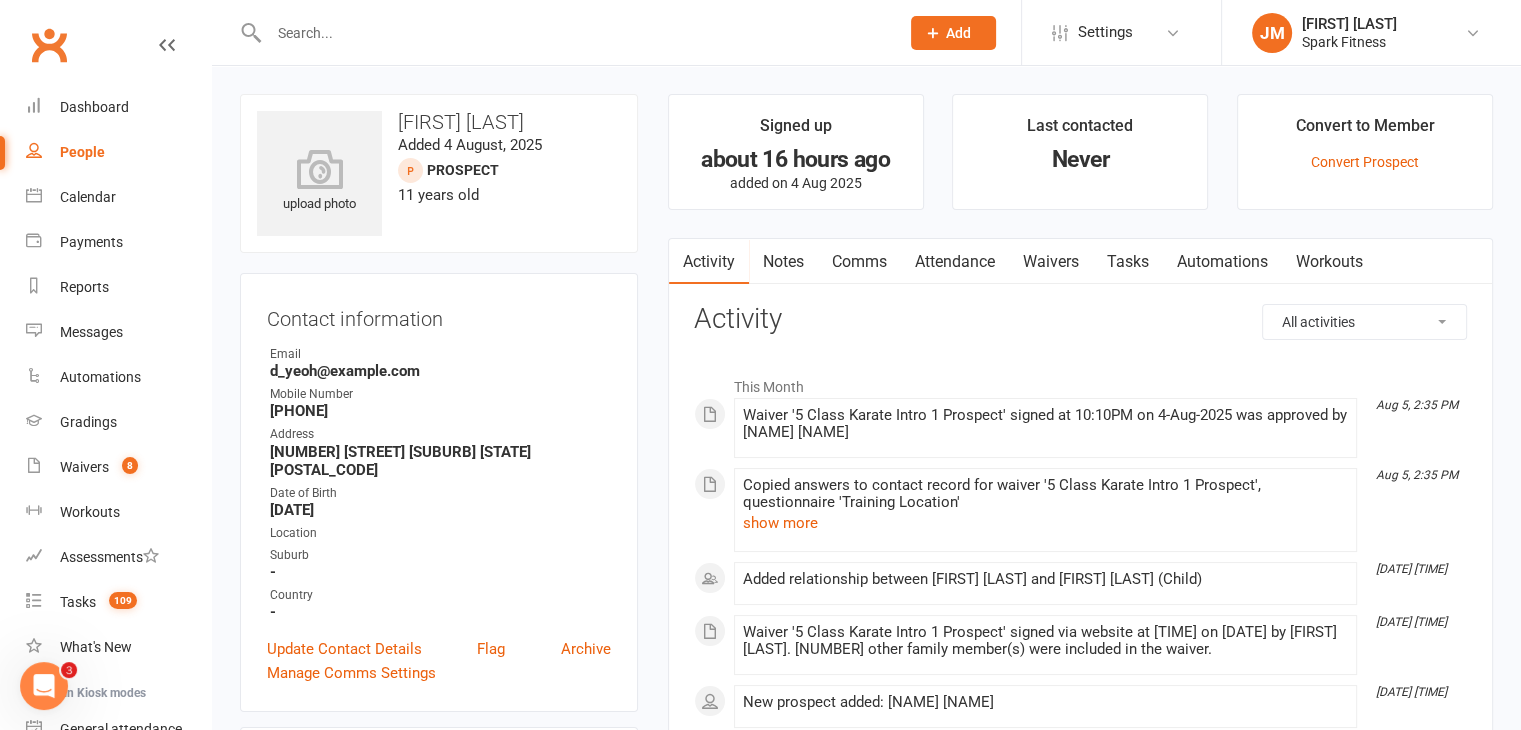 click on "Attendance" at bounding box center [955, 262] 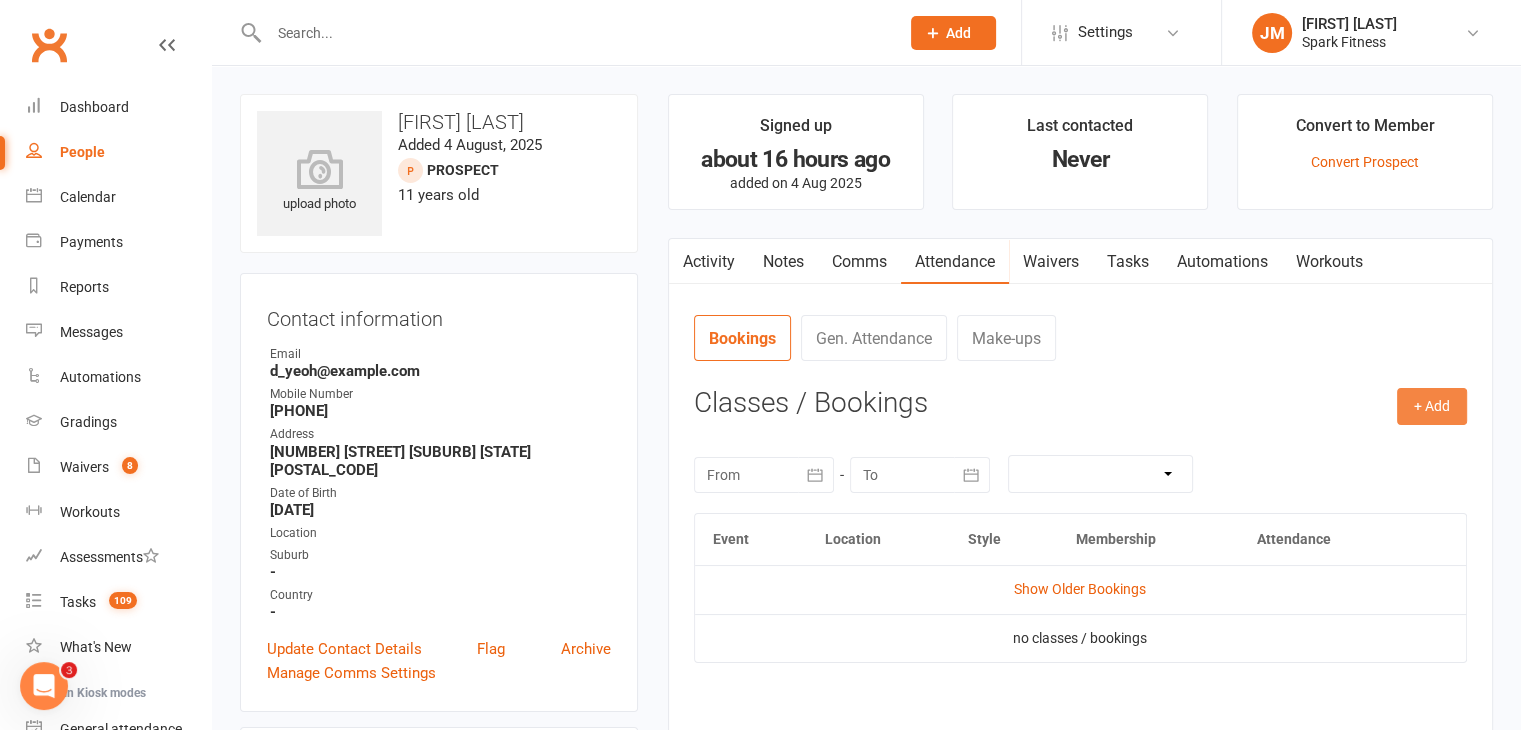 click on "+ Add" at bounding box center [1432, 406] 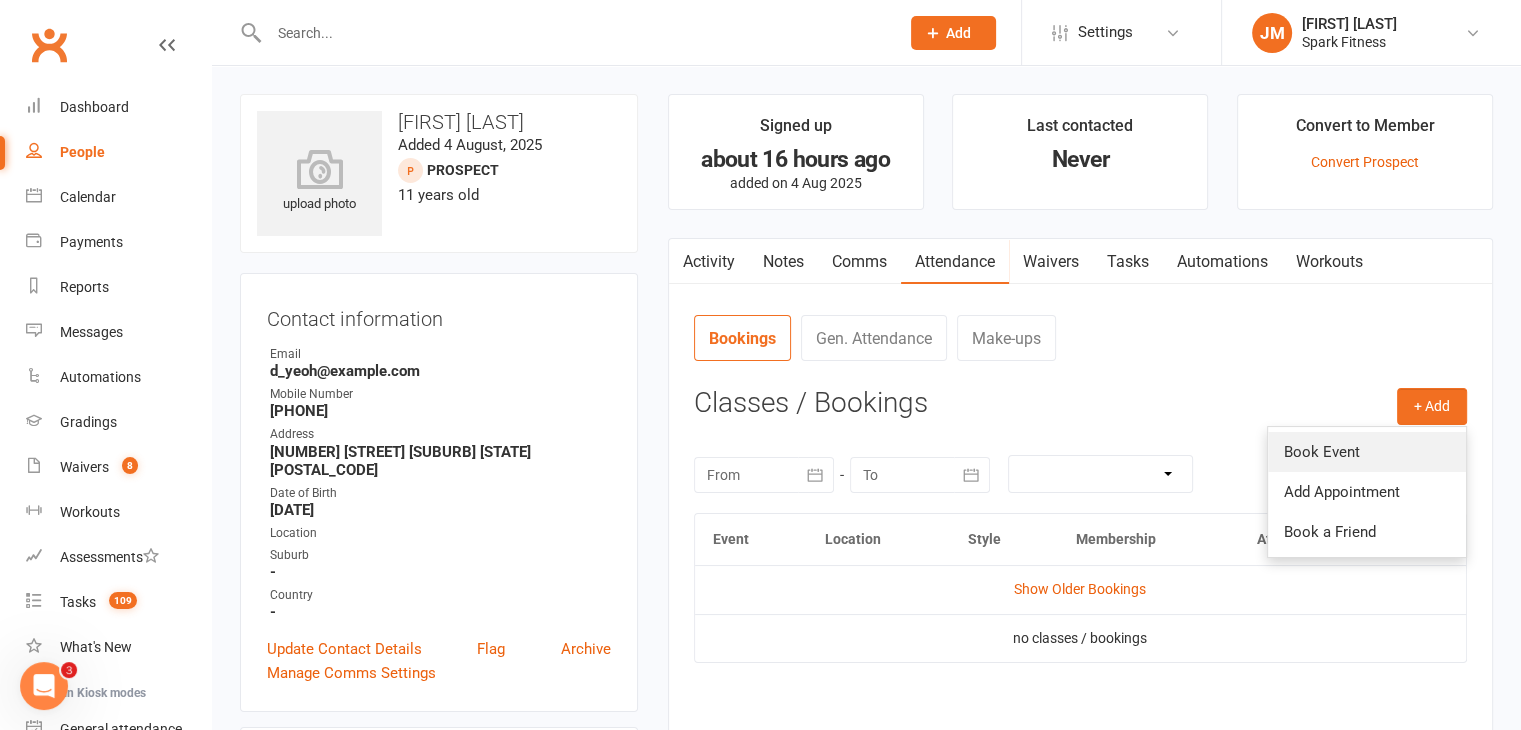click on "Book Event" at bounding box center (1367, 452) 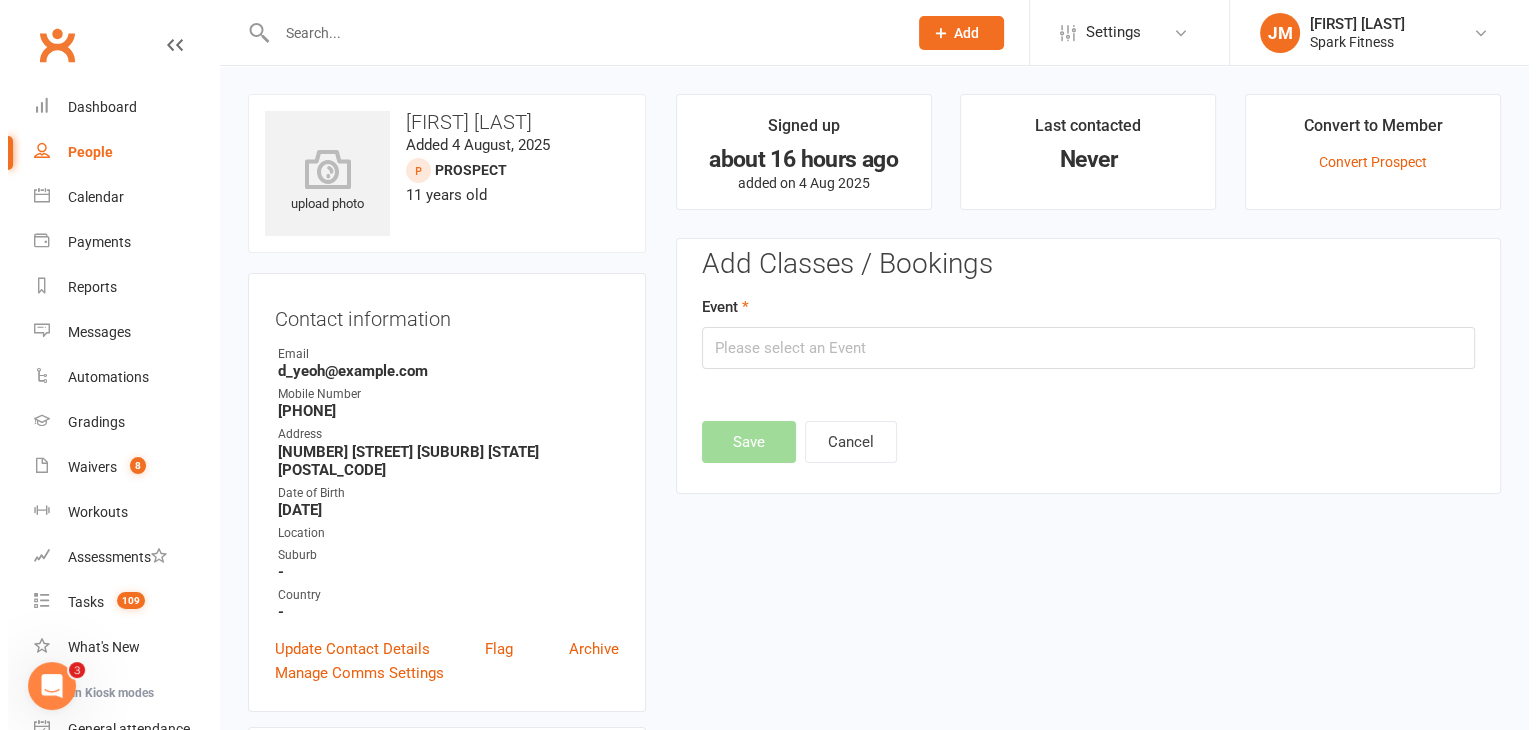 scroll, scrollTop: 137, scrollLeft: 0, axis: vertical 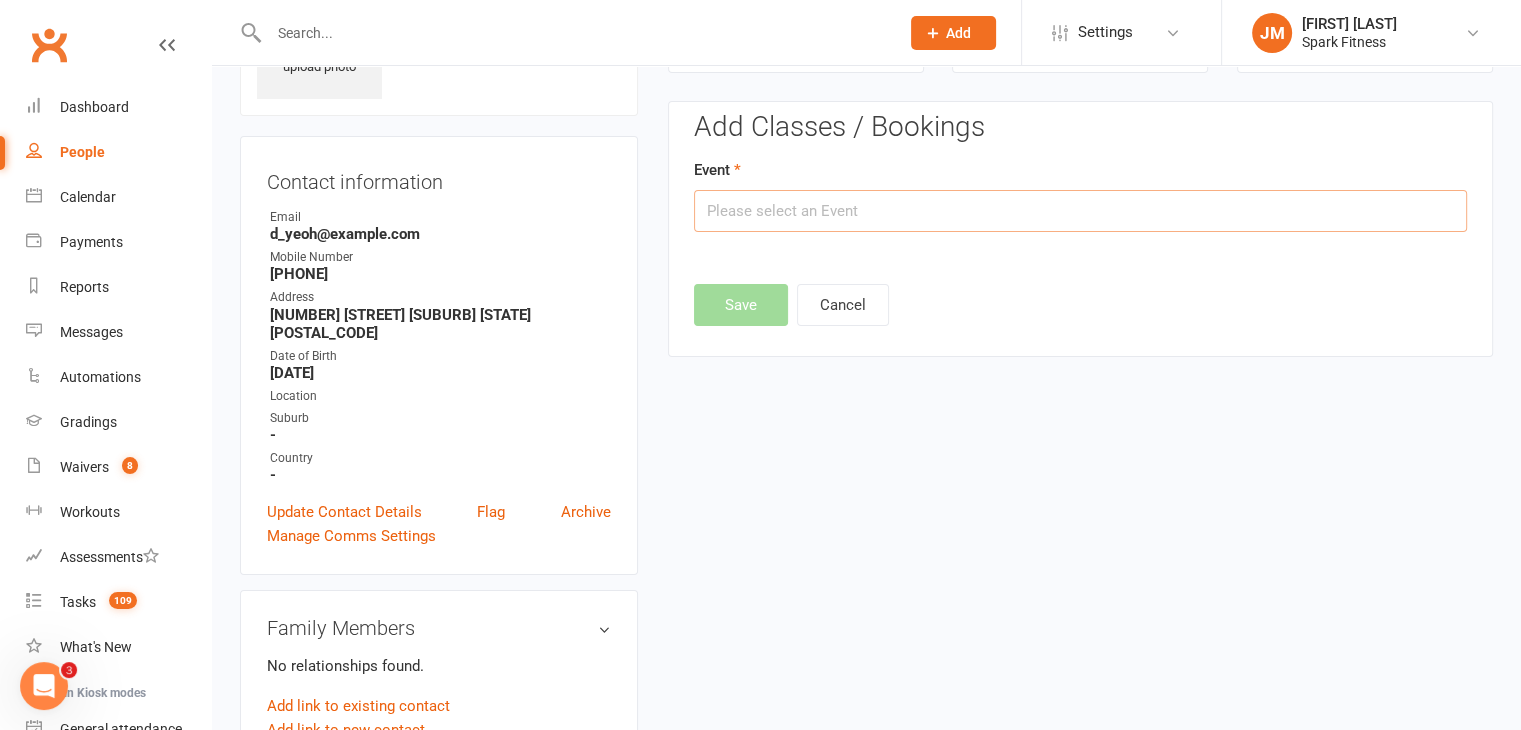 click at bounding box center (1080, 211) 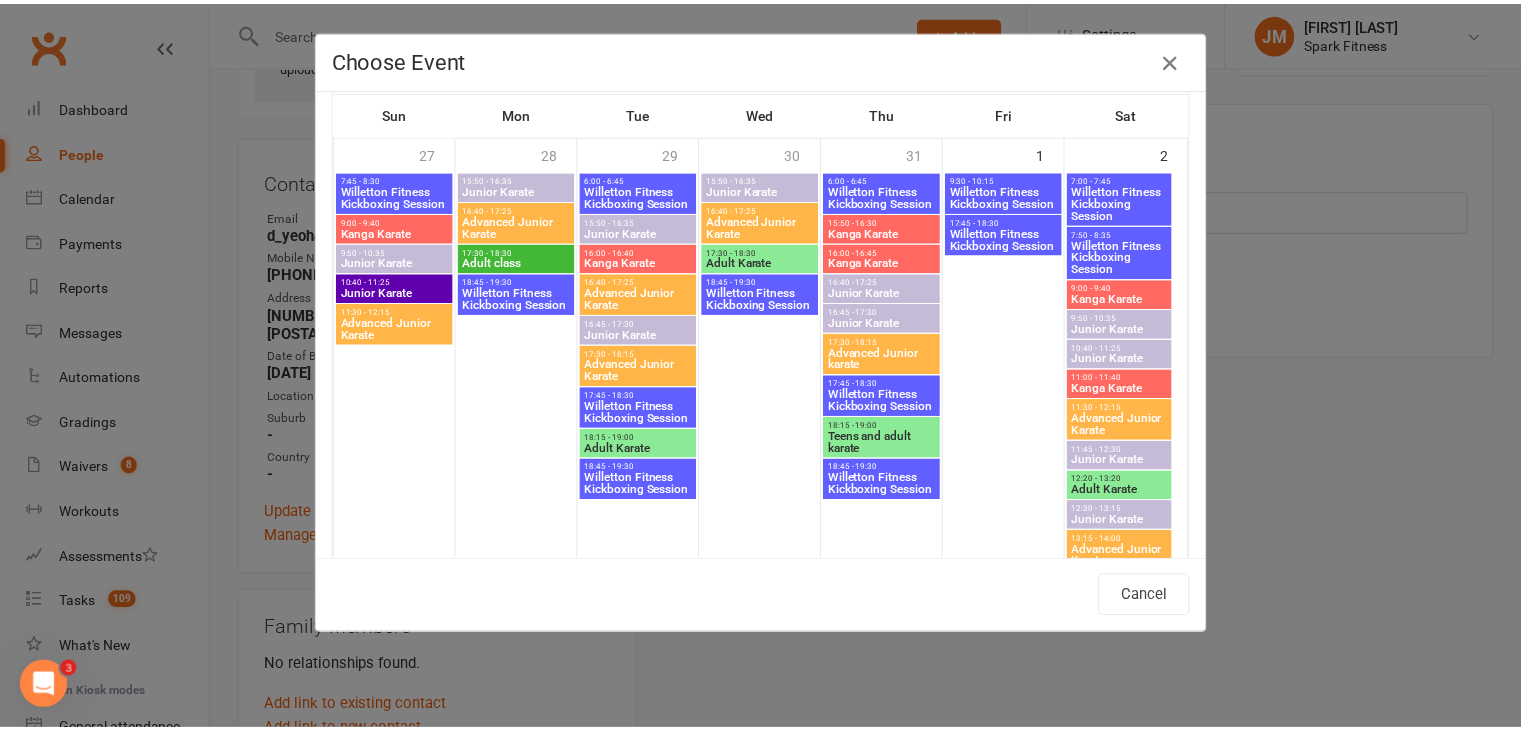 scroll, scrollTop: 86, scrollLeft: 0, axis: vertical 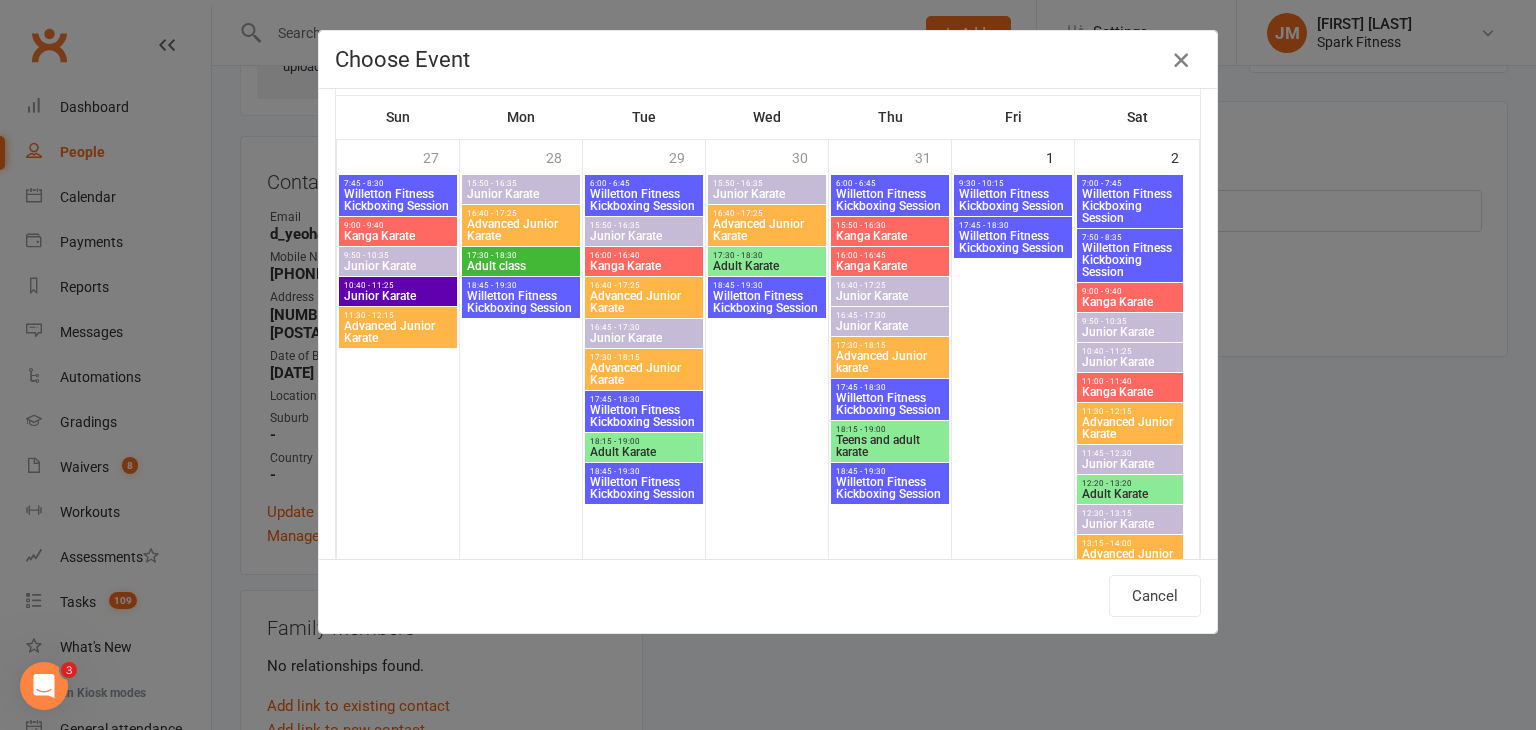 click at bounding box center [1181, 60] 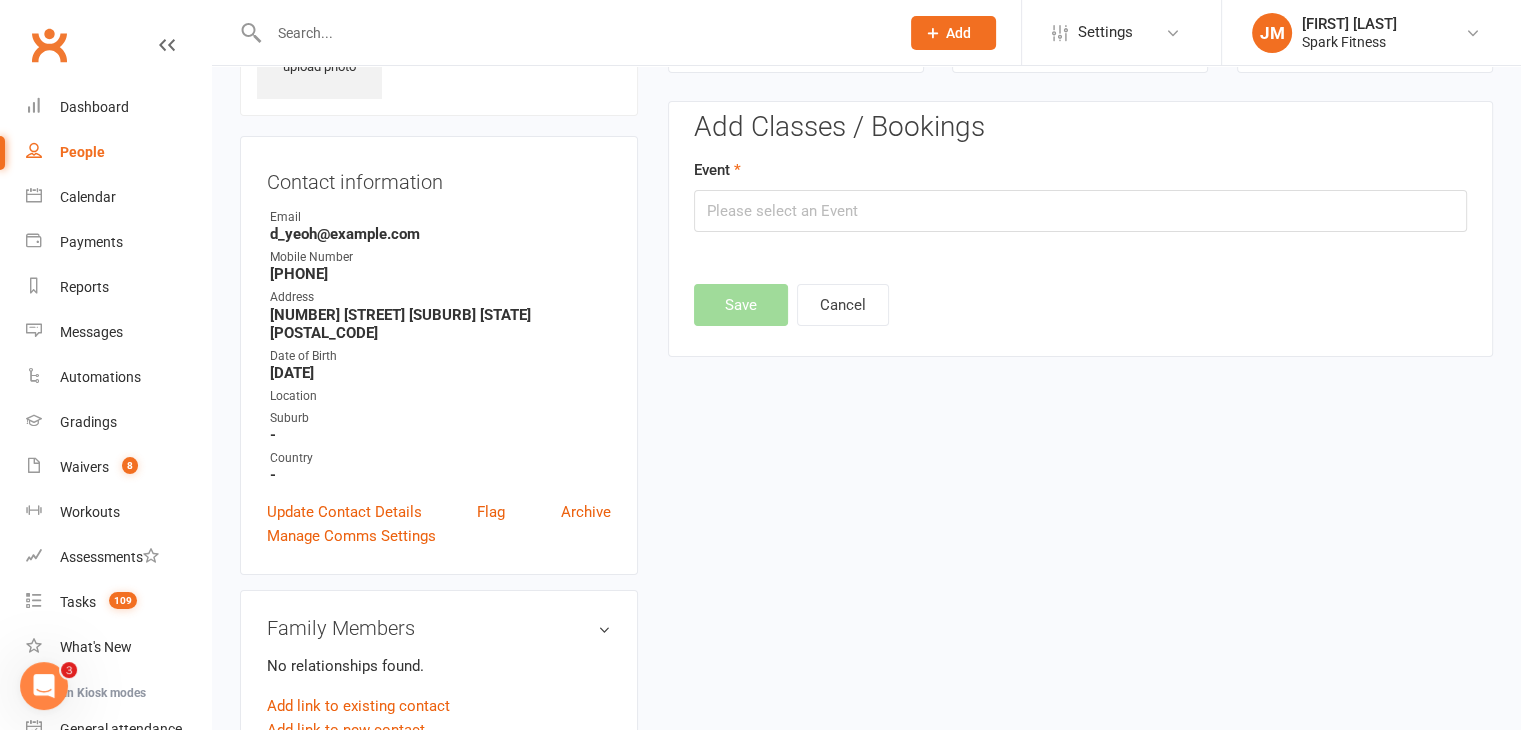 scroll, scrollTop: 0, scrollLeft: 0, axis: both 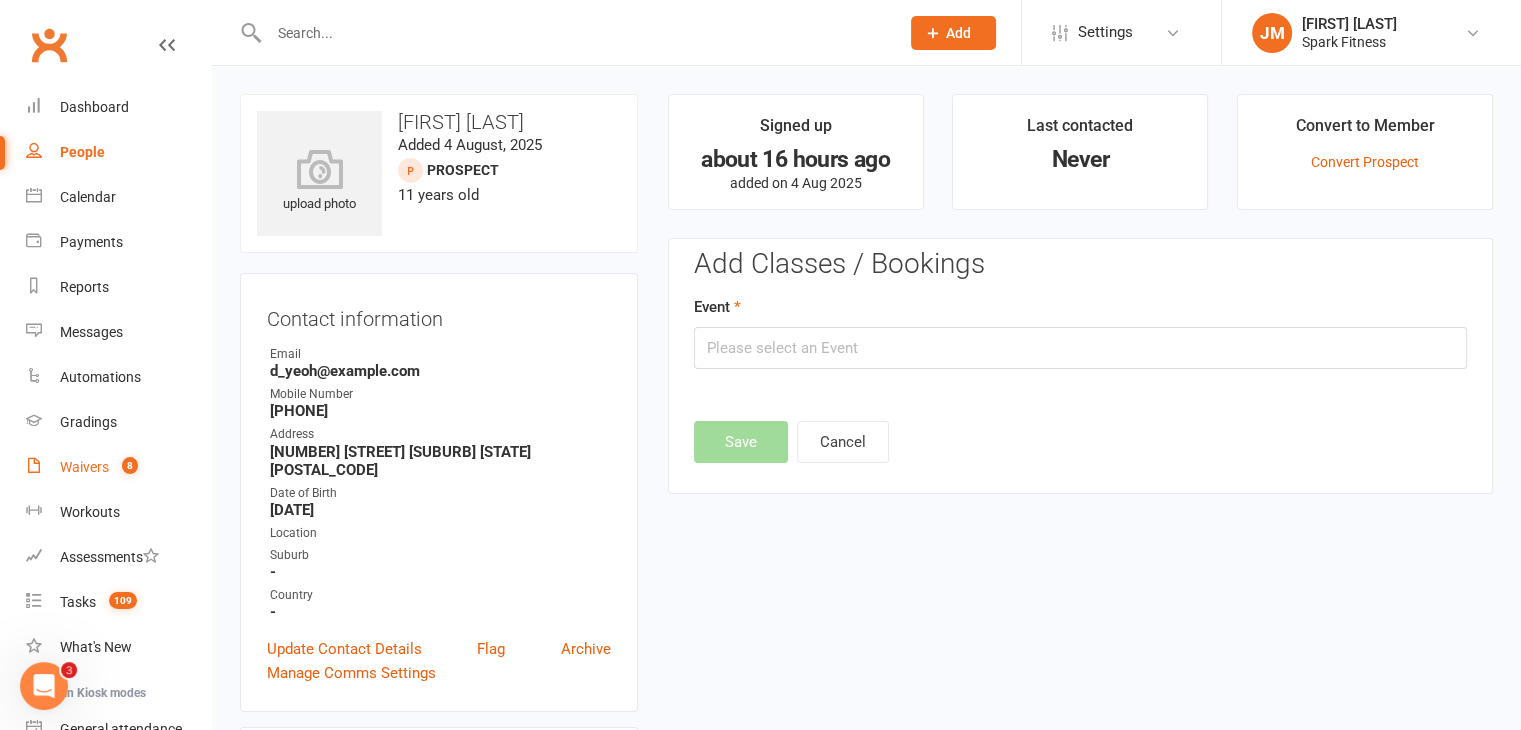 click on "Waivers" at bounding box center [84, 467] 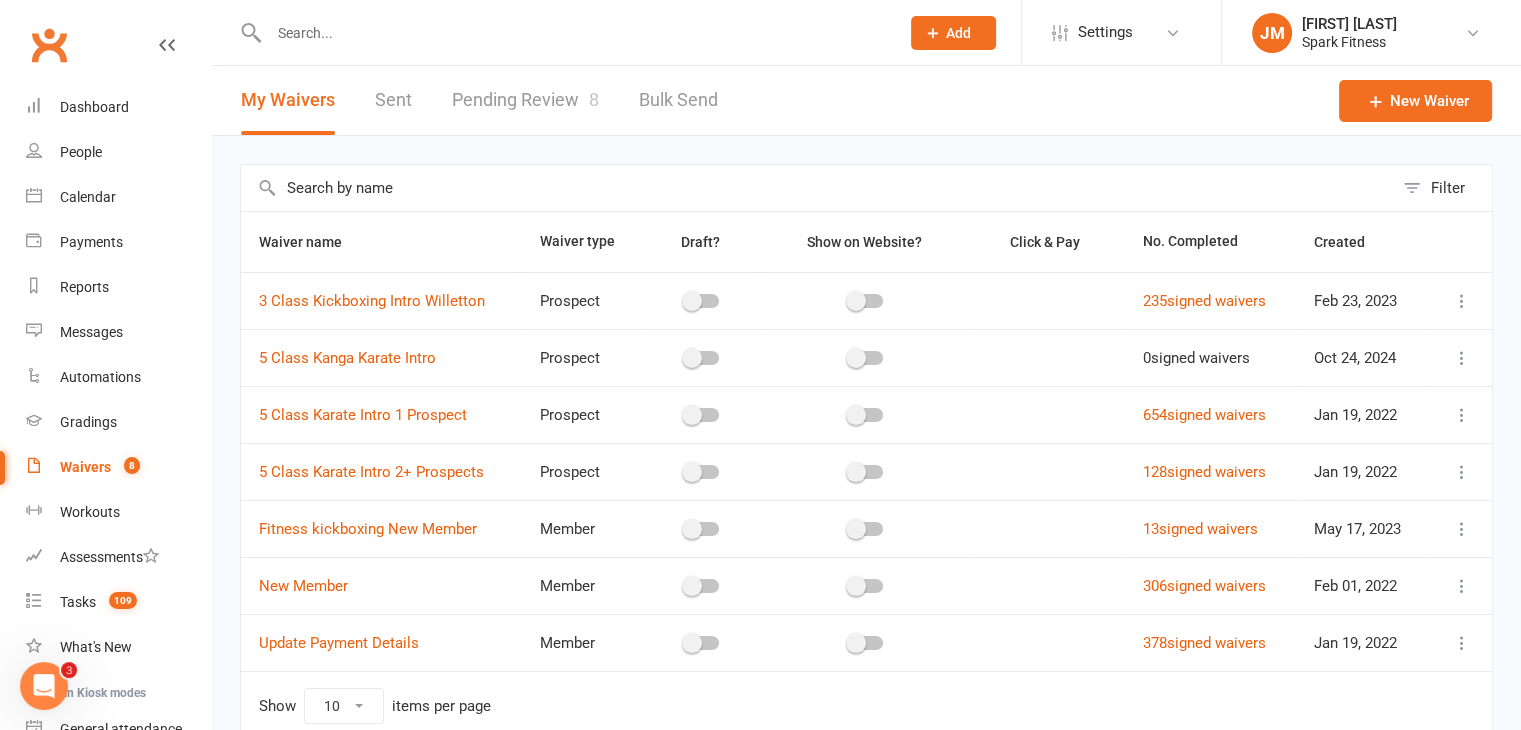 click on "Pending Review 8" at bounding box center (525, 100) 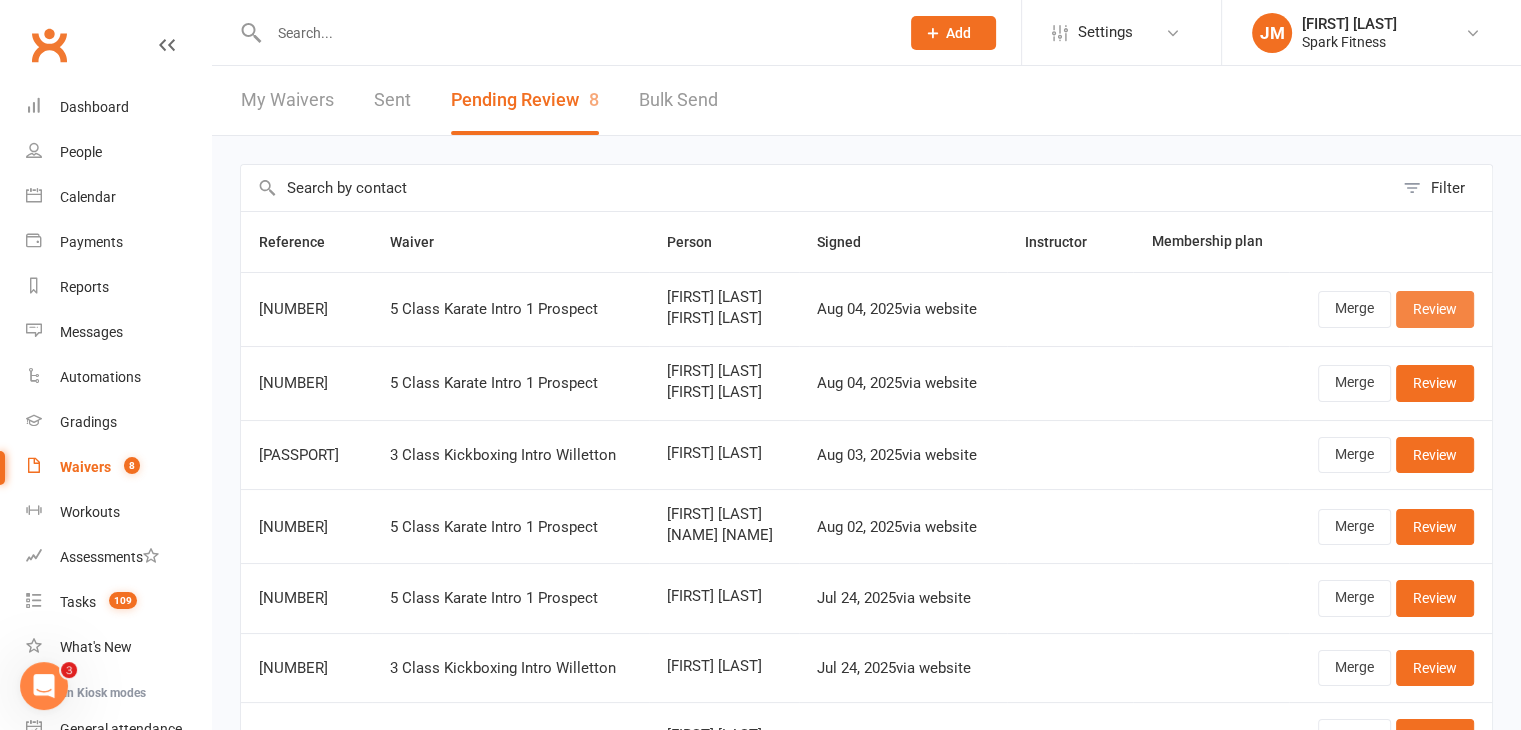 click on "Review" at bounding box center (1435, 309) 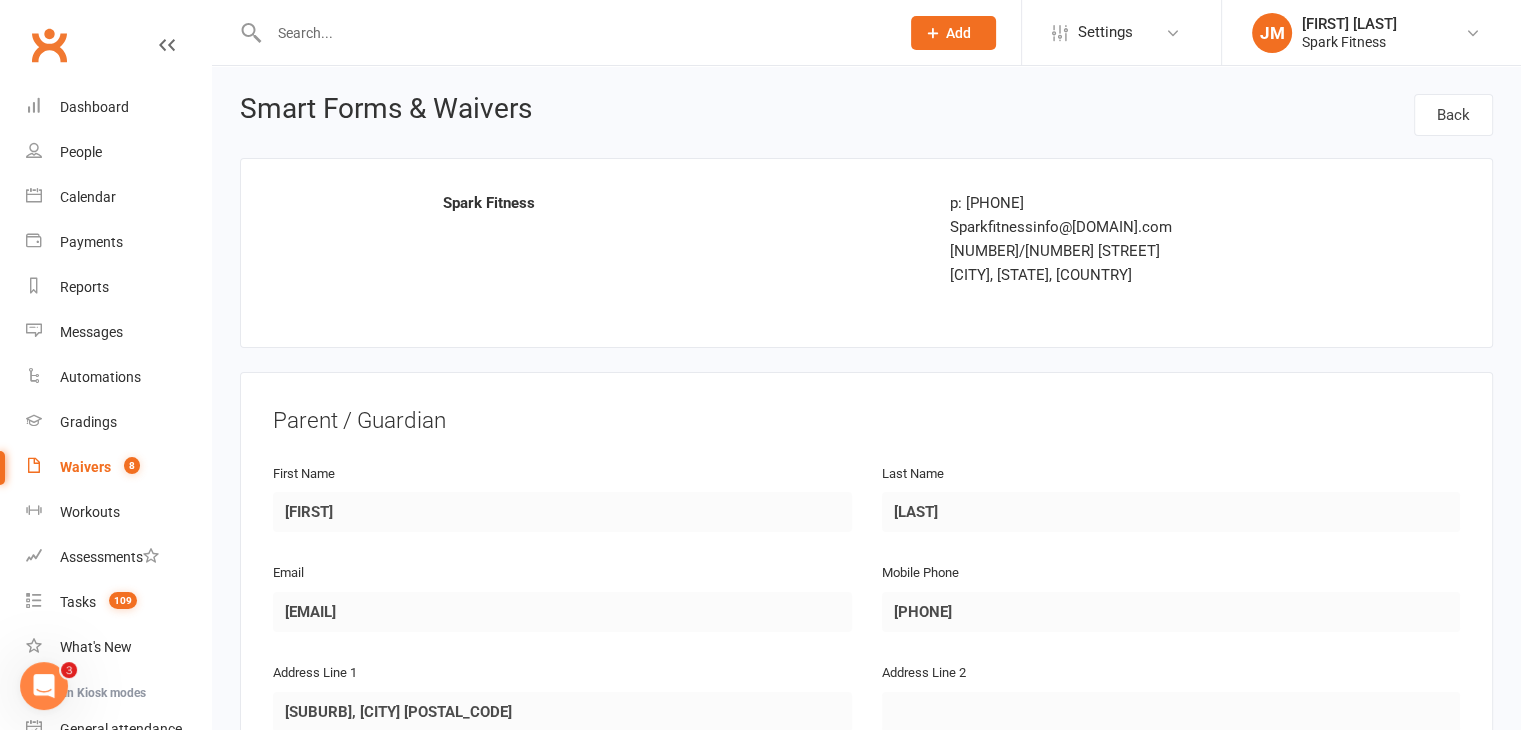 click on "Prospect
Member
Non-attending contact
Class / event
Appointment
Grading event
Task
Membership plan
Bulk message
Add
Settings Membership Plans Event Templates Appointment Types Mobile App  Image Library JM [FIRST] [LAST] Spark Fitness My profile Help Terms & conditions  Privacy policy  Sign out Clubworx Dashboard People Calendar Payments Reports Messages   Automations   Gradings   Waivers   8 Workouts   Assessments  Tasks   109 What's New Check-in Kiosk modes General attendance Roll call Class check-in Signed in successfully. × × Signed waiver approved. × × Smart Forms & Waivers Back Spark Fitness p: [PHONE] Sparkfitnessinfo@[DOMAIN].com [NUMBER][STREET] [CITY], [STATE], [COUNTRY_CODE] Parent / Guardian First Name [FIRST] Last Name [LAST] Email [EMAIL] [STATE]" at bounding box center (760, 1196) 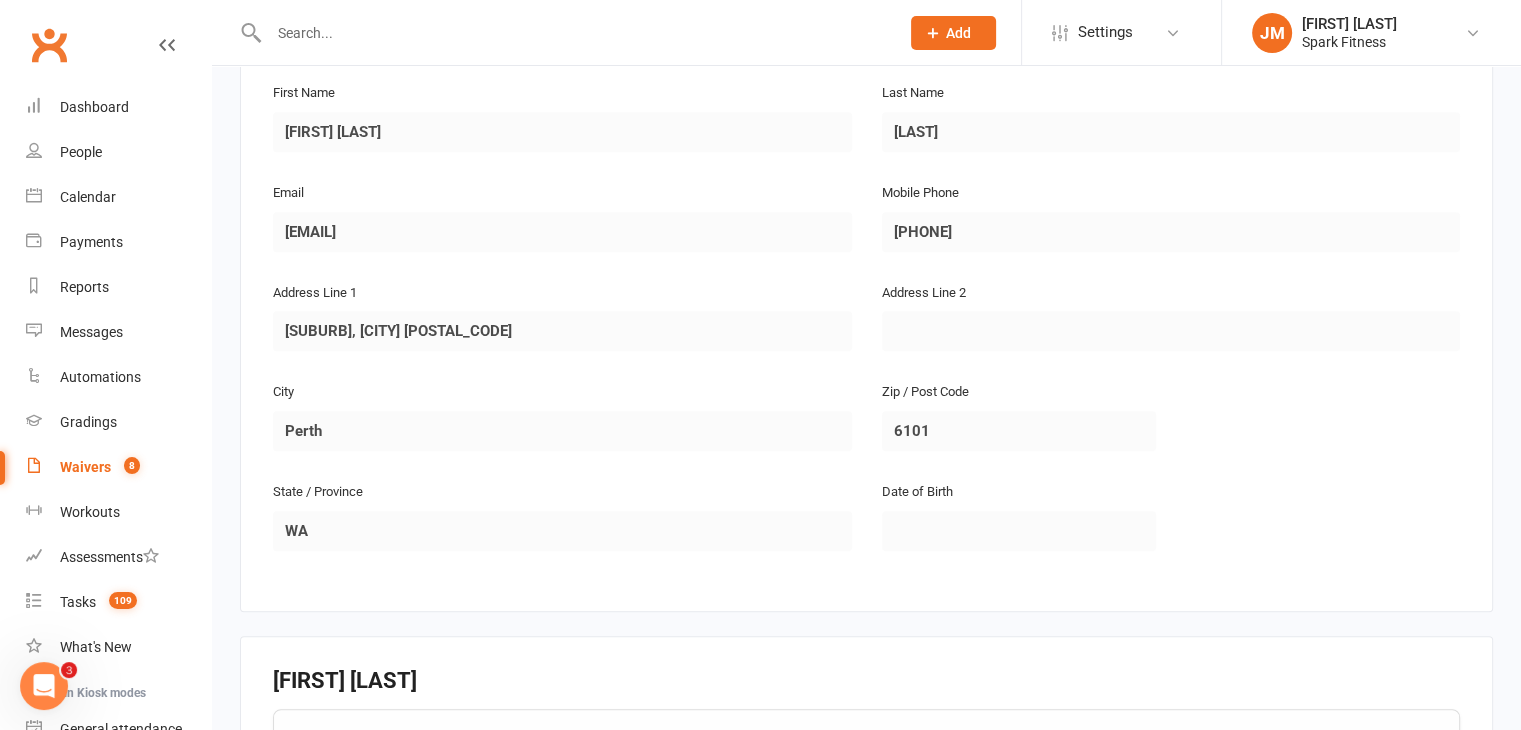 scroll, scrollTop: 1124, scrollLeft: 0, axis: vertical 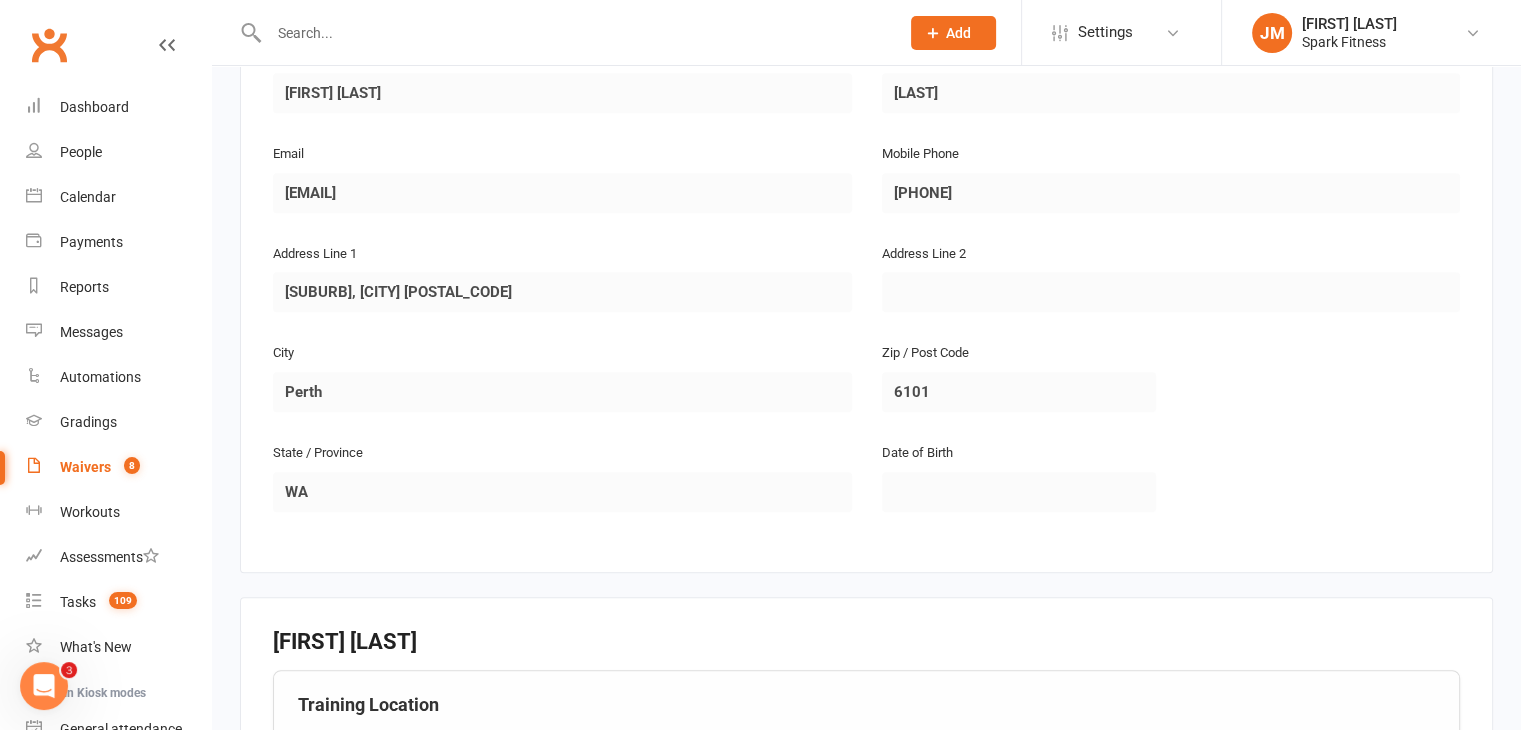 click at bounding box center [574, 33] 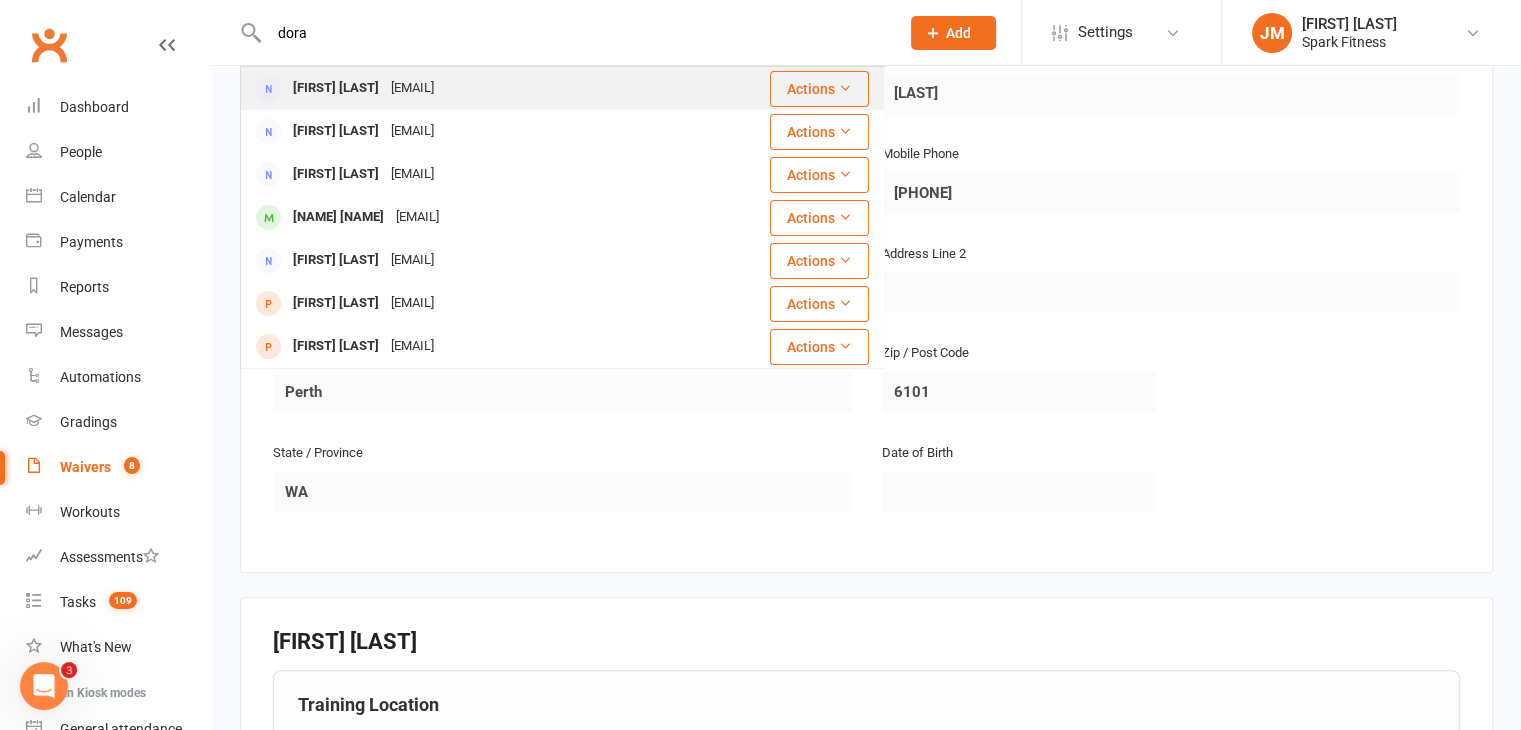 type on "dora" 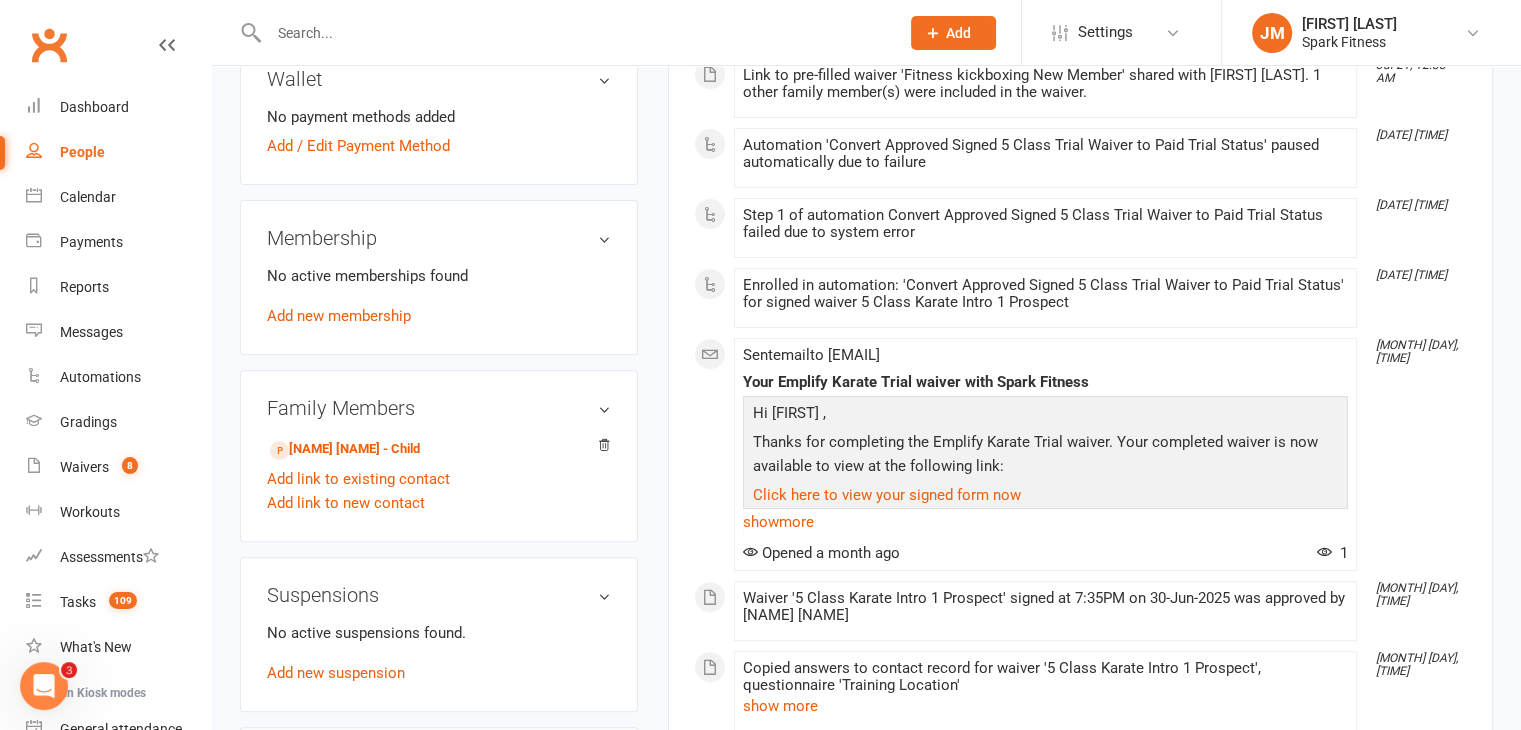 scroll, scrollTop: 690, scrollLeft: 0, axis: vertical 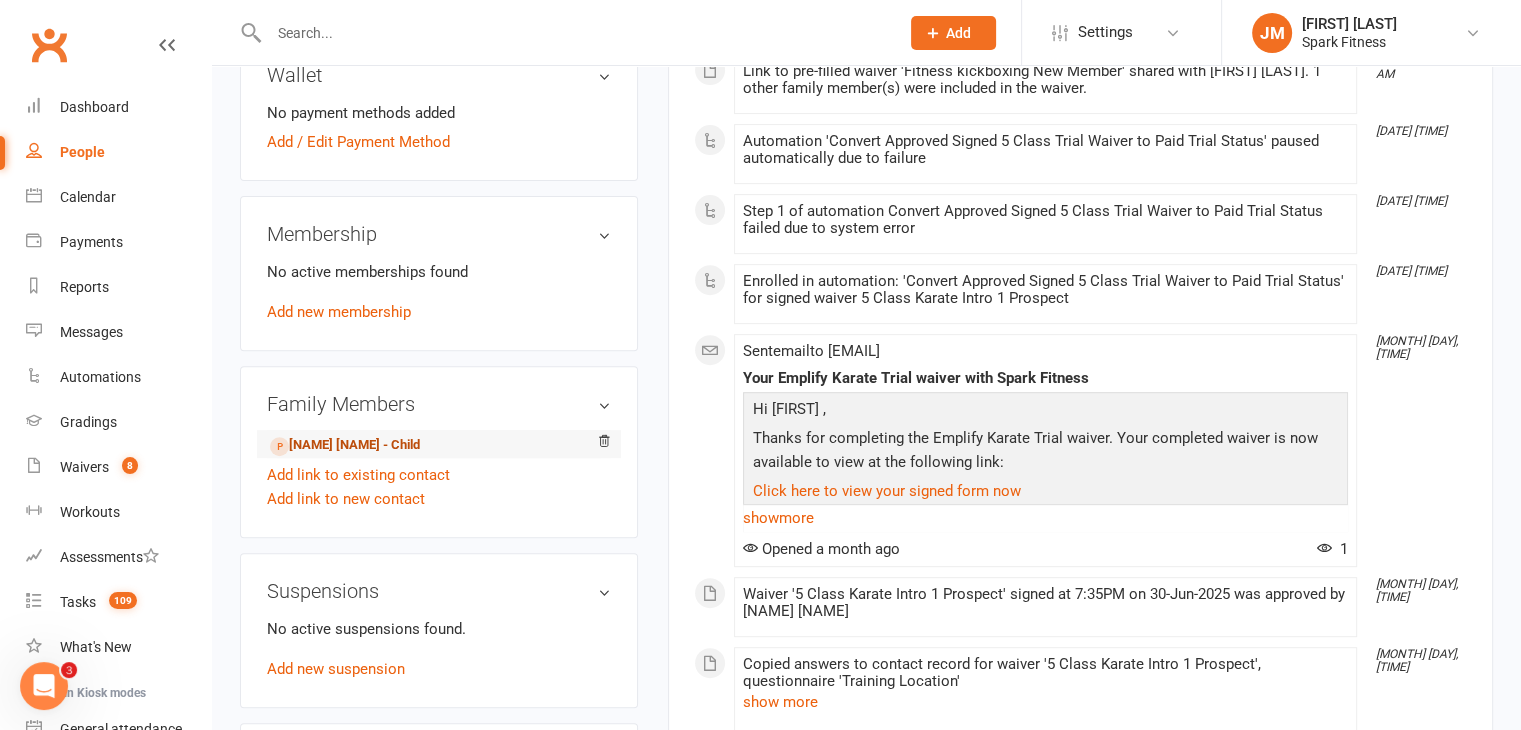 click on "[NAME] [NAME] - Child" at bounding box center [345, 445] 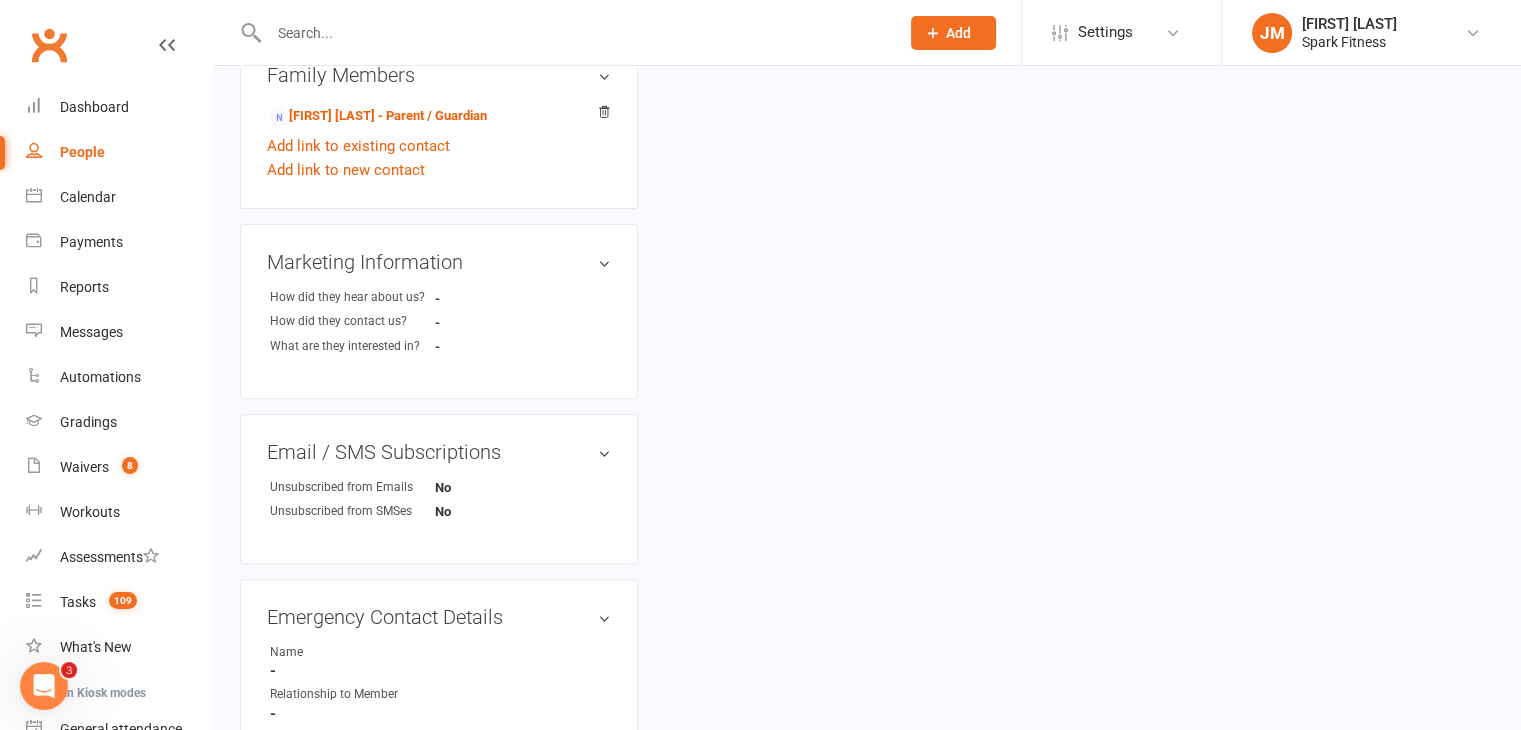 scroll, scrollTop: 0, scrollLeft: 0, axis: both 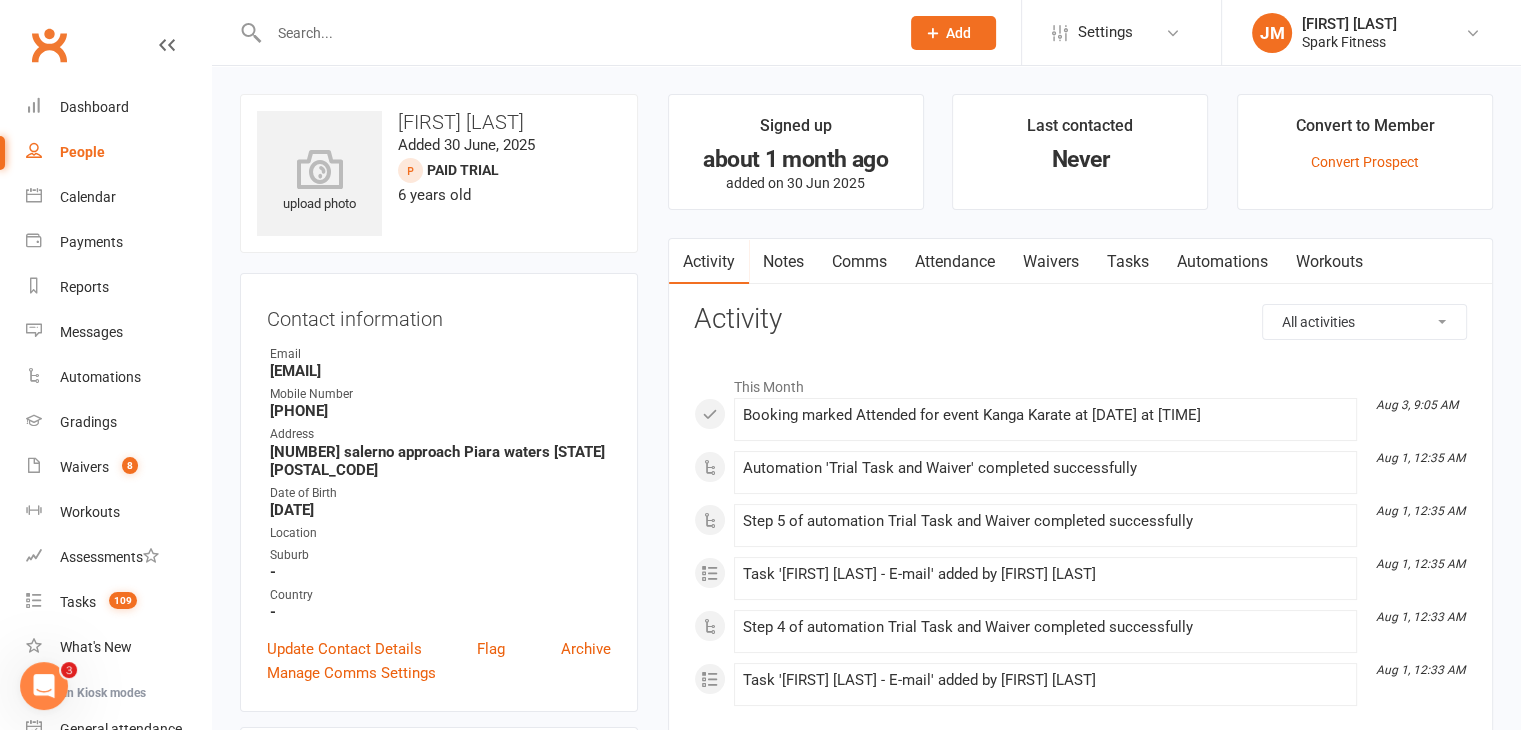 click on "Attendance" at bounding box center (955, 262) 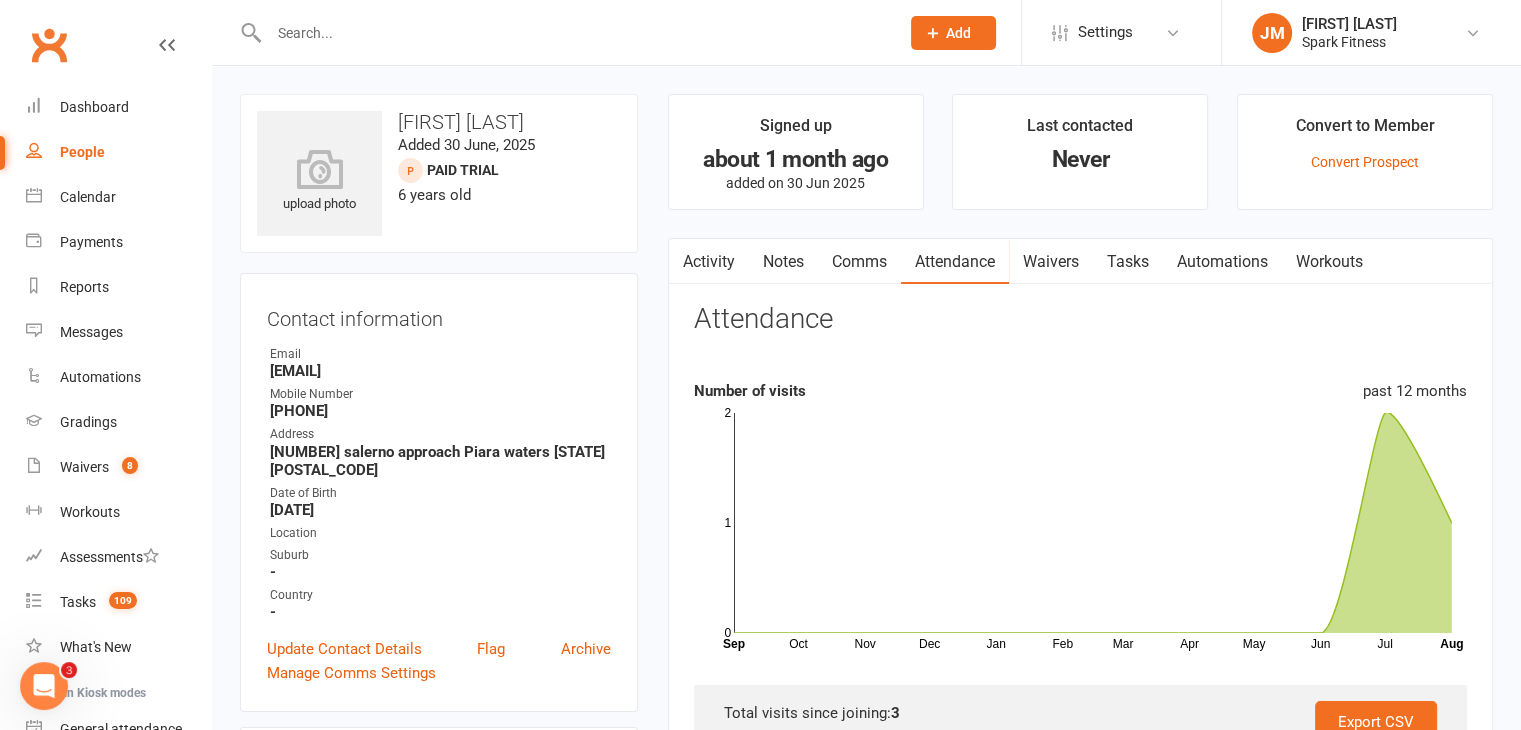 scroll, scrollTop: 283, scrollLeft: 0, axis: vertical 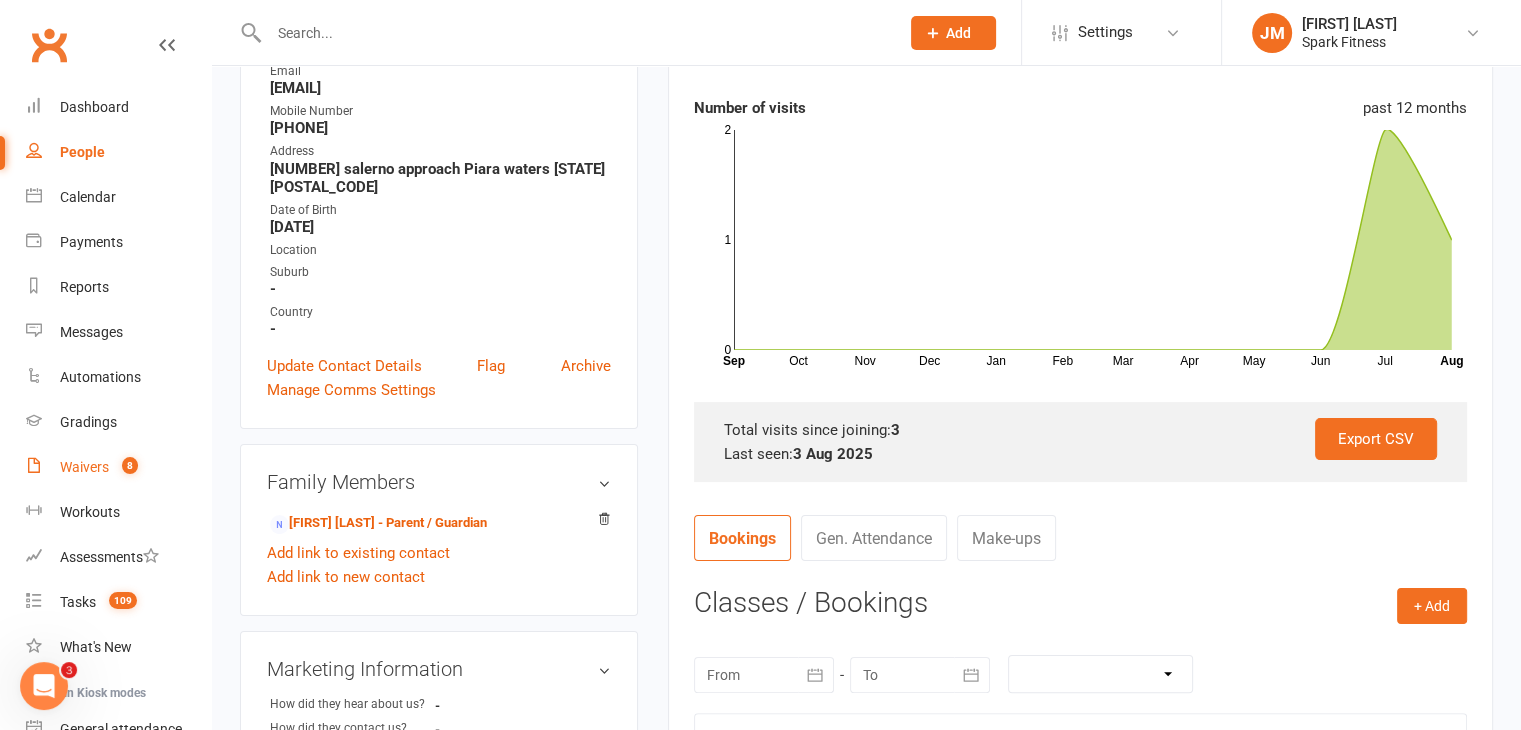 click on "Waivers   8" at bounding box center (118, 467) 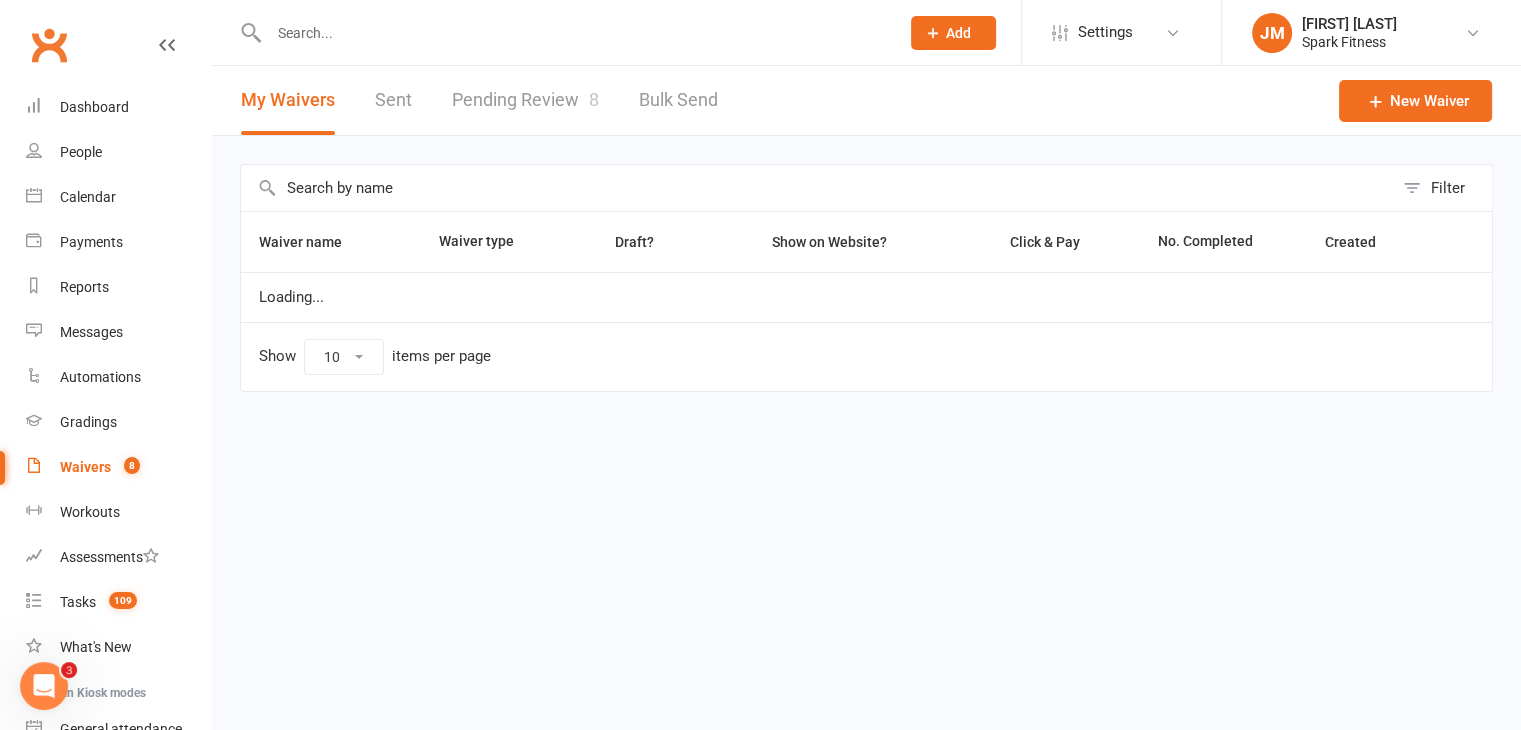 scroll, scrollTop: 0, scrollLeft: 0, axis: both 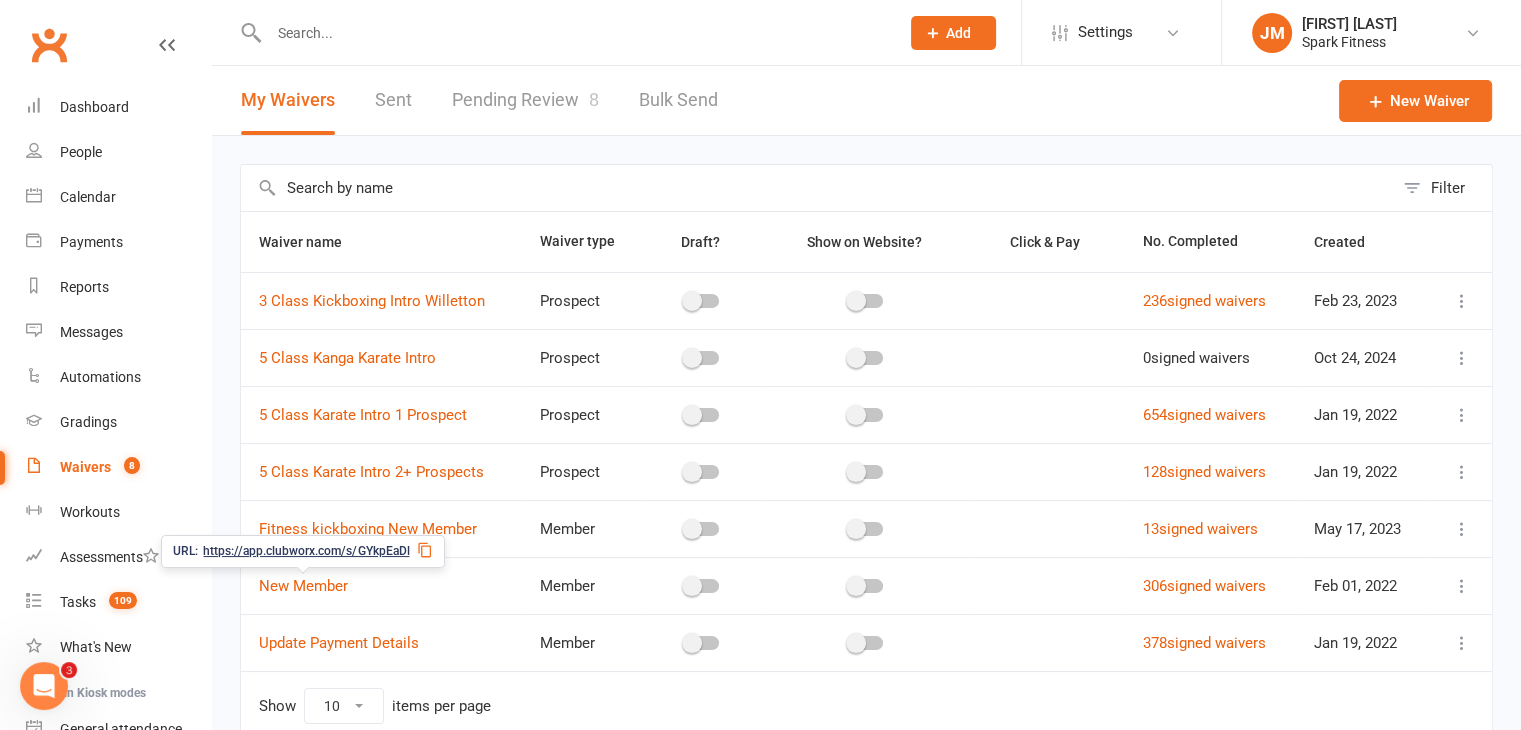 click on "https://app.clubworx.com/s/GYkpEaDl" at bounding box center (306, 551) 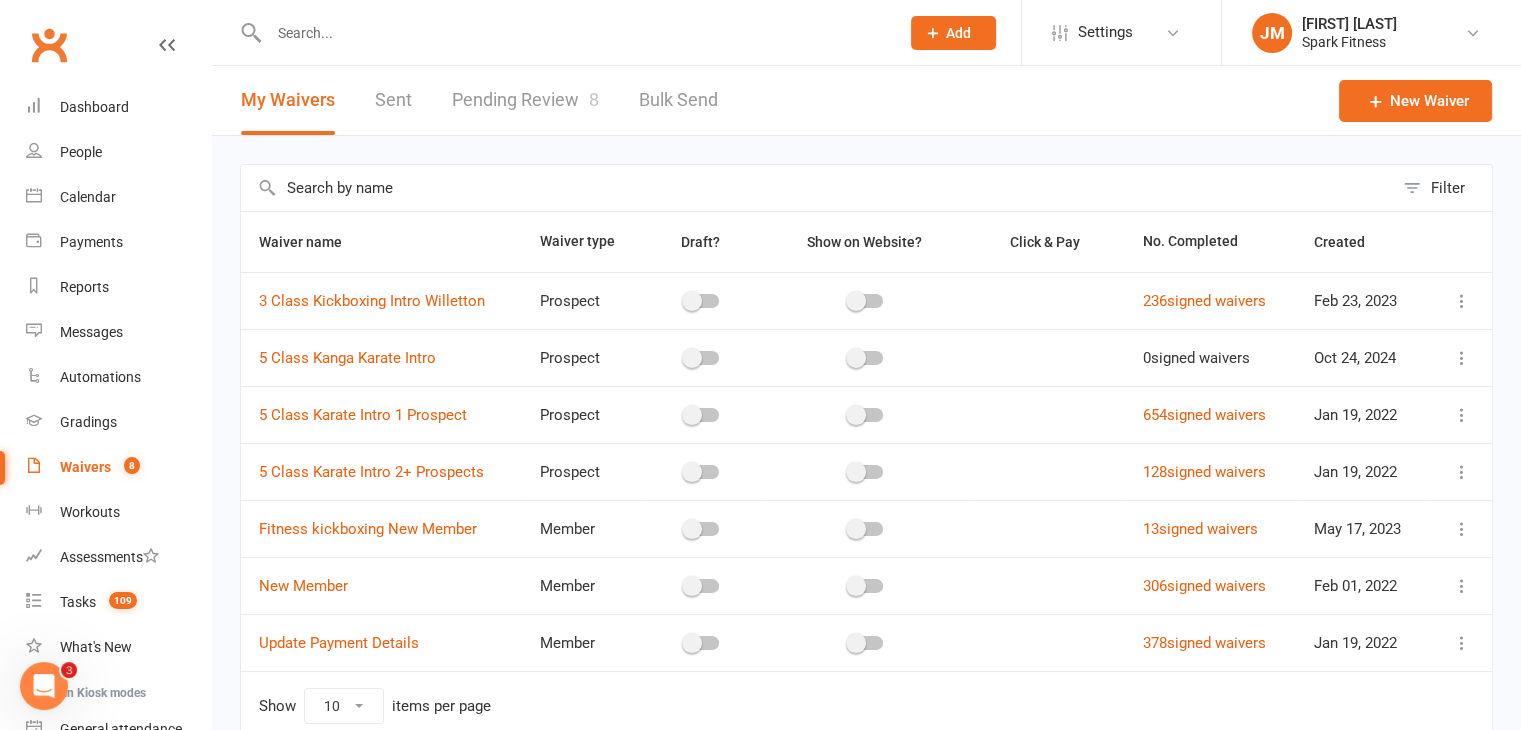 click on "Pending Review 8" at bounding box center [525, 100] 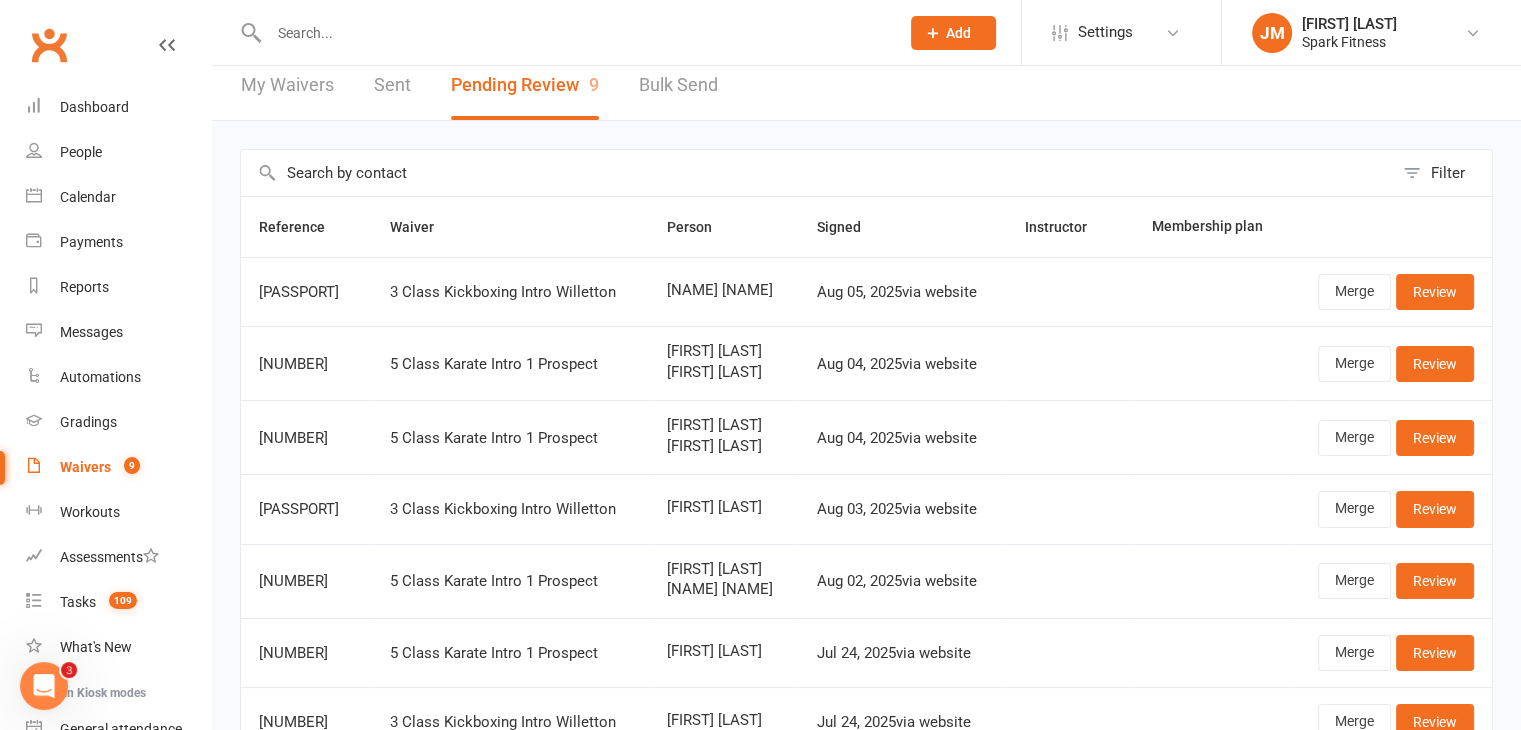 scroll, scrollTop: 16, scrollLeft: 0, axis: vertical 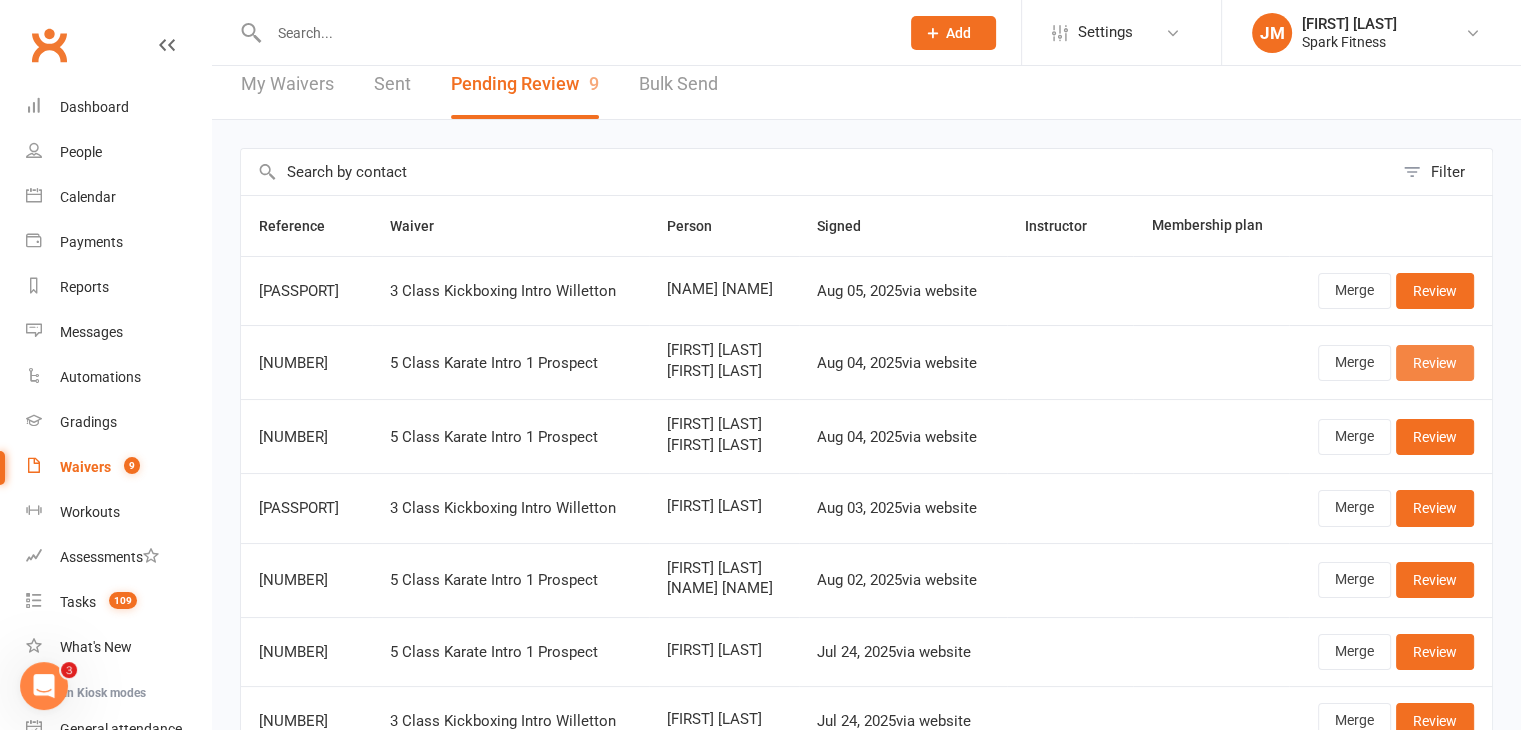click on "Review" at bounding box center (1435, 363) 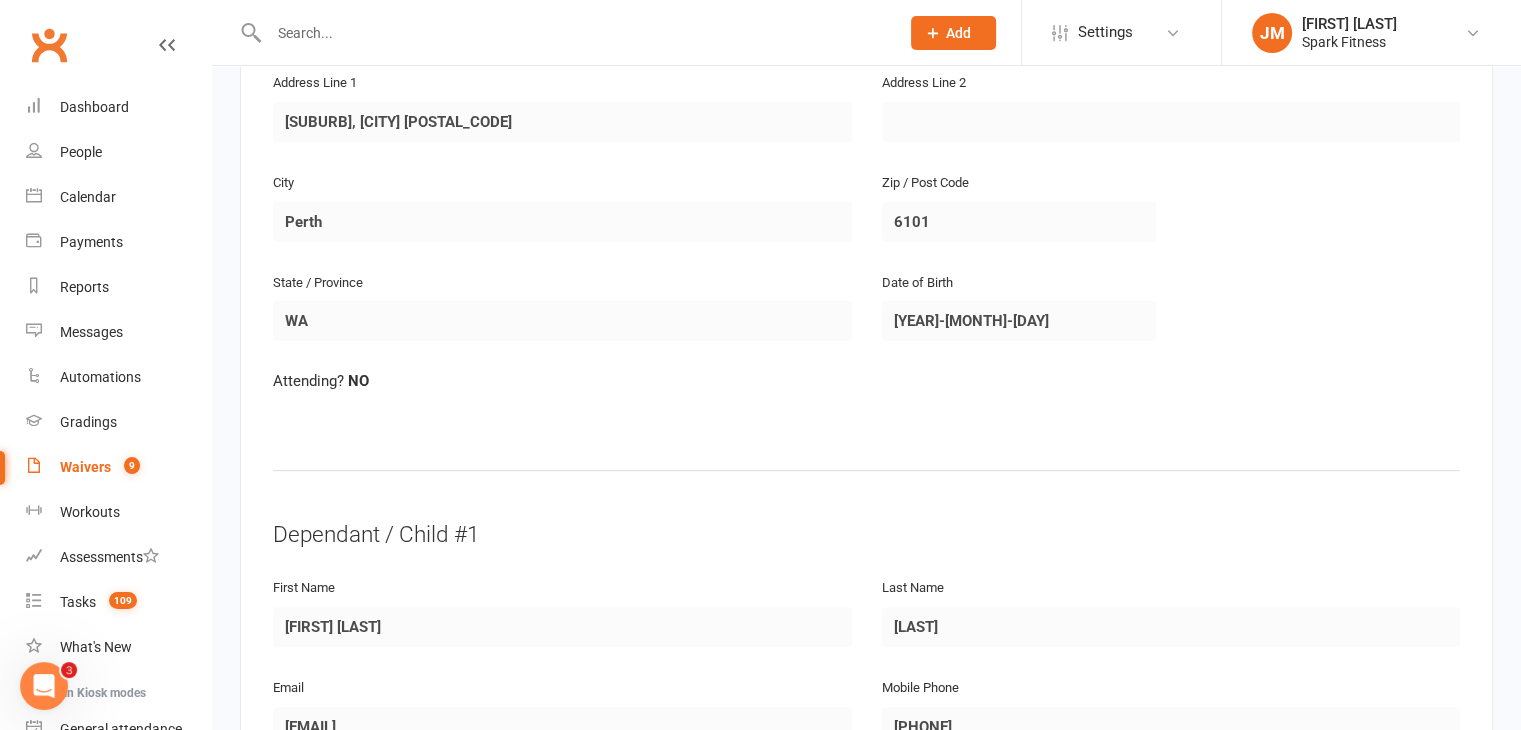 scroll, scrollTop: 592, scrollLeft: 0, axis: vertical 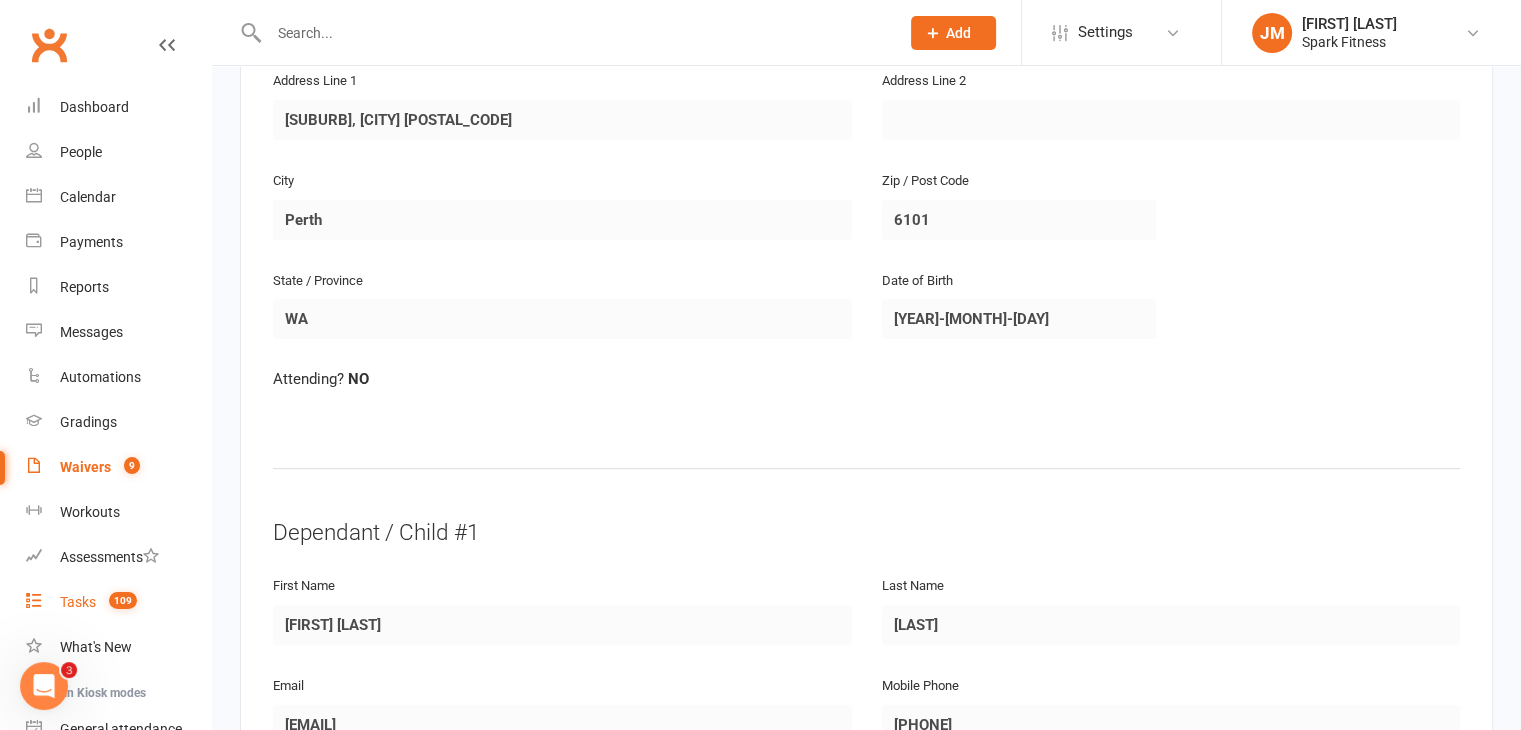 click on "Prospect
Member
Non-attending contact
Class / event
Appointment
Grading event
Task
Membership plan
Bulk message
Add
Settings Membership Plans Event Templates Appointment Types Mobile App  Image Library JM [FIRST] [LAST] Spark Fitness My profile Help Terms & conditions  Privacy policy  Sign out Clubworx Dashboard People Calendar Payments Reports Messages   Automations   Gradings   Waivers   9 Workouts   Assessments  Tasks   109 What's New Check-in Kiosk modes General attendance Roll call Class check-in Signed in successfully. × × Copied to clipboard × × Smart Forms & Waivers Back Spark Fitness p: [PHONE] Sparkfitnessinfo@[DOMAIN].com [NUMBER][STREET] [CITY], [STATE], [COUNTRY_CODE] Parent / Guardian First Name [FIRST] Last Name [LAST] Email [EMAIL] [CITY] [STATE]" at bounding box center (760, 604) 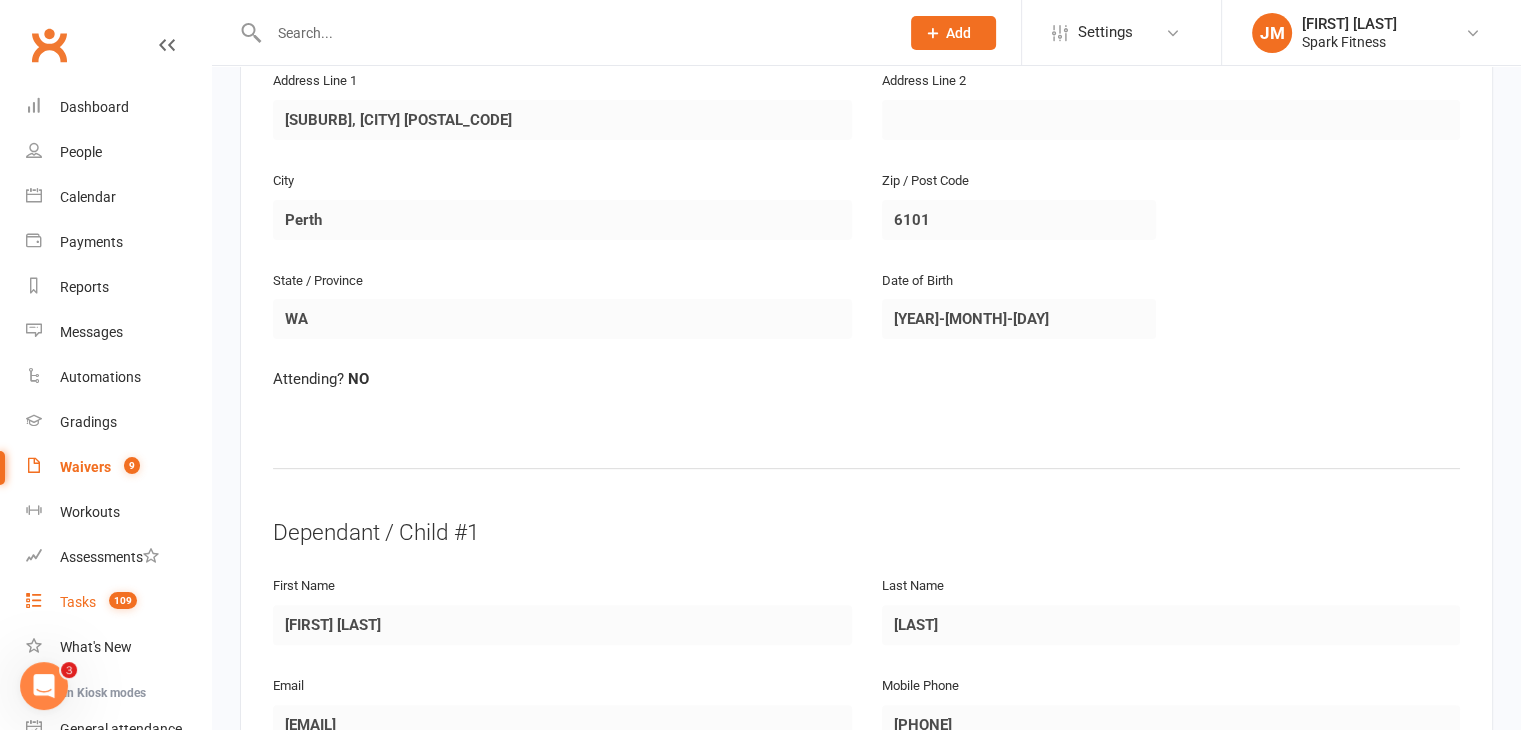 scroll, scrollTop: 187, scrollLeft: 0, axis: vertical 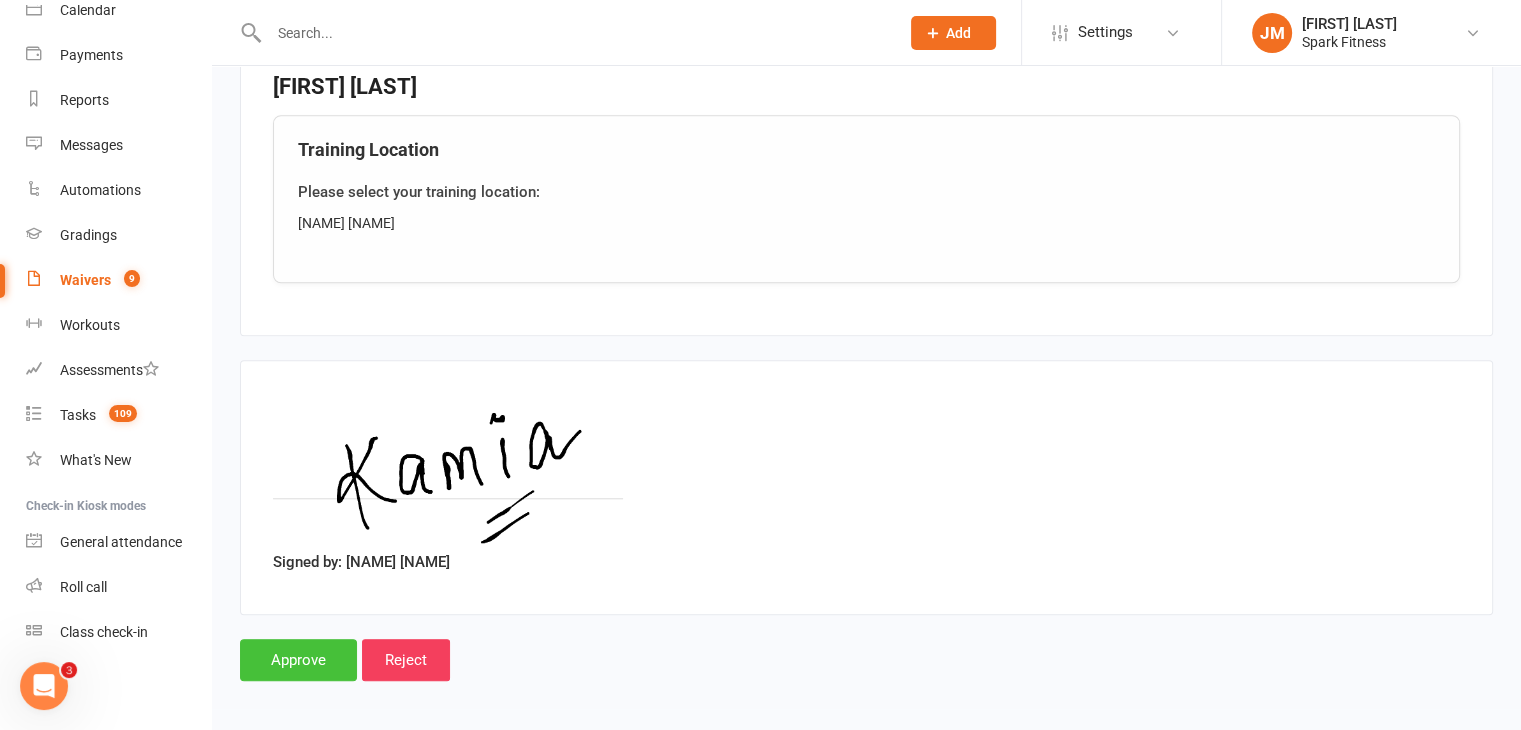 click on "Approve" at bounding box center (298, 660) 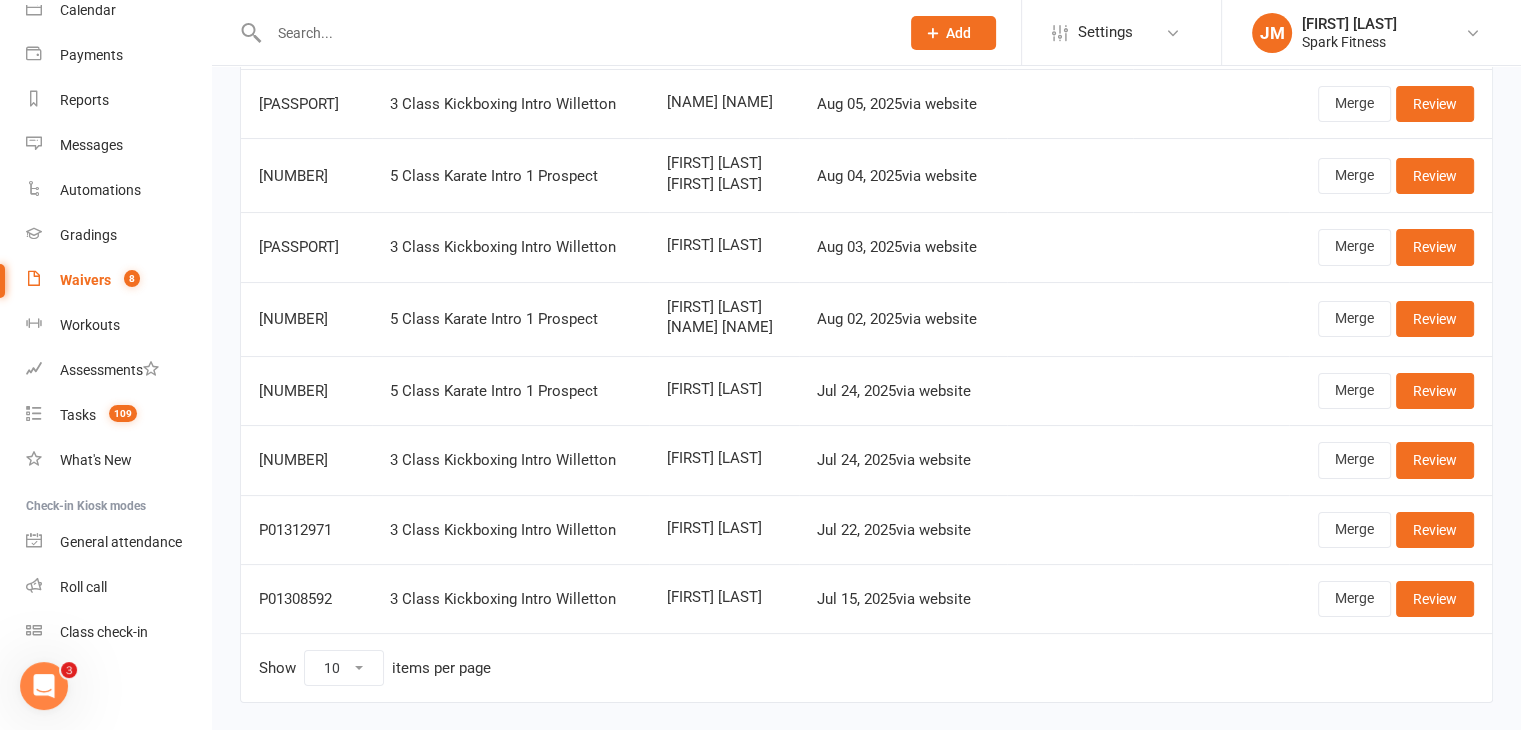 scroll, scrollTop: 212, scrollLeft: 0, axis: vertical 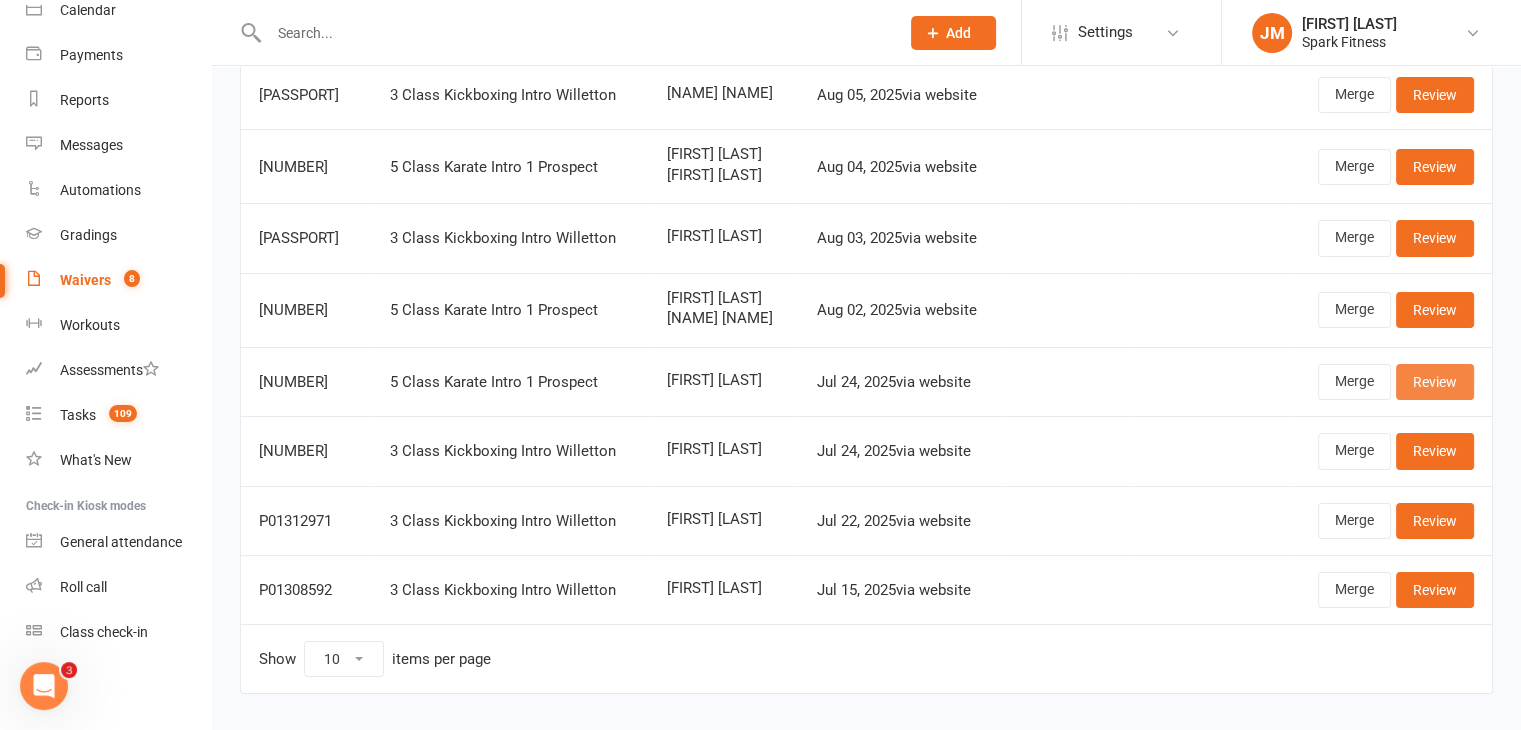 click on "Review" at bounding box center [1435, 382] 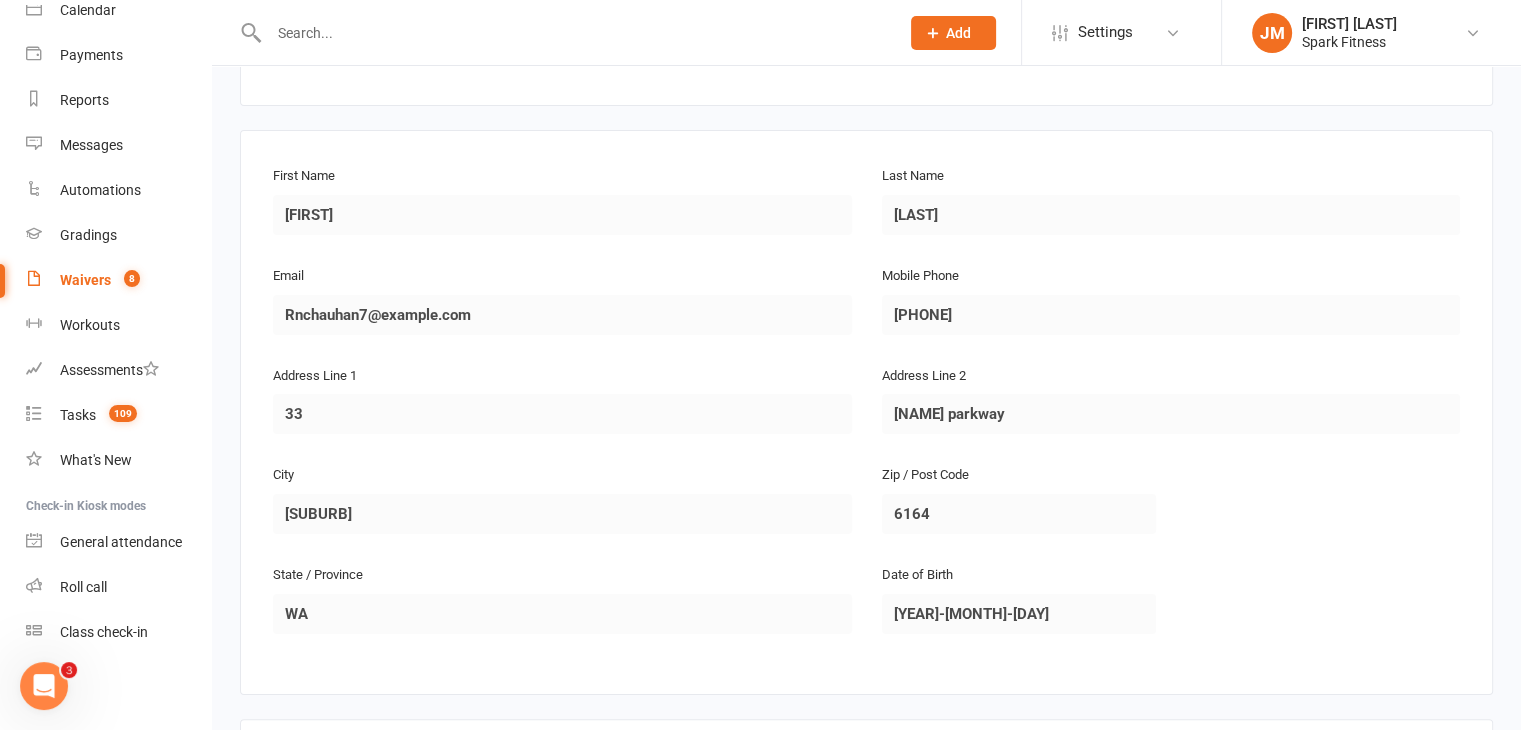 scroll, scrollTop: 196, scrollLeft: 0, axis: vertical 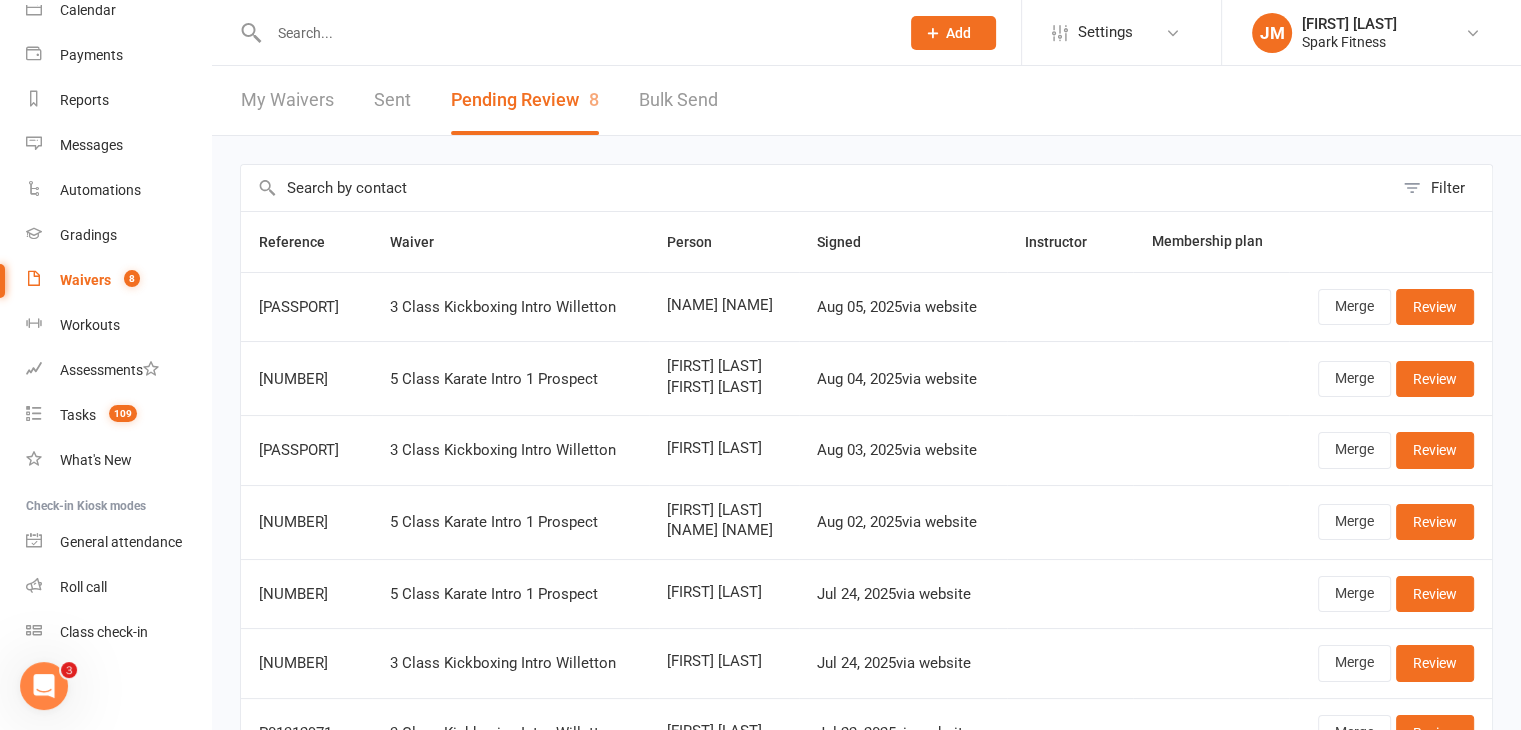 click at bounding box center (574, 33) 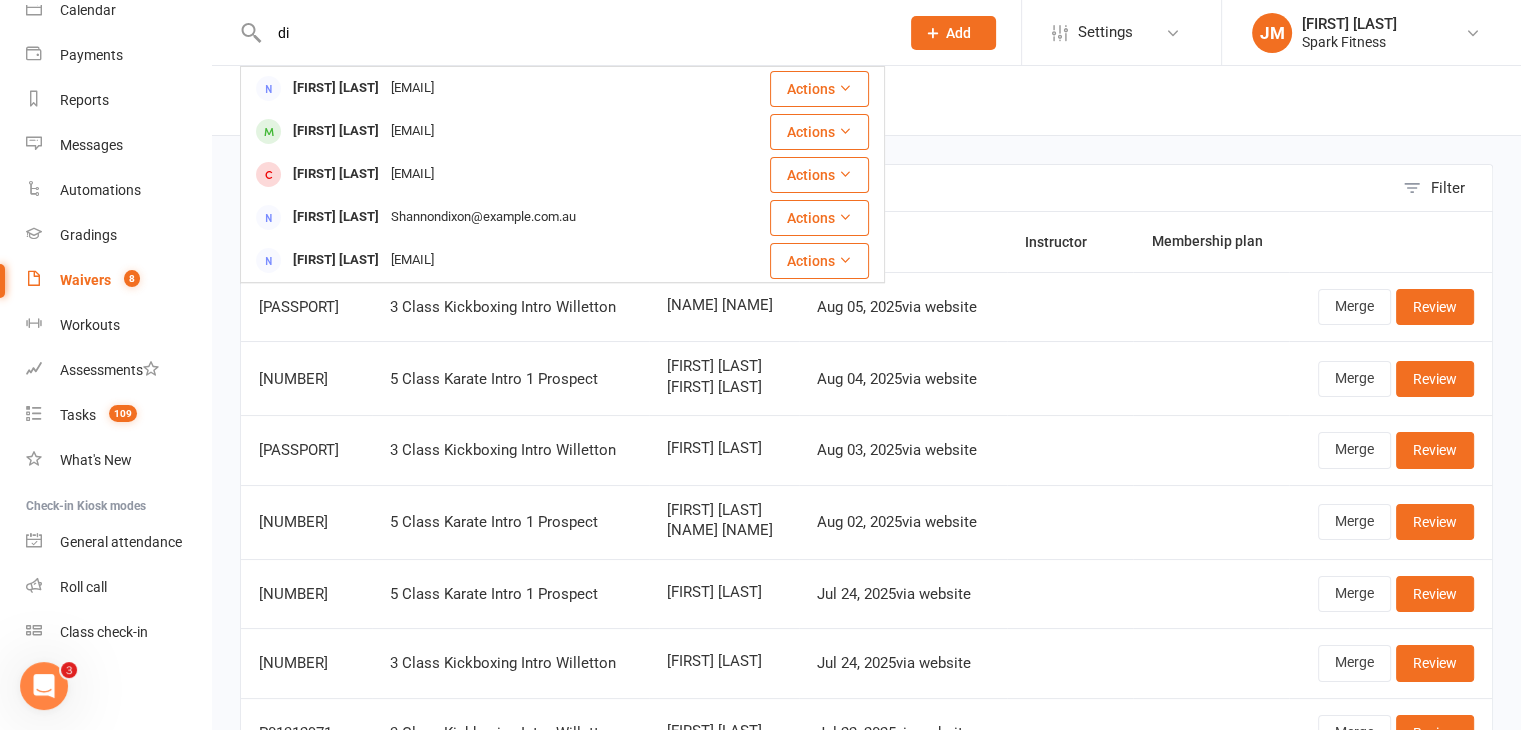 type on "d" 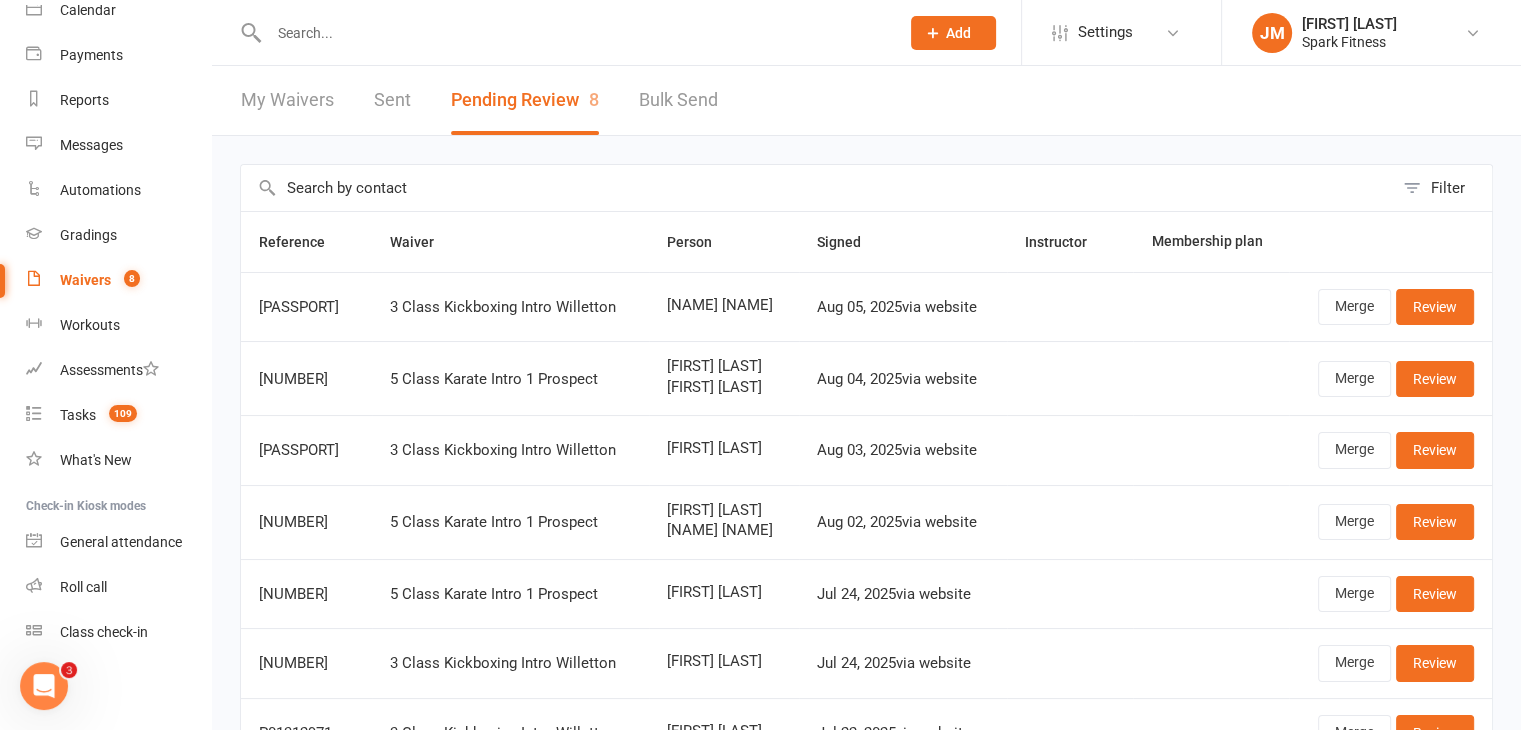 paste on "[EMAIL]" 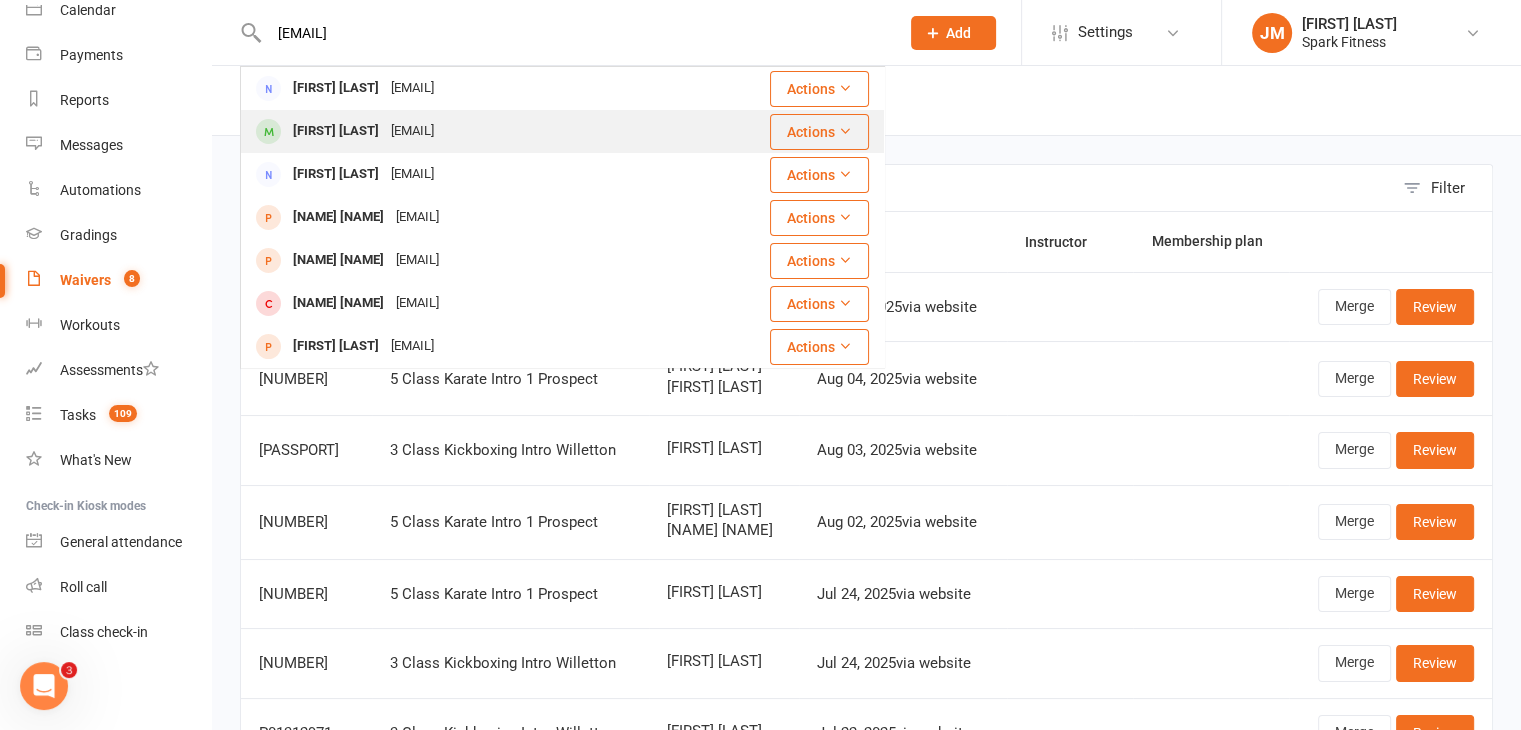 type on "[EMAIL]" 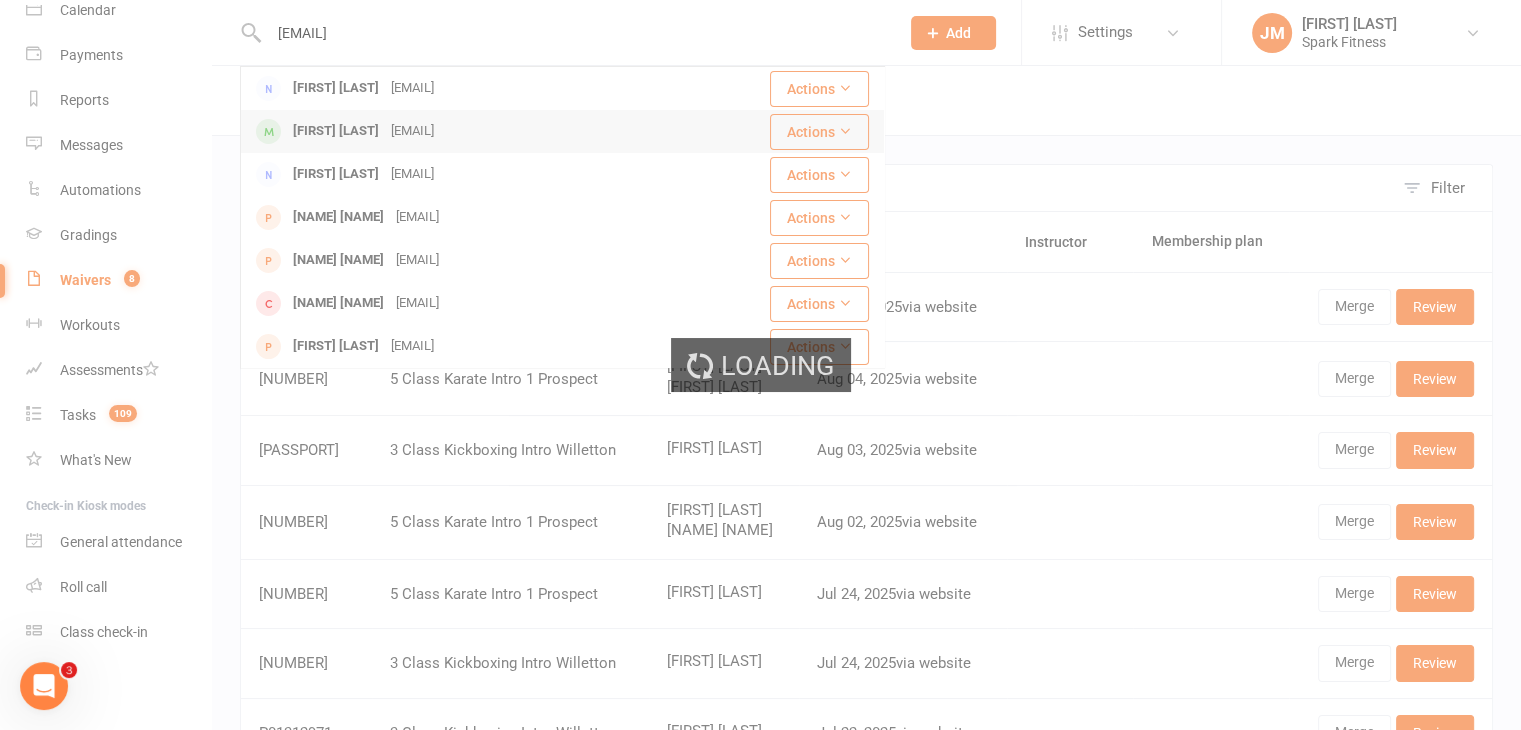 type 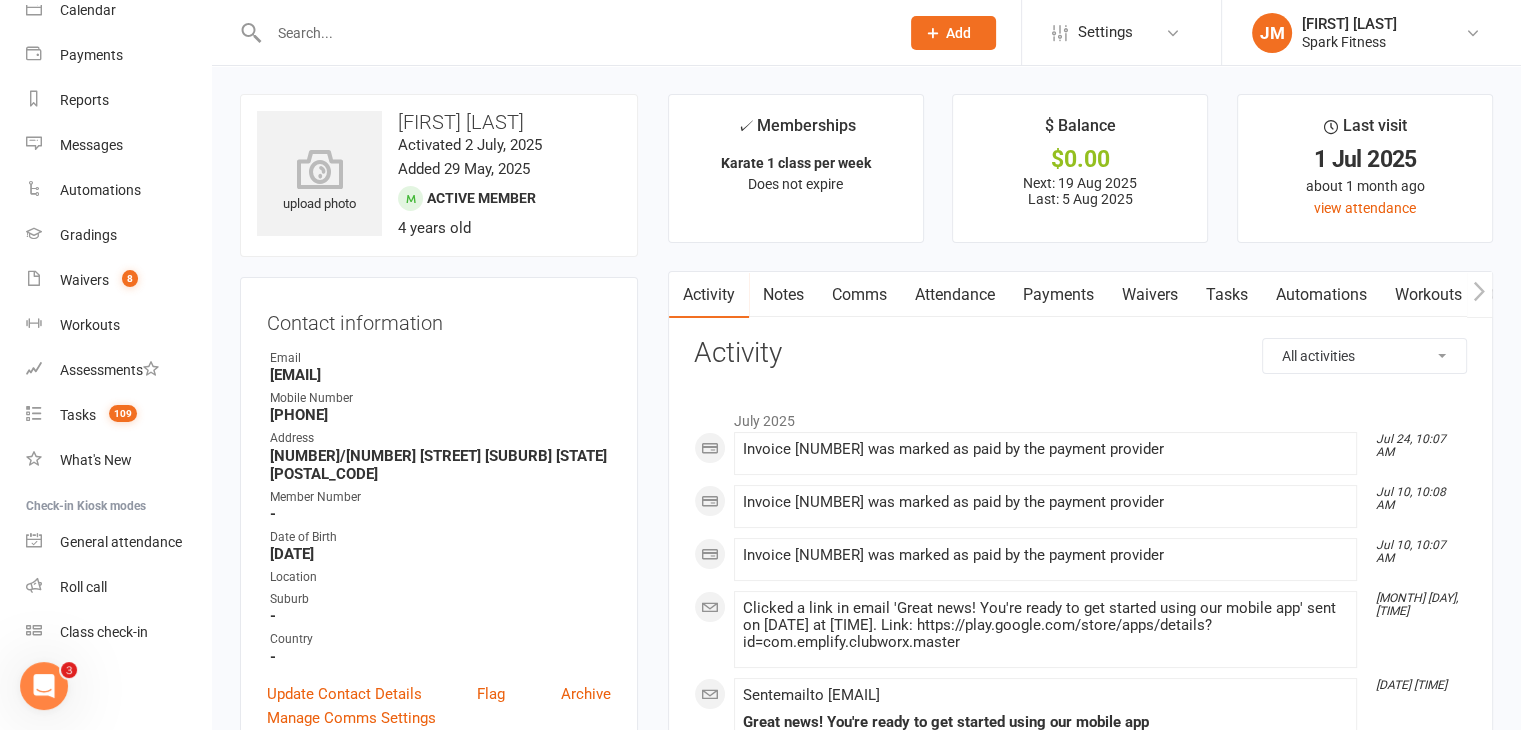 click on "Attendance" at bounding box center [955, 295] 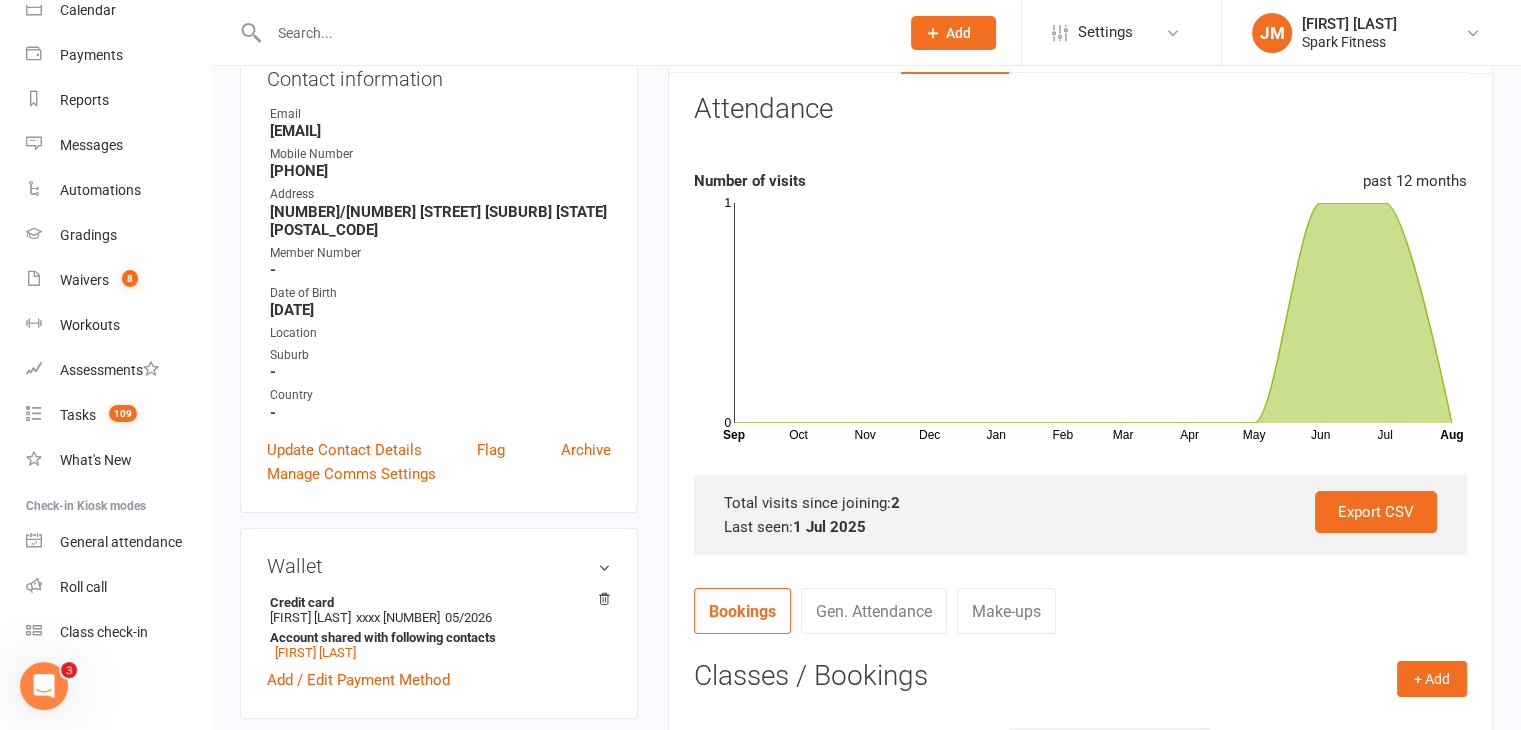 scroll, scrollTop: 84, scrollLeft: 0, axis: vertical 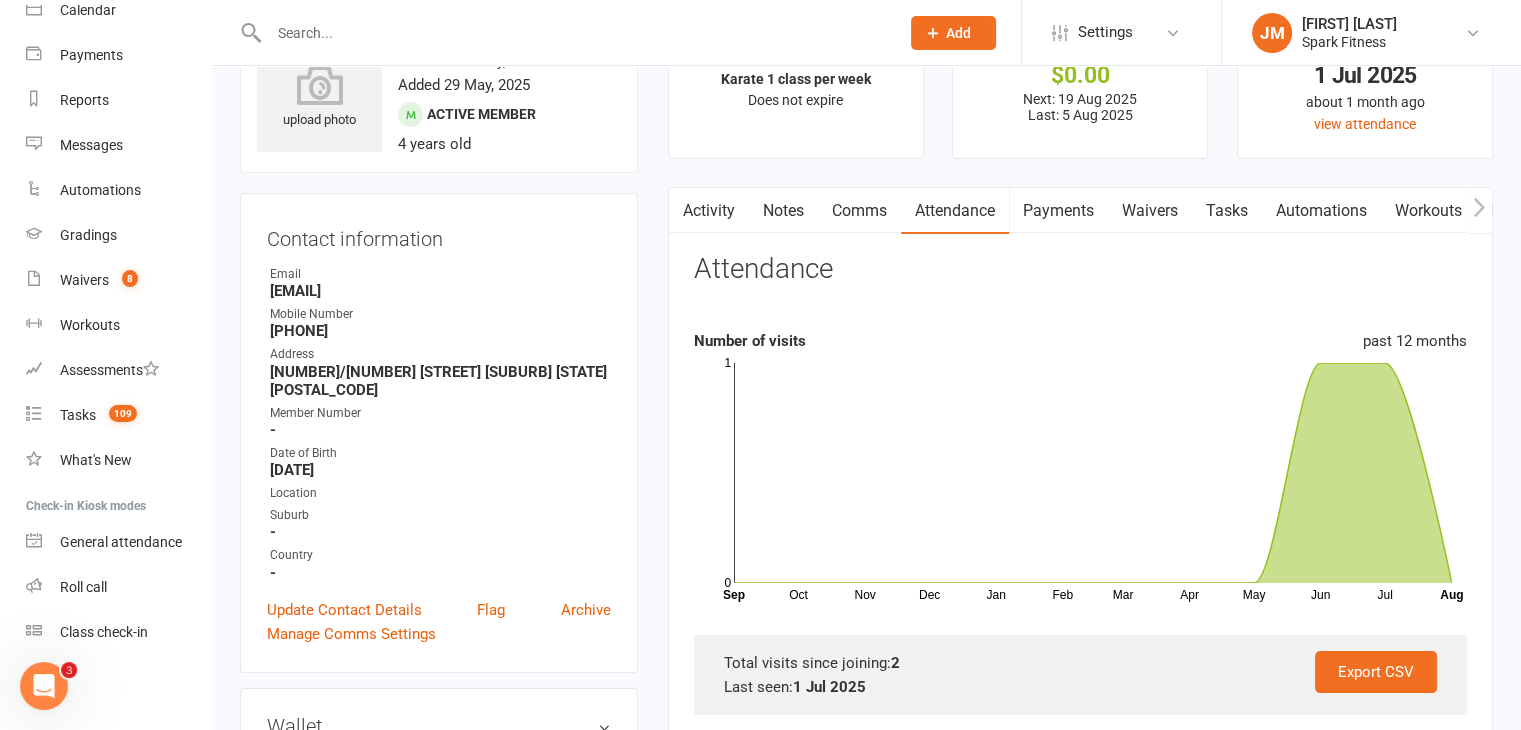 click on "Payments" at bounding box center [1058, 211] 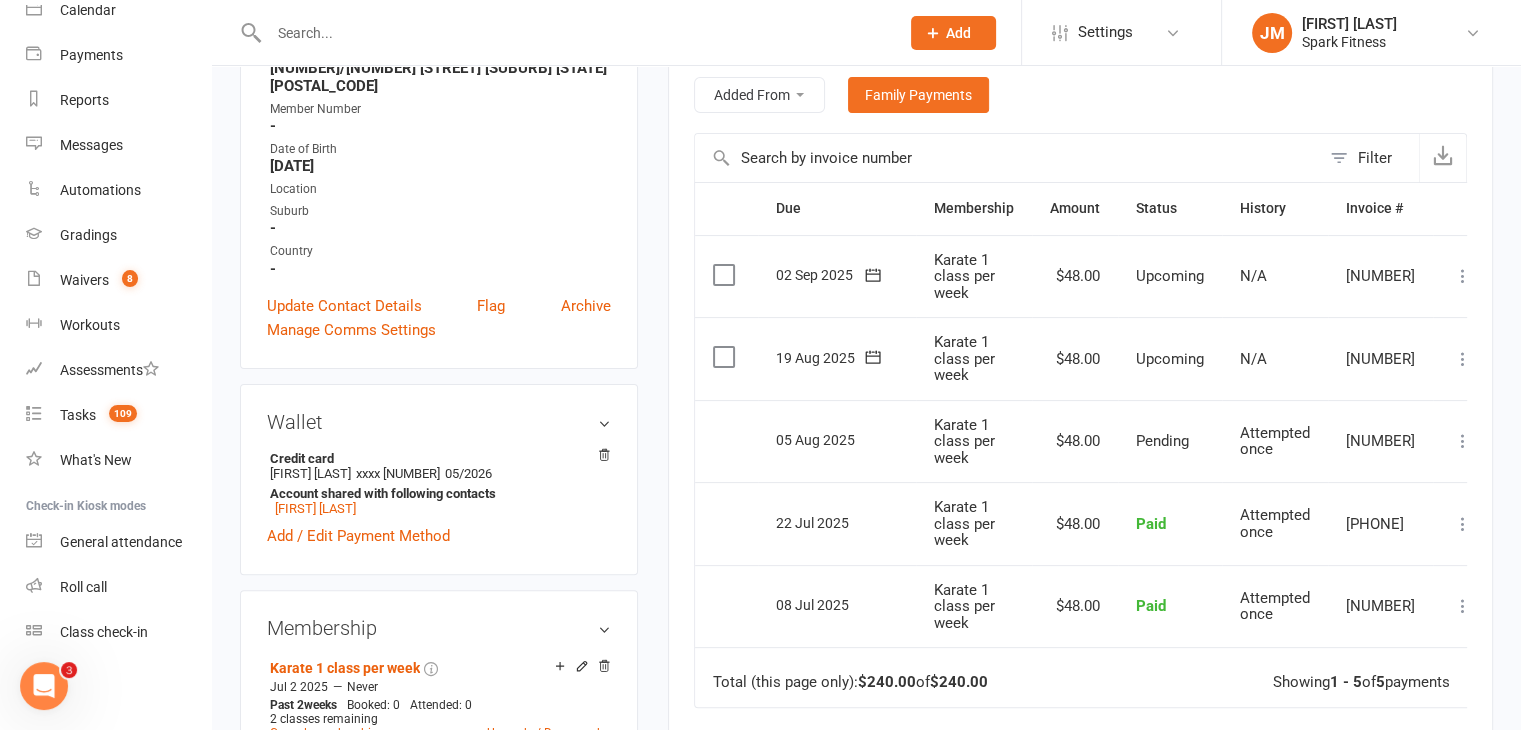 scroll, scrollTop: 479, scrollLeft: 0, axis: vertical 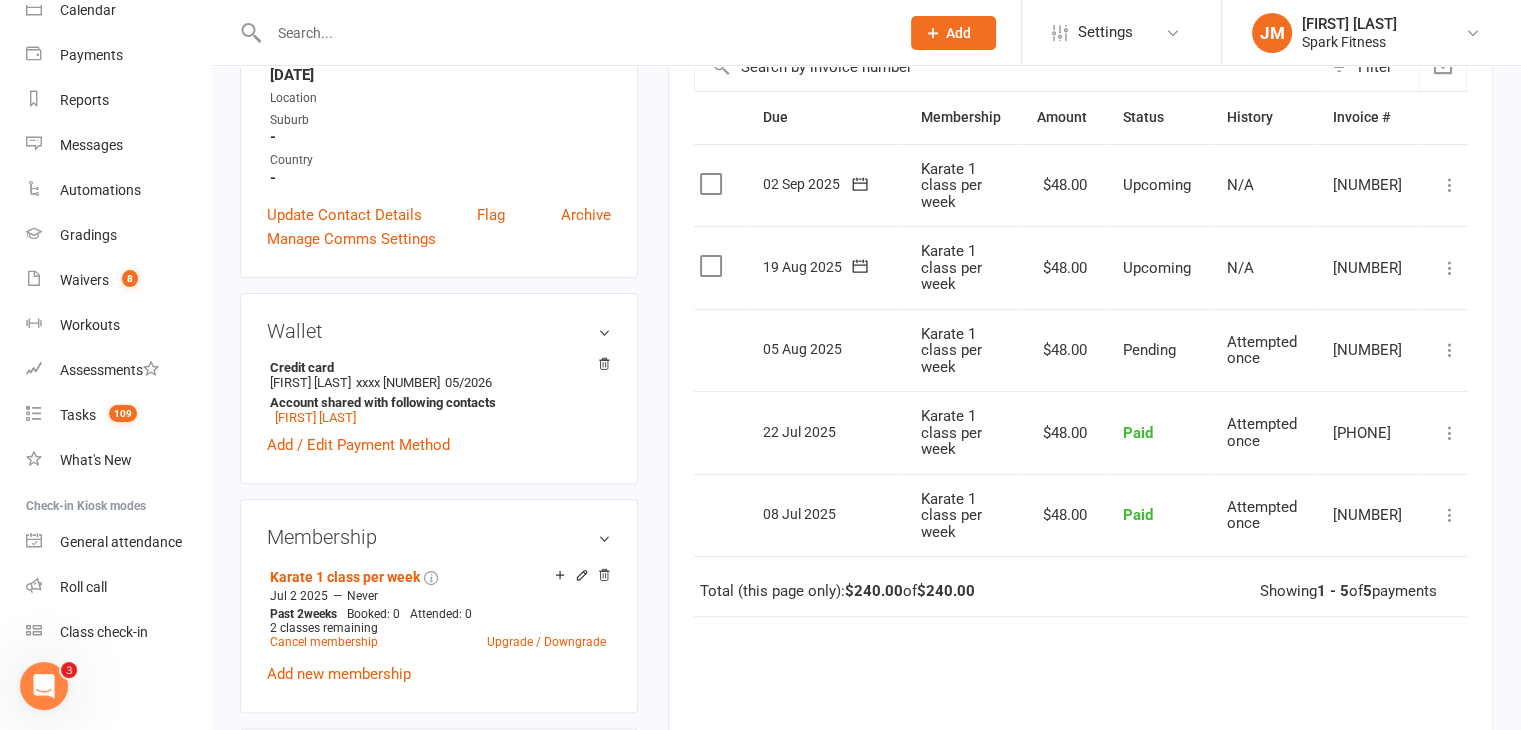click at bounding box center [1450, 350] 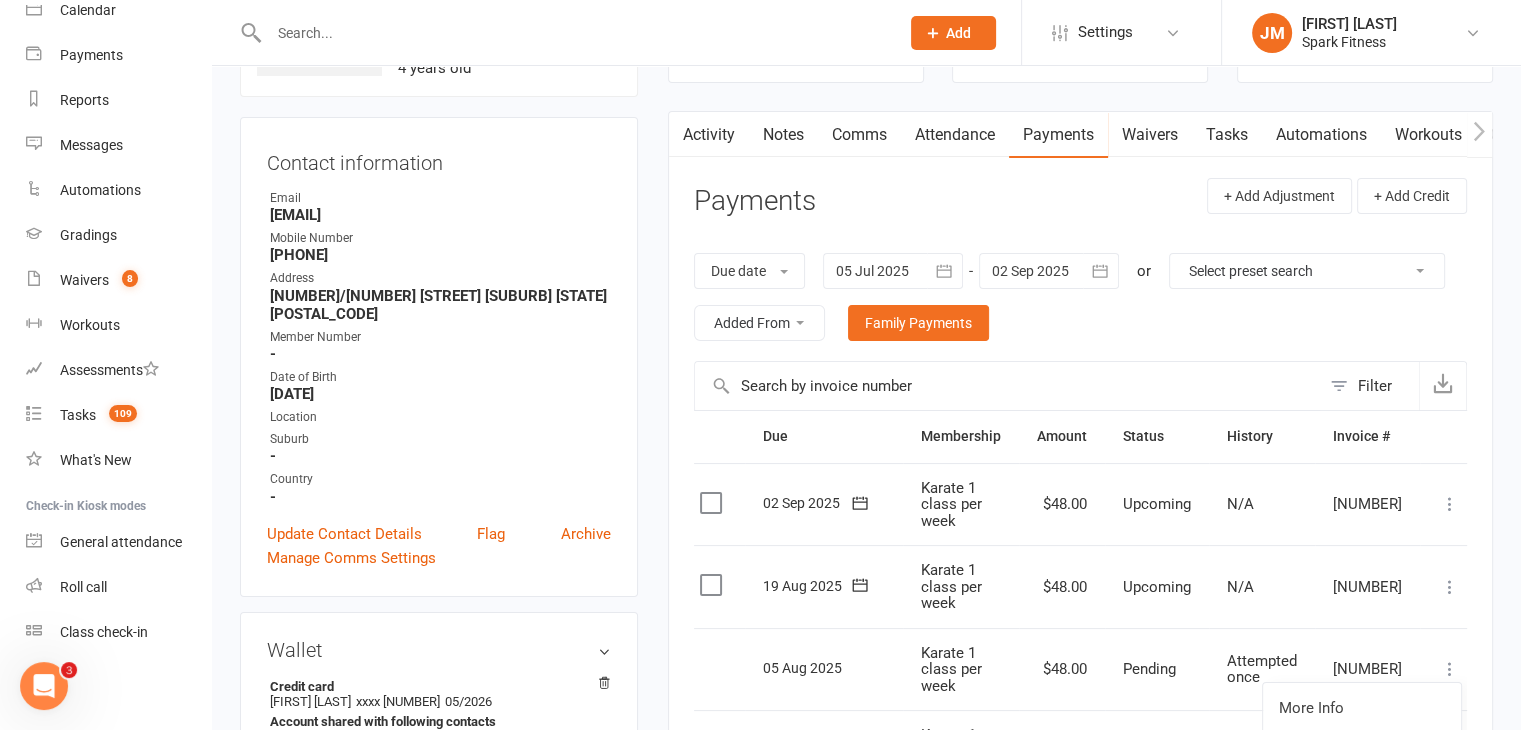 scroll, scrollTop: 126, scrollLeft: 0, axis: vertical 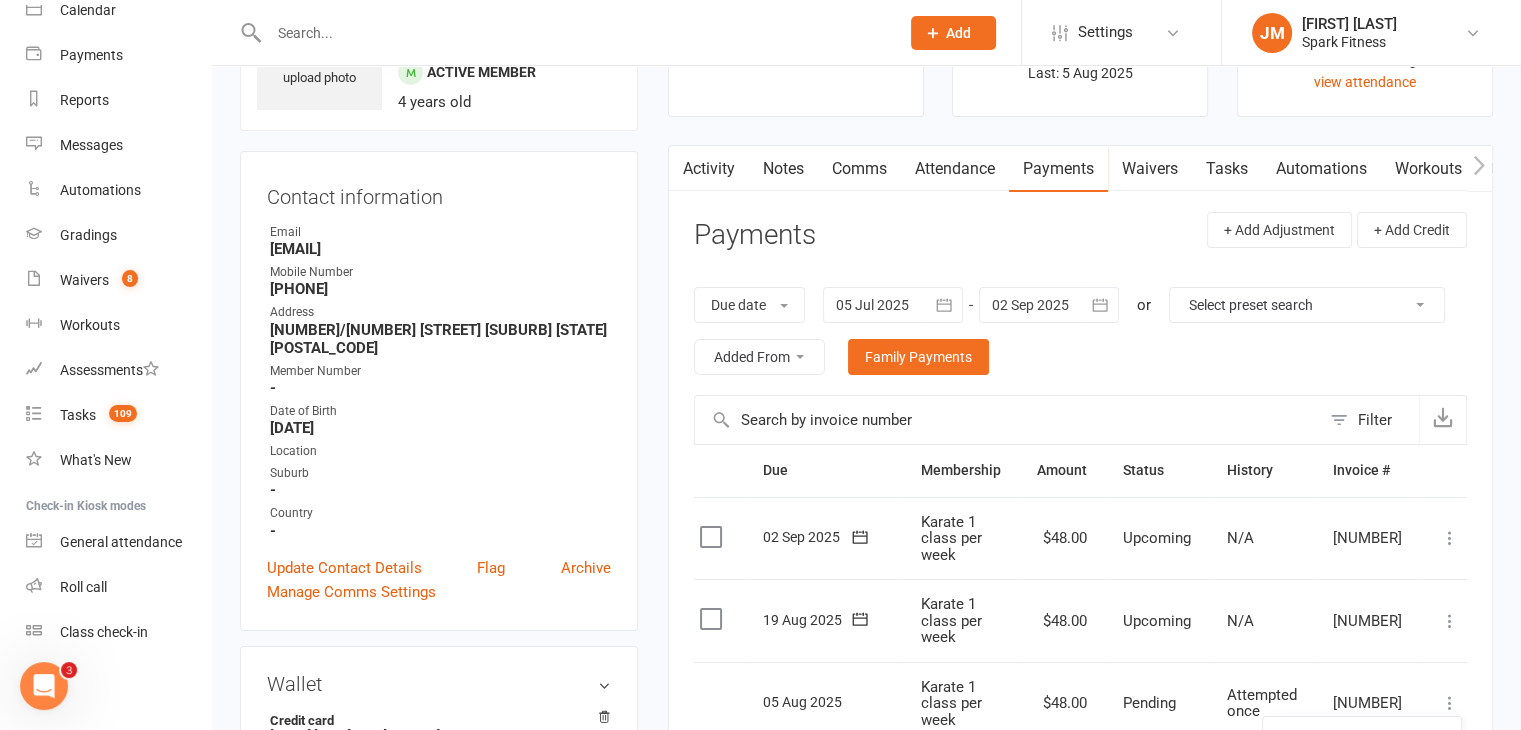 click on "Attendance" at bounding box center (955, 169) 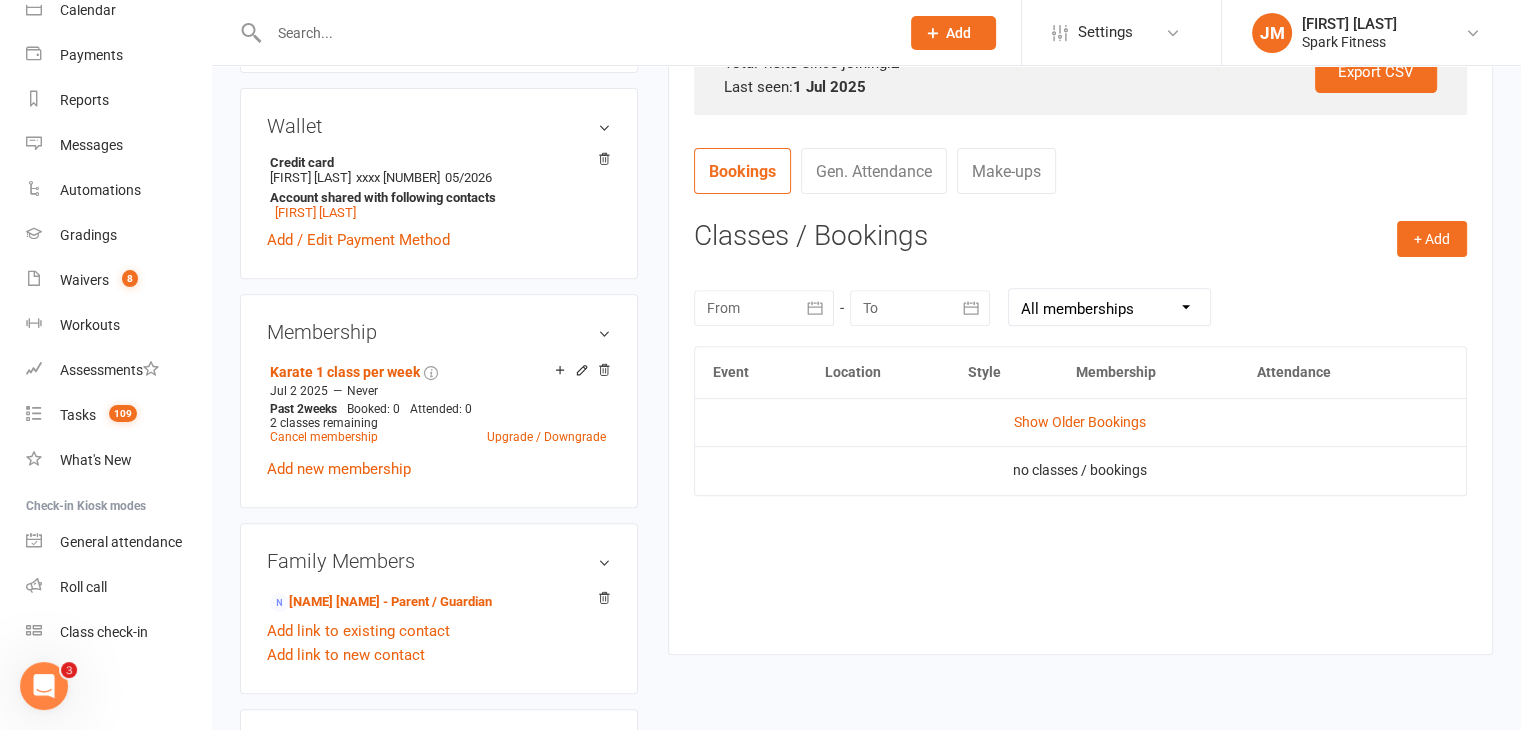 scroll, scrollTop: 684, scrollLeft: 0, axis: vertical 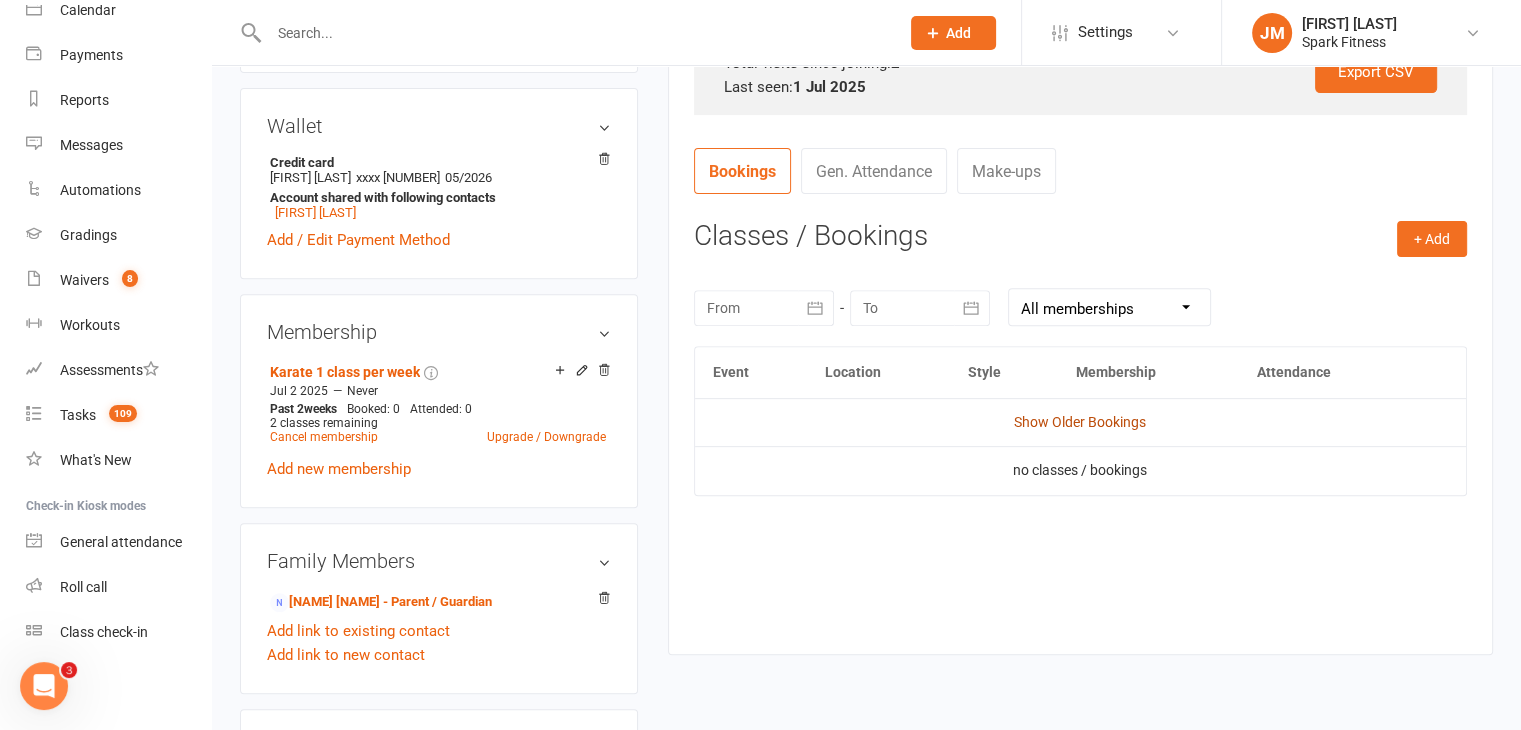 click on "Show Older Bookings" at bounding box center (1080, 422) 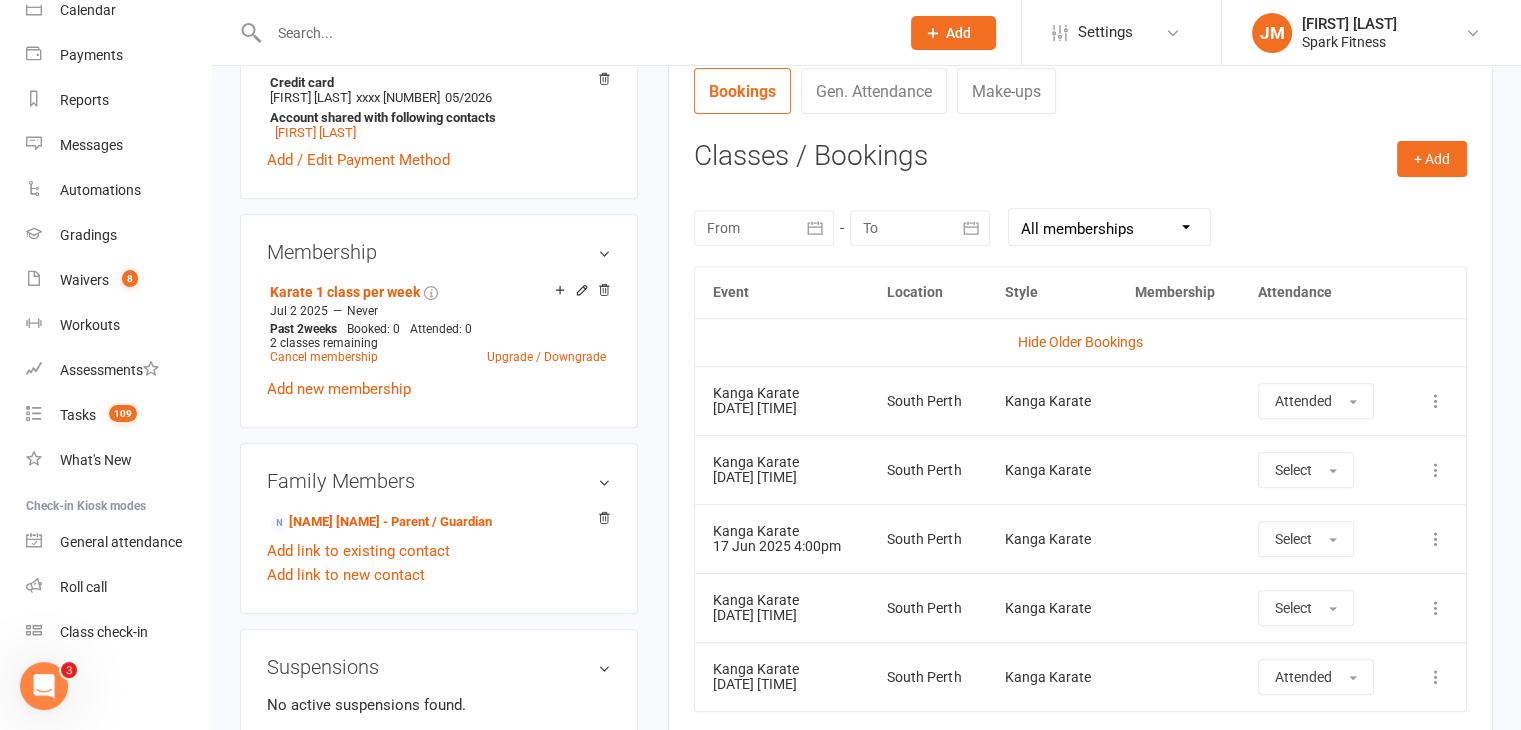 scroll, scrollTop: 774, scrollLeft: 0, axis: vertical 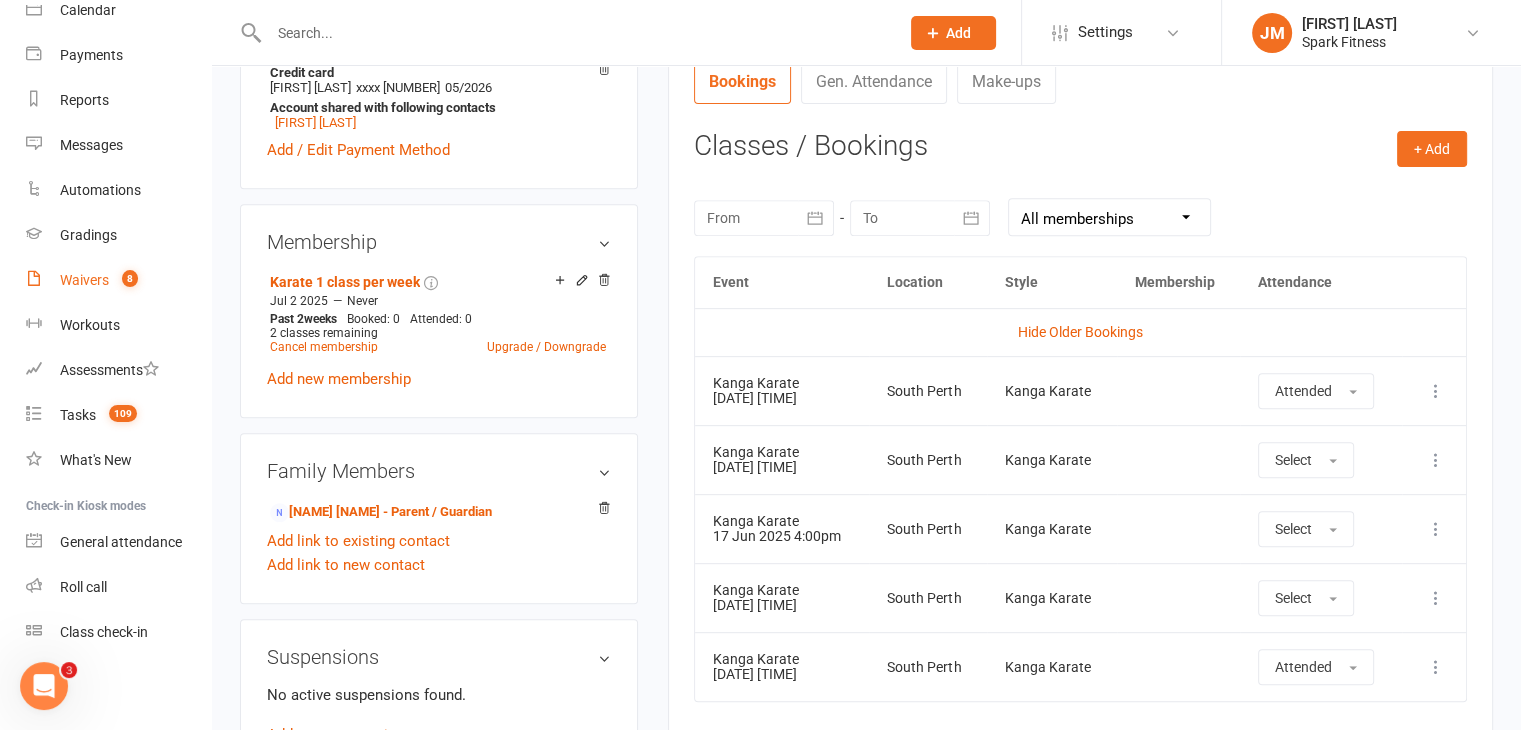 click on "Waivers   8" at bounding box center (118, 280) 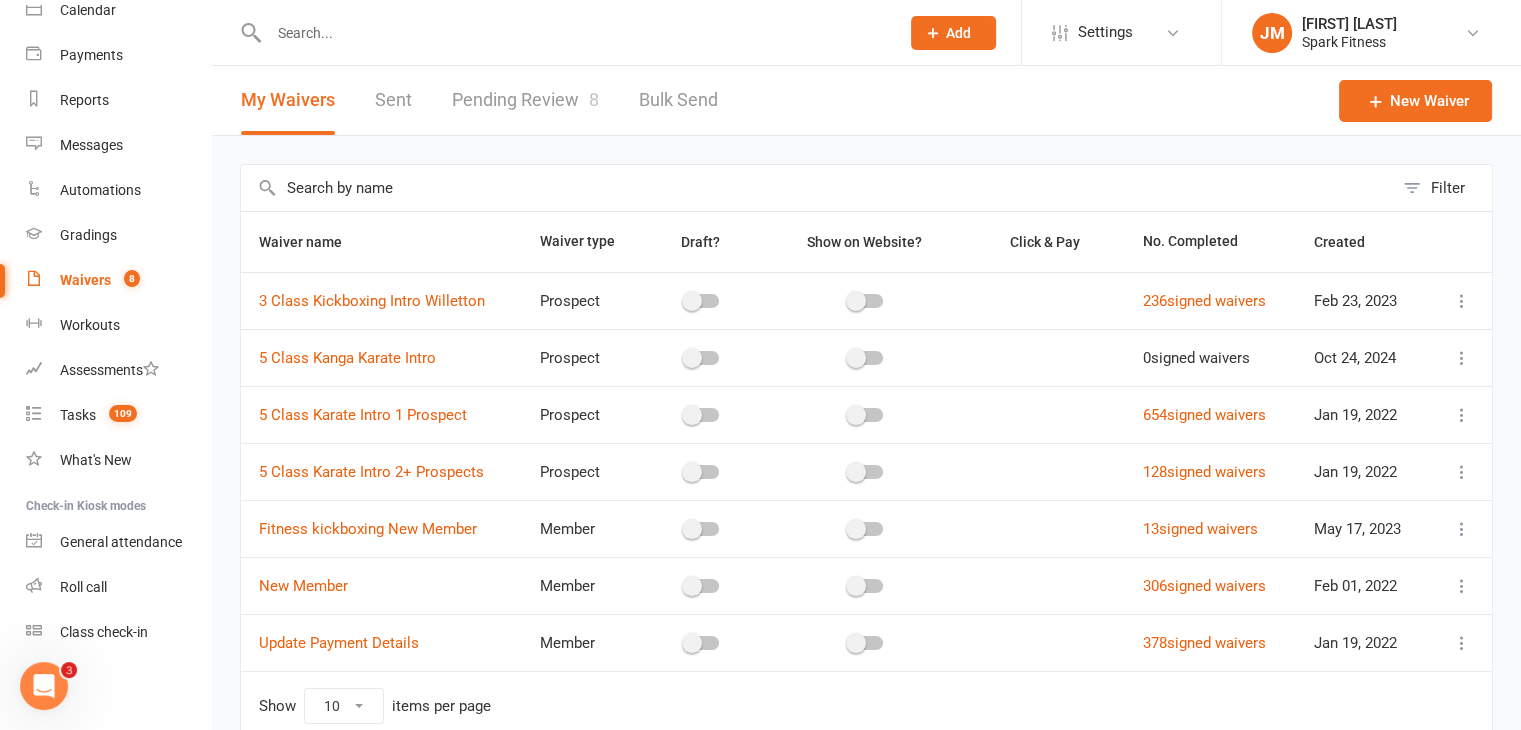 click on "Pending Review 8" at bounding box center (525, 100) 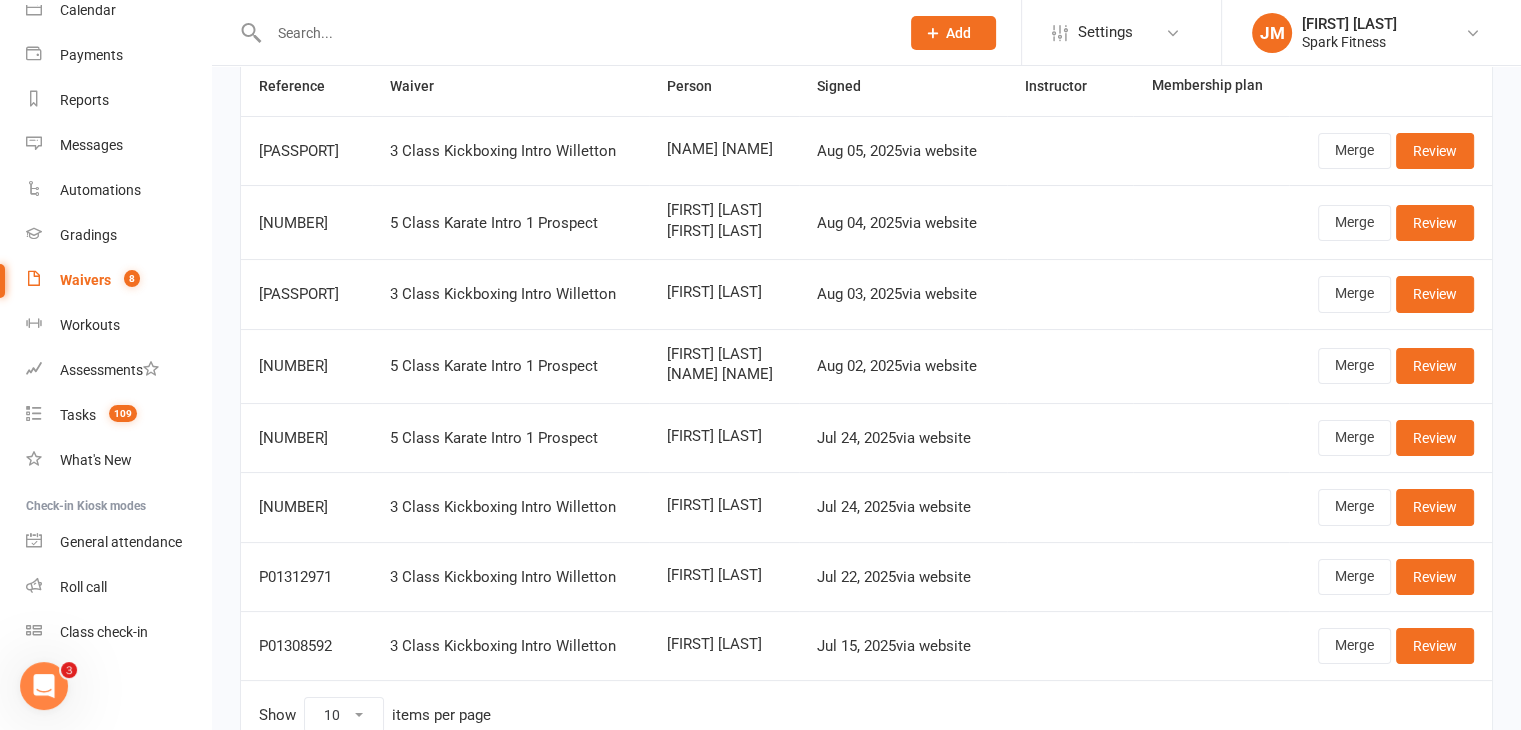 scroll, scrollTop: 156, scrollLeft: 0, axis: vertical 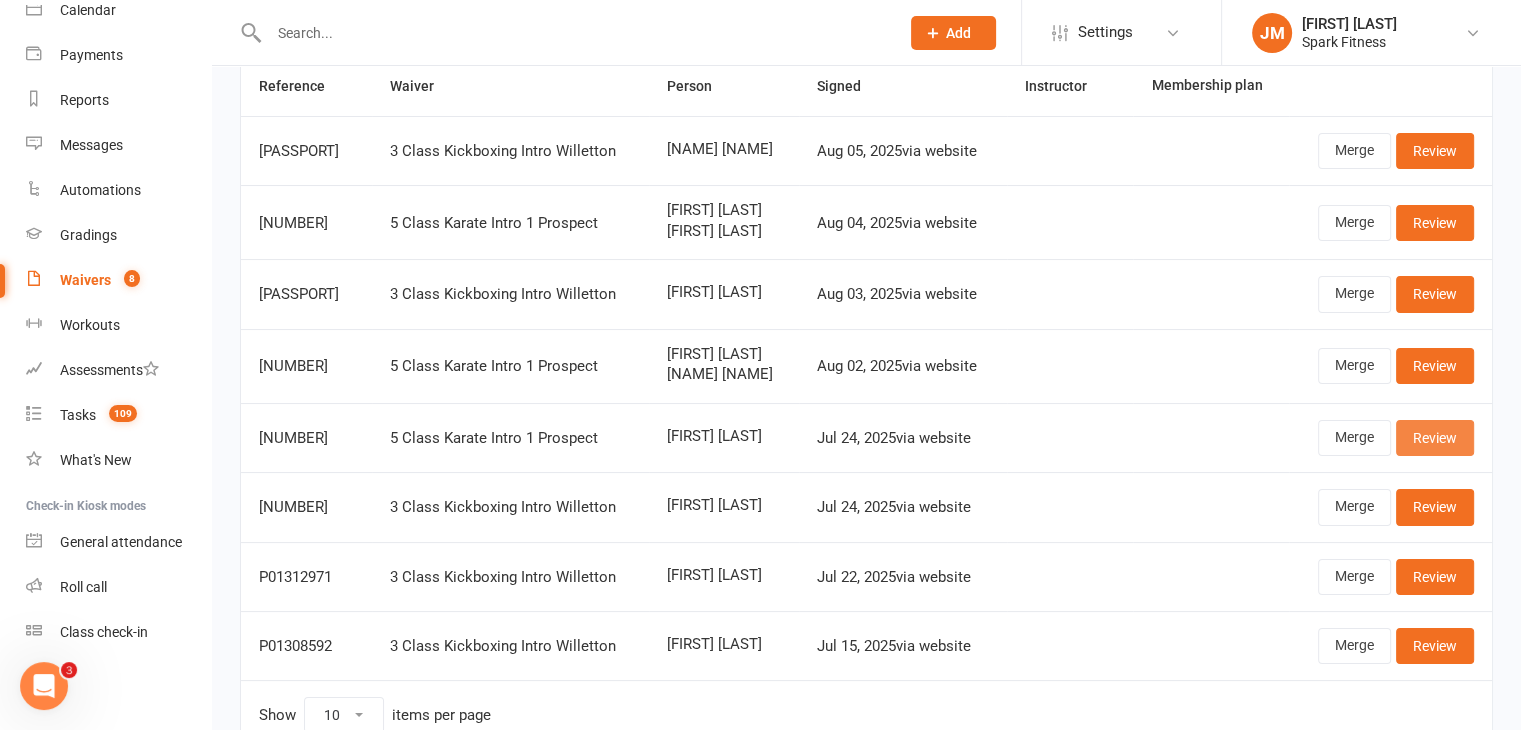 click on "Review" at bounding box center [1435, 438] 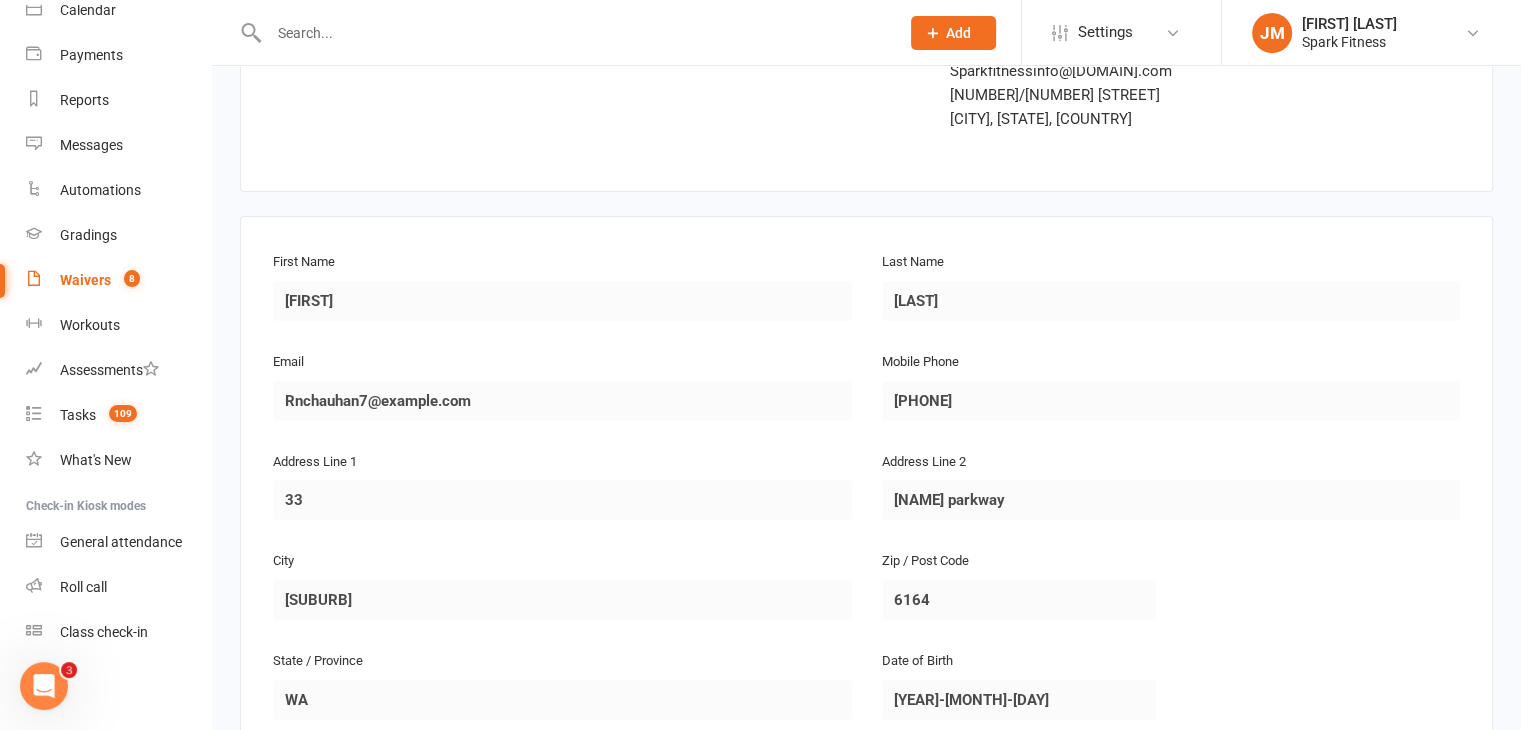 scroll, scrollTop: 0, scrollLeft: 0, axis: both 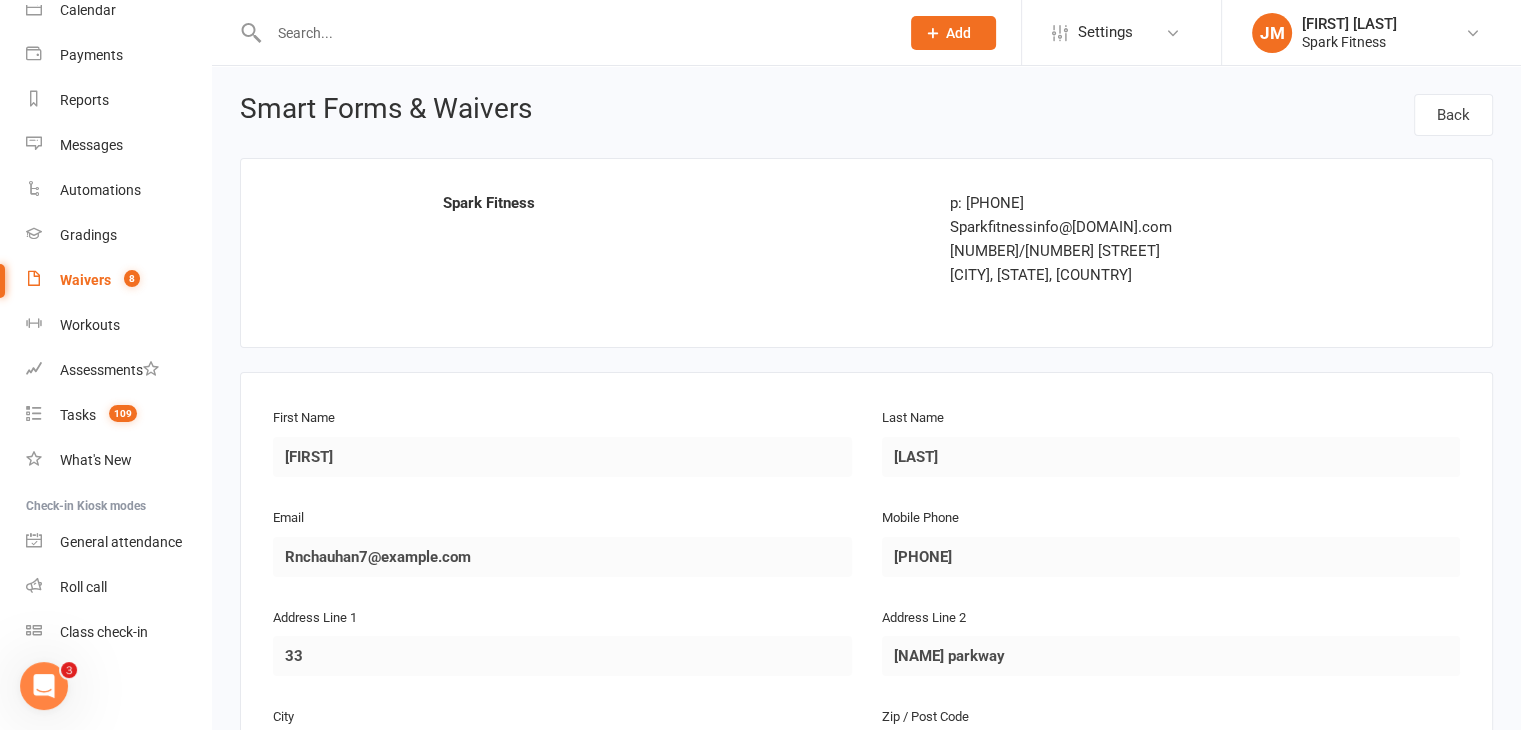 click on "First Name [FIRST] Last Name [LAST] Email [EMAIL] Mobile Phone [PHONE] Address Line 1 [NUMBER] Address Line 2 [TEXT] City [CITY] Zip / Post Code [POSTAL_CODE] State / Province [STATE] Date of Birth [DATE]" at bounding box center [866, 654] 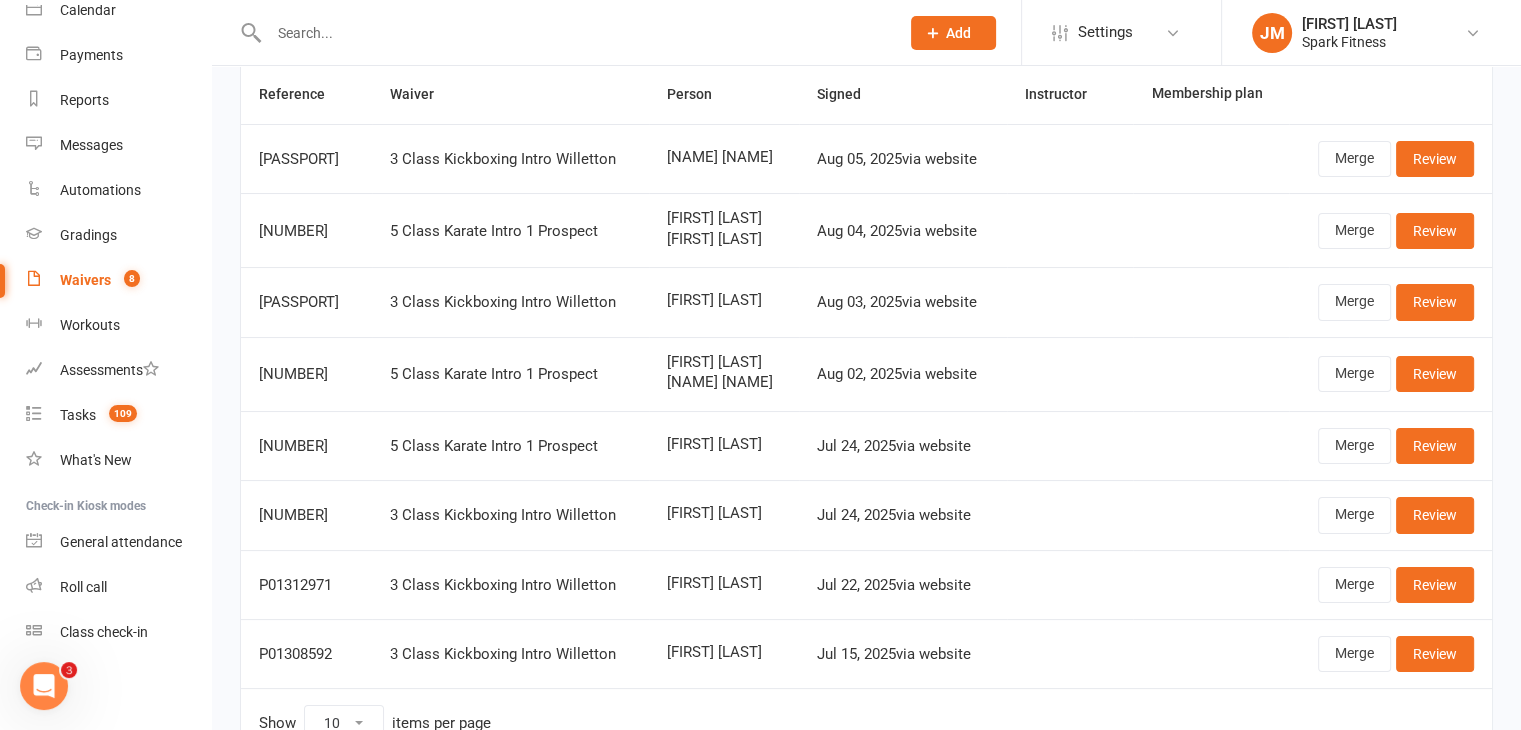 scroll, scrollTop: 147, scrollLeft: 0, axis: vertical 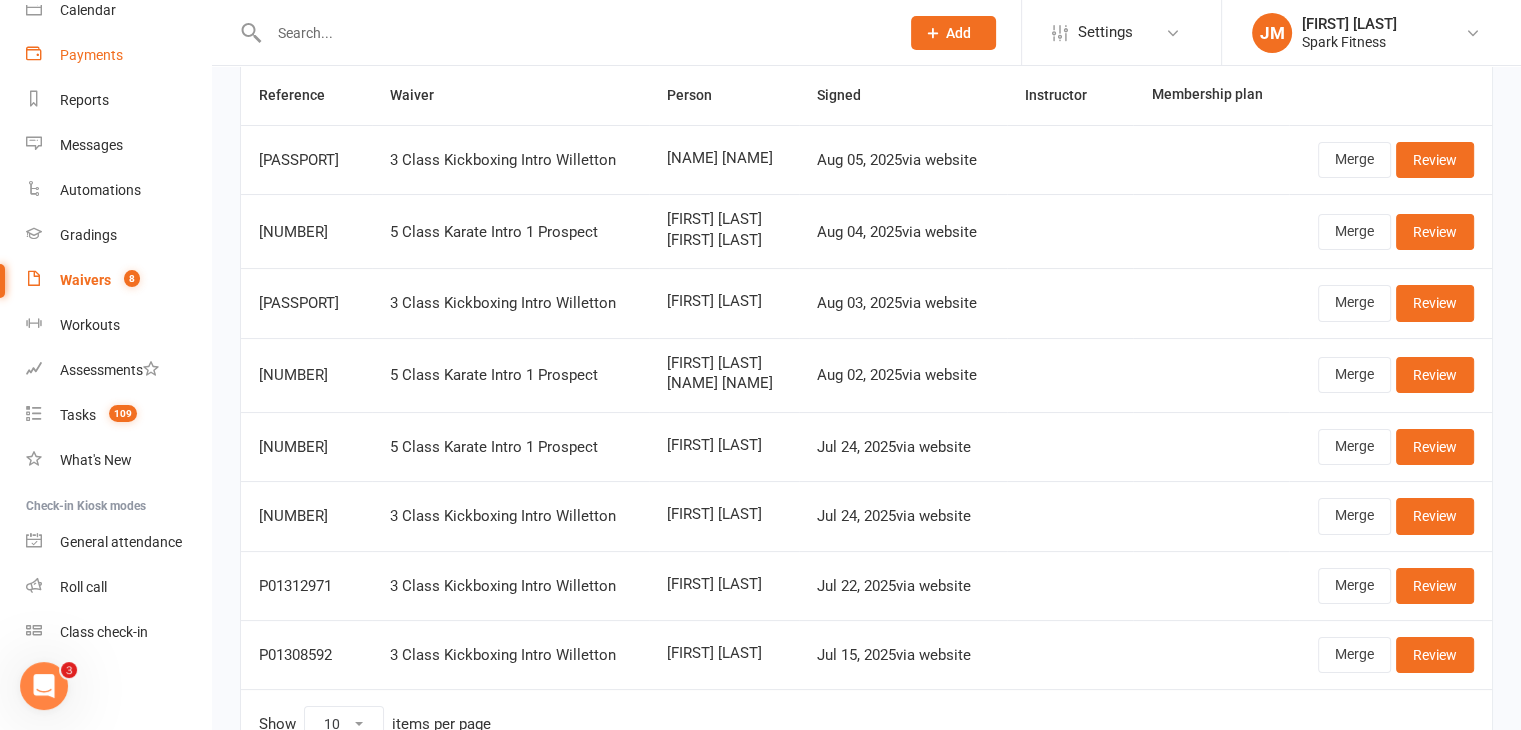 click on "Payments" at bounding box center [118, 55] 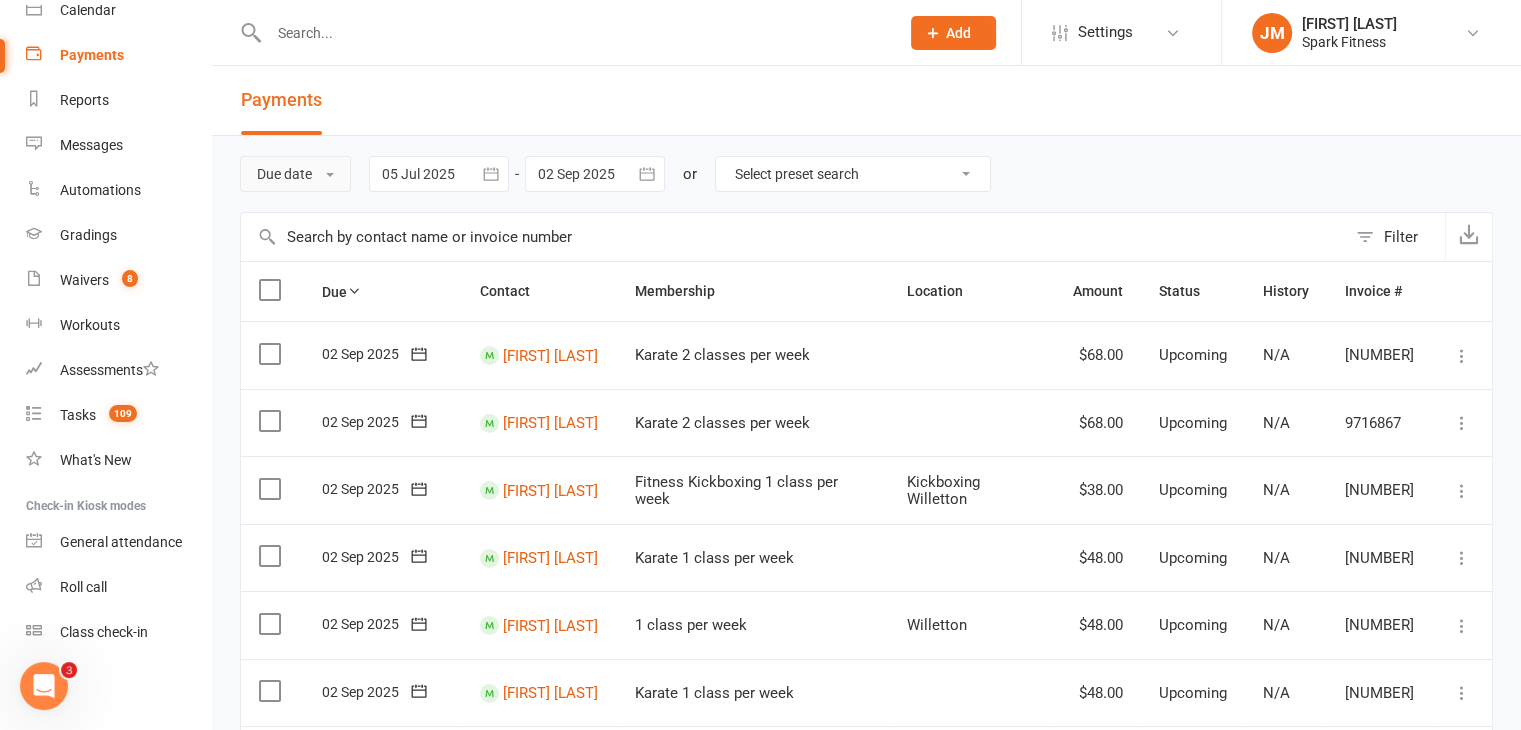 click on "Due date" at bounding box center (295, 174) 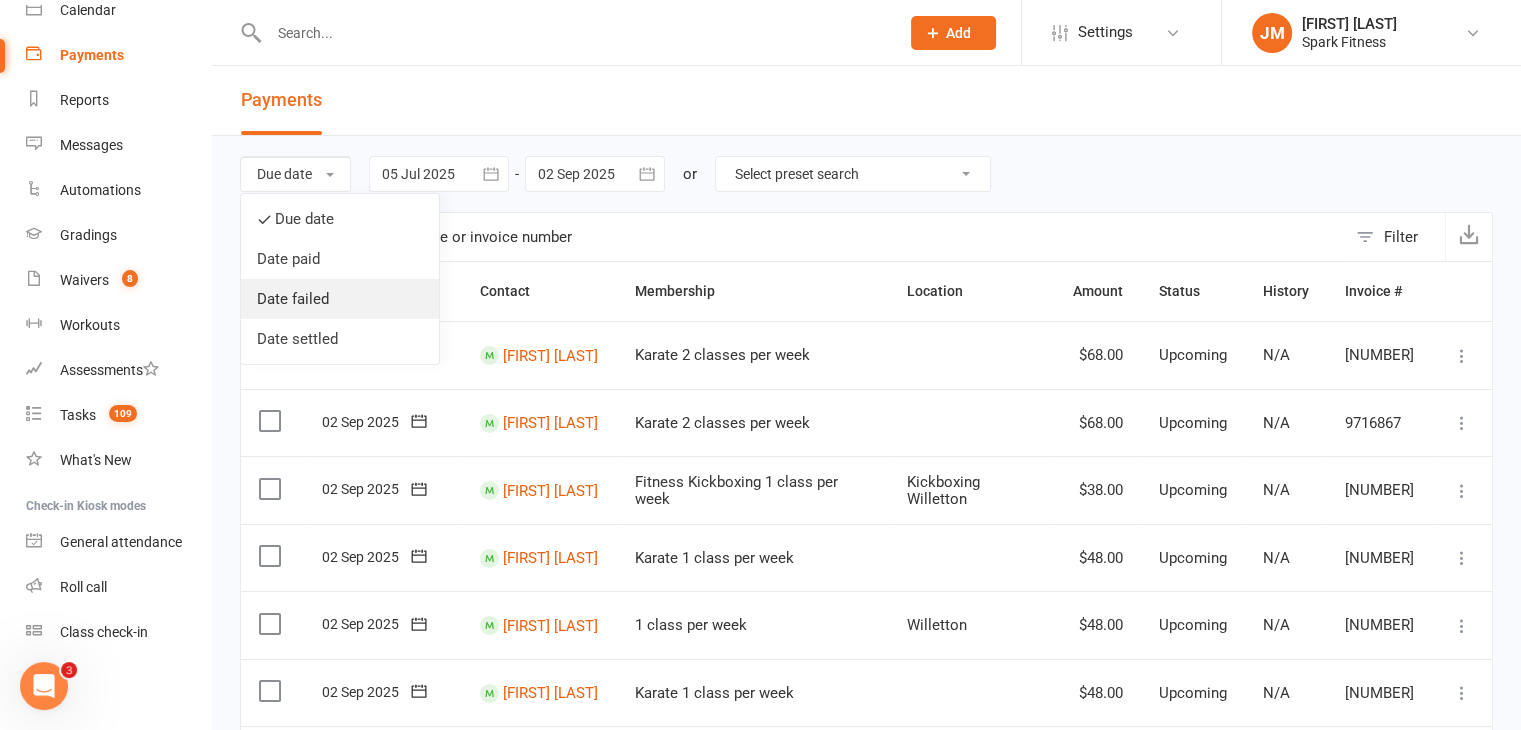 click on "Date failed" at bounding box center [340, 299] 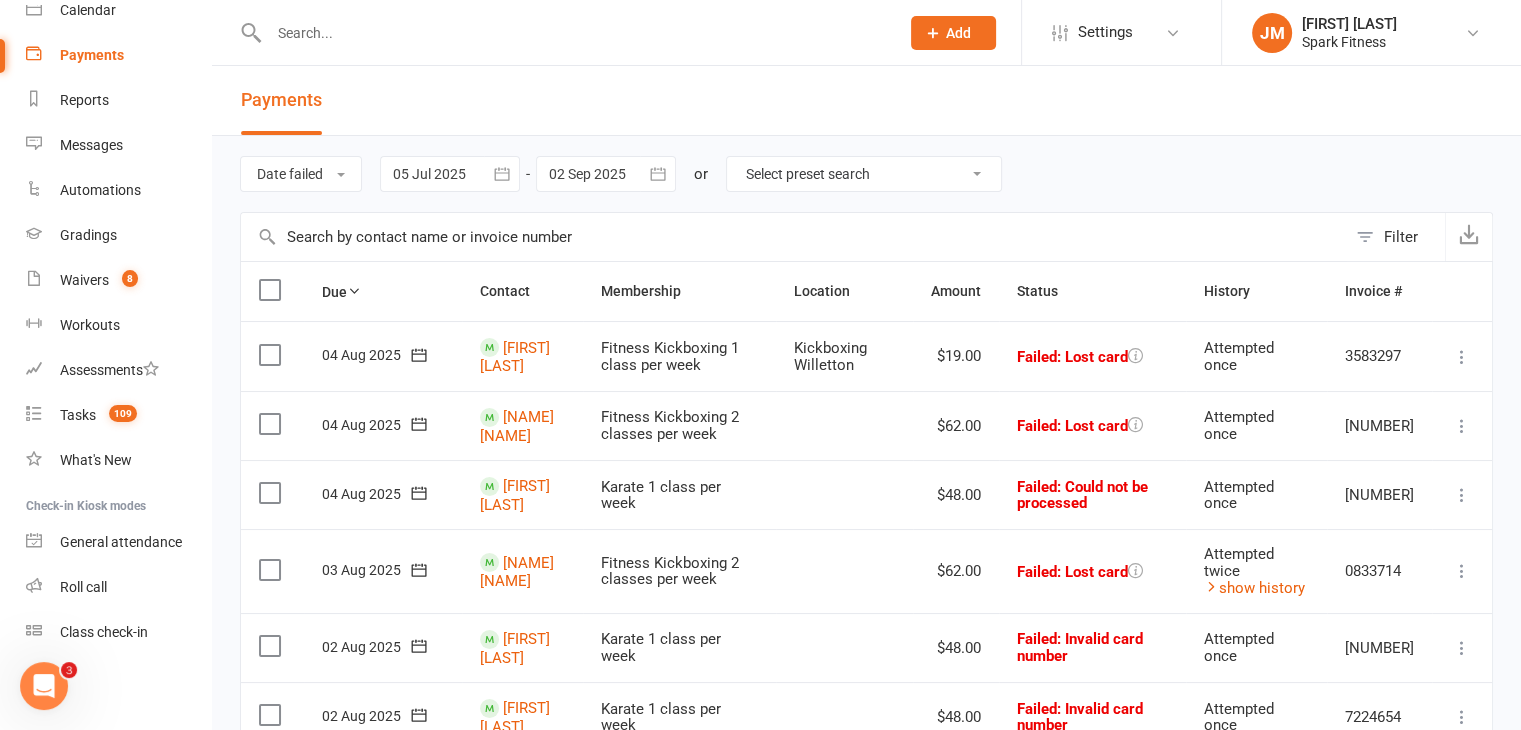 click at bounding box center [450, 174] 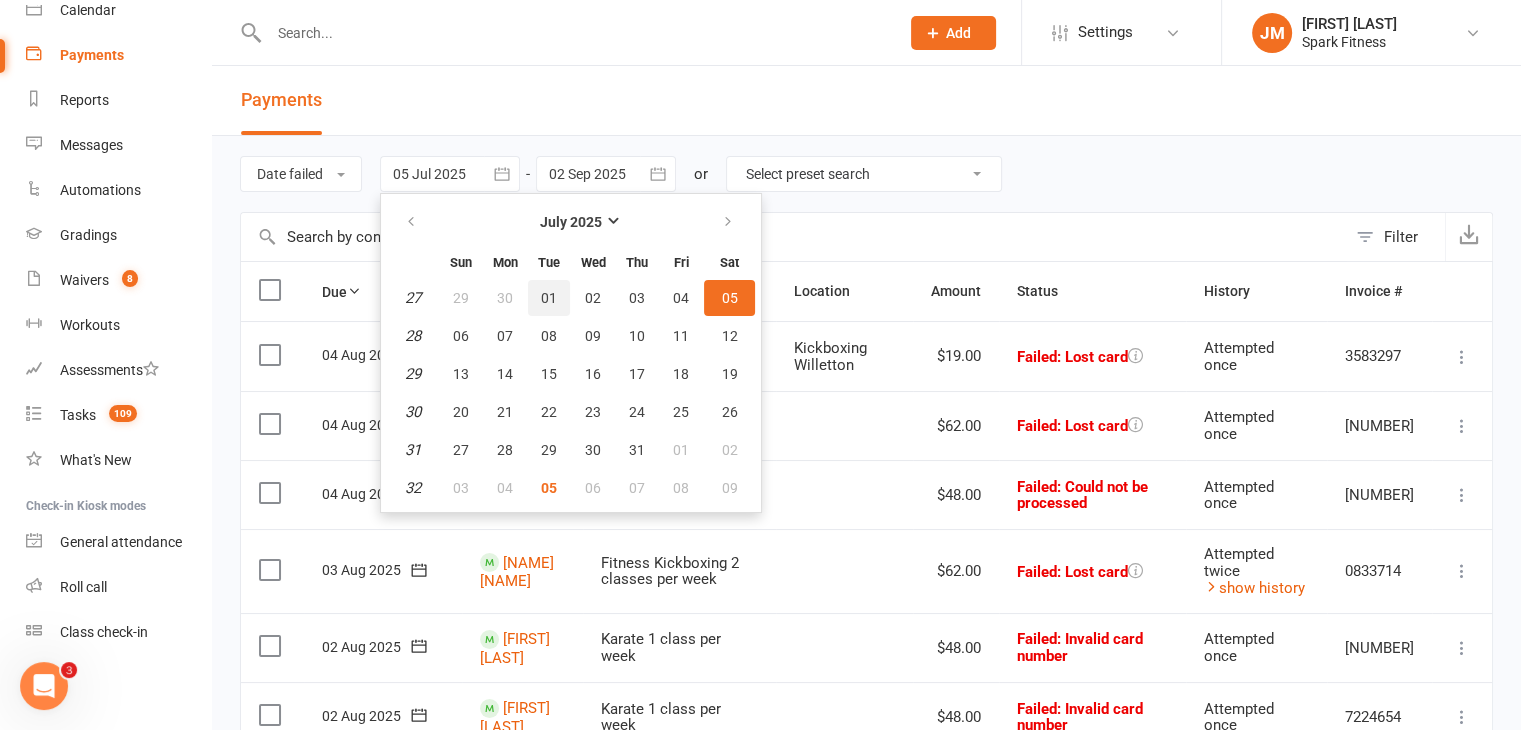 click on "01" at bounding box center (549, 298) 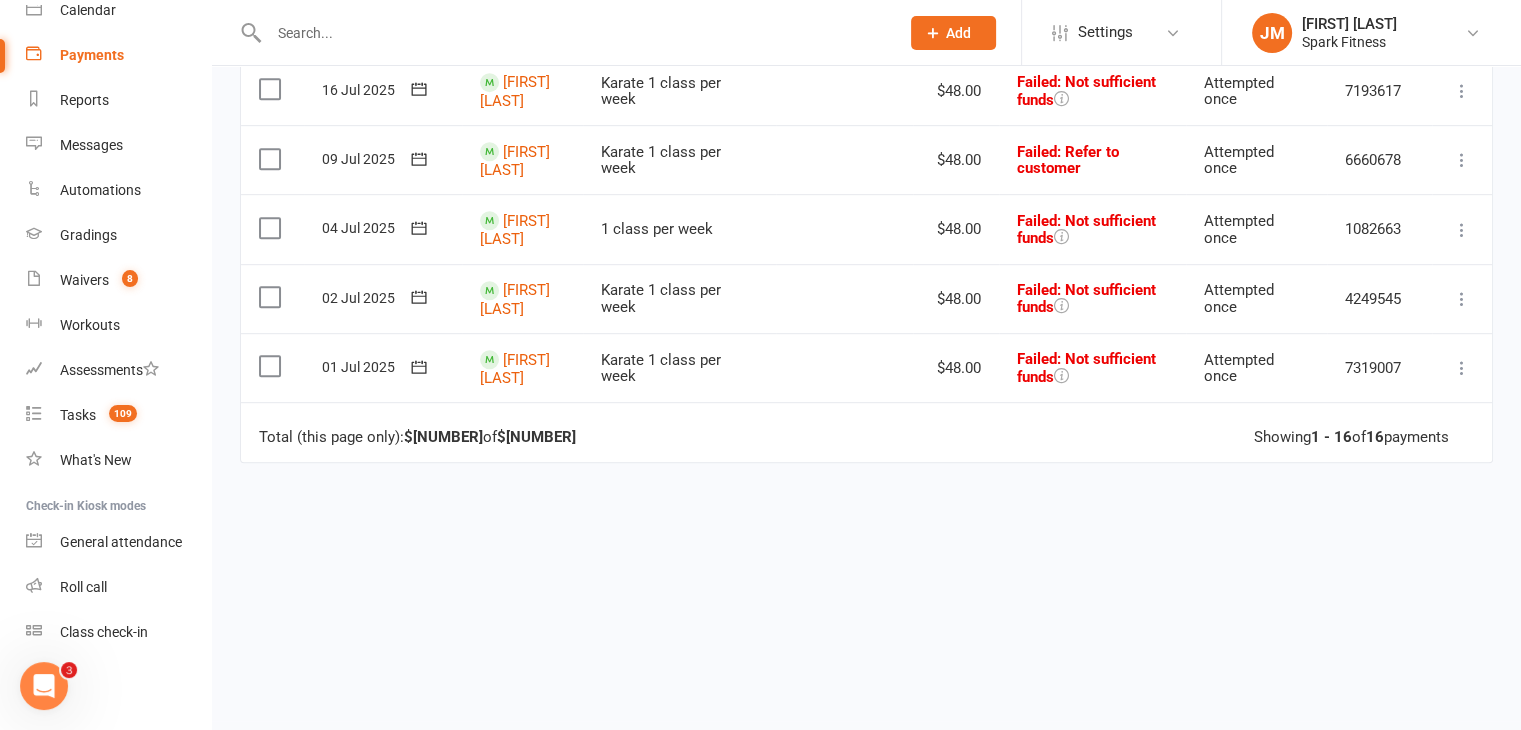 scroll, scrollTop: 1055, scrollLeft: 0, axis: vertical 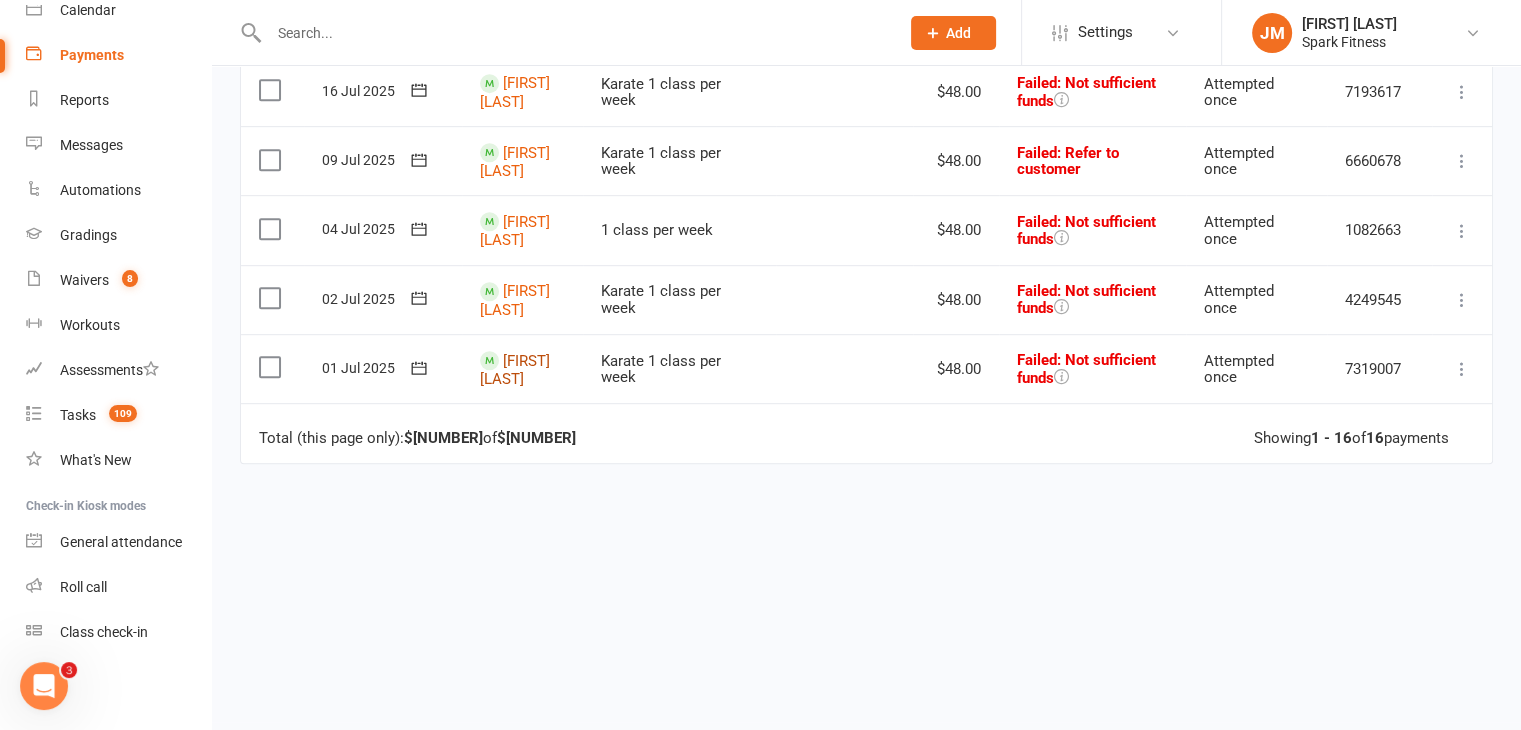 click on "[FIRST] [LAST]" at bounding box center (515, 369) 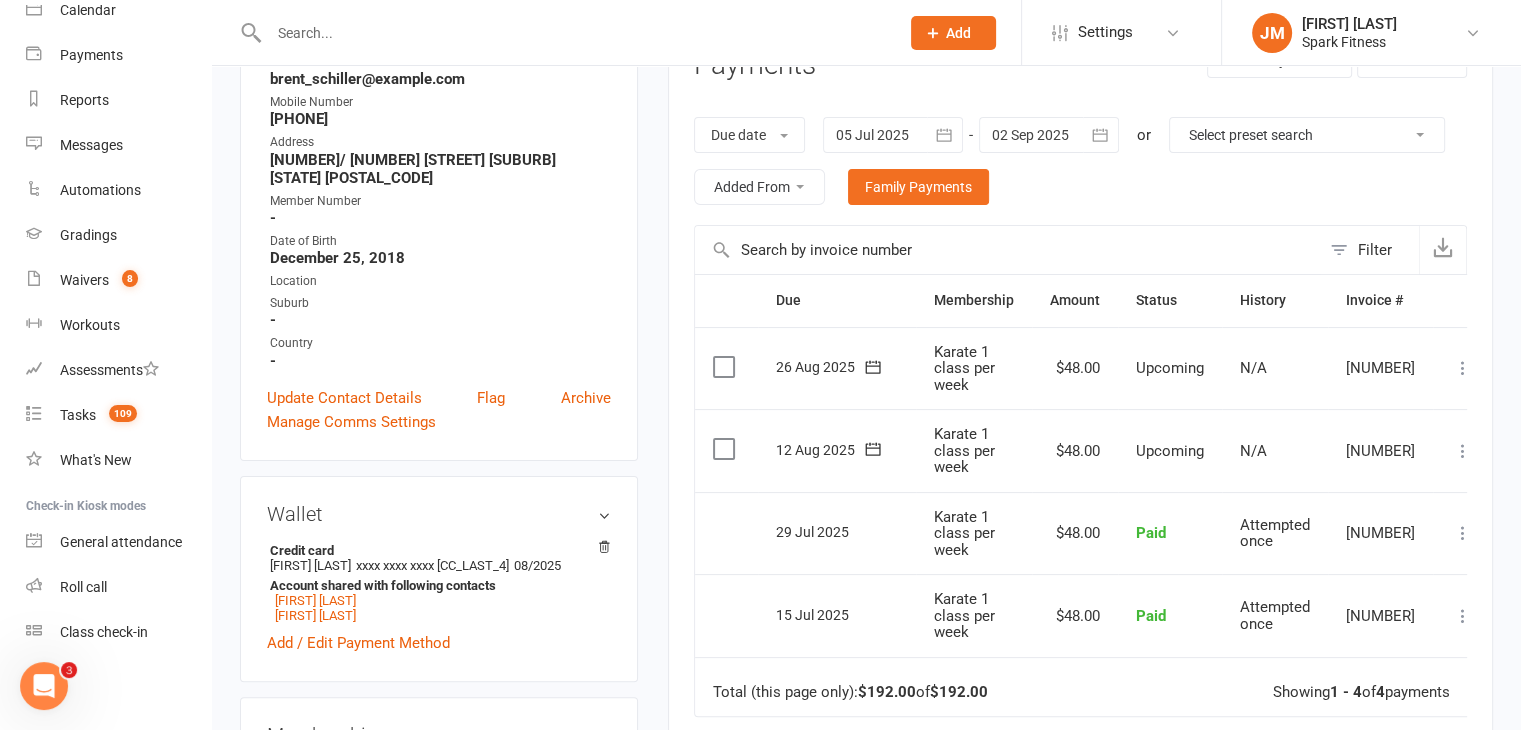 scroll, scrollTop: 0, scrollLeft: 0, axis: both 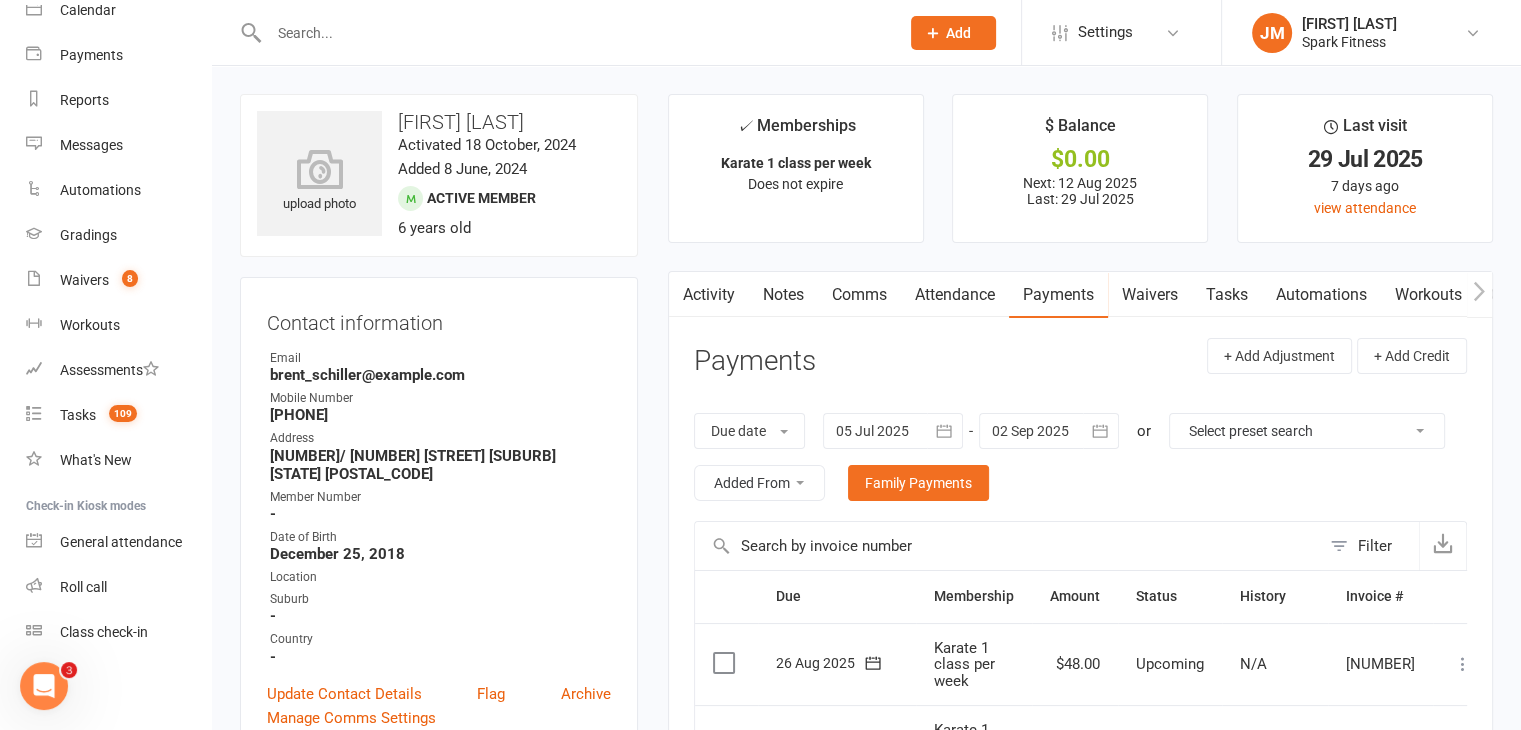 click at bounding box center (893, 431) 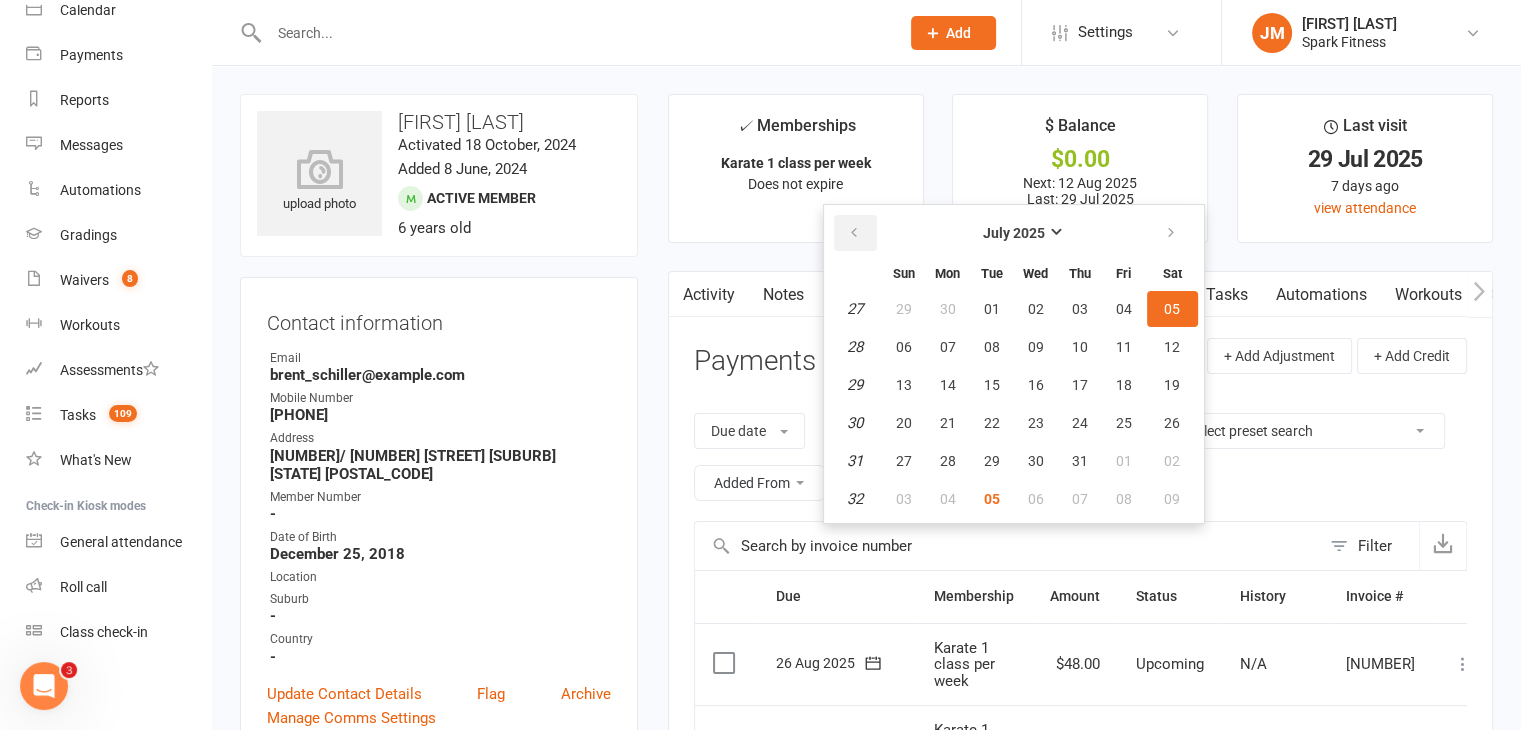 click at bounding box center (854, 233) 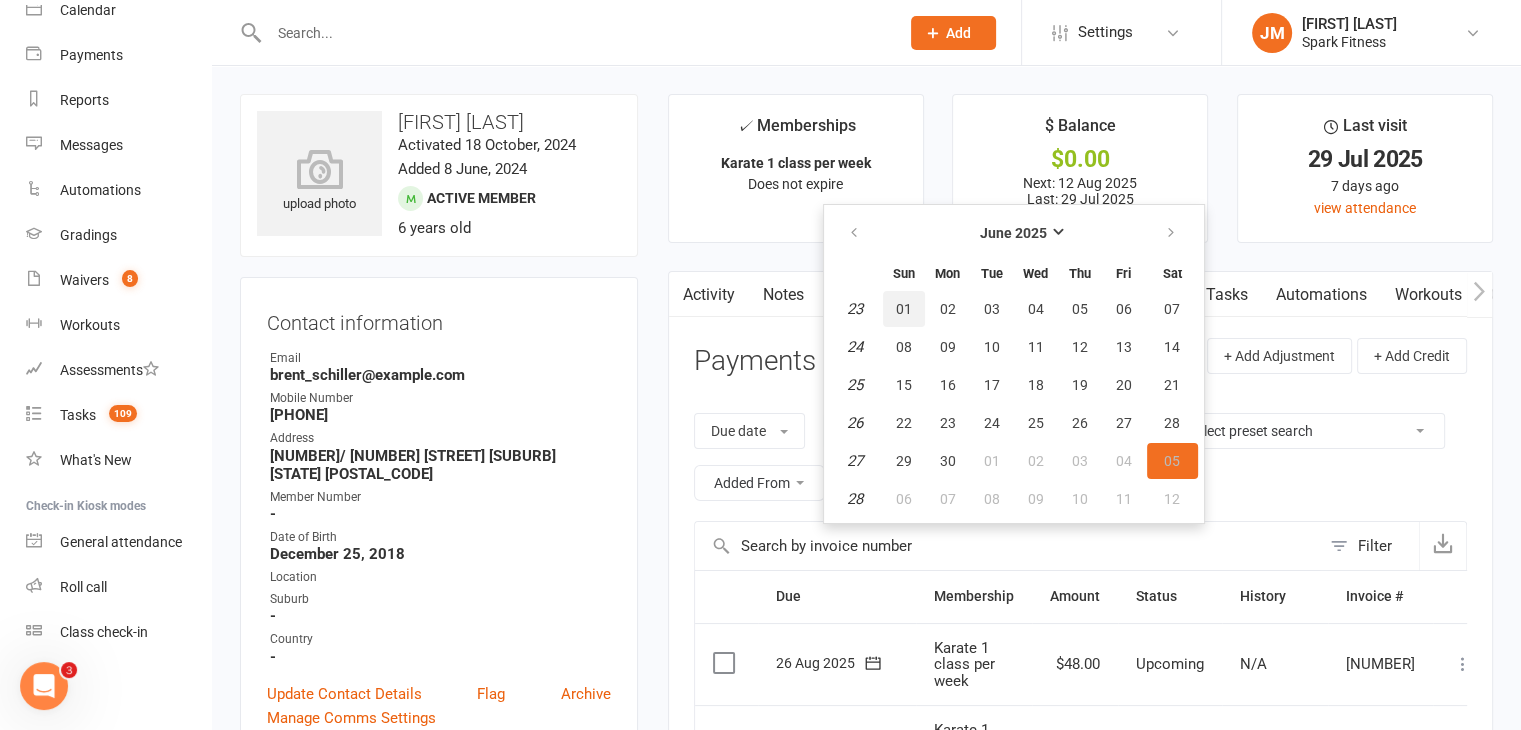 click on "01" at bounding box center (904, 309) 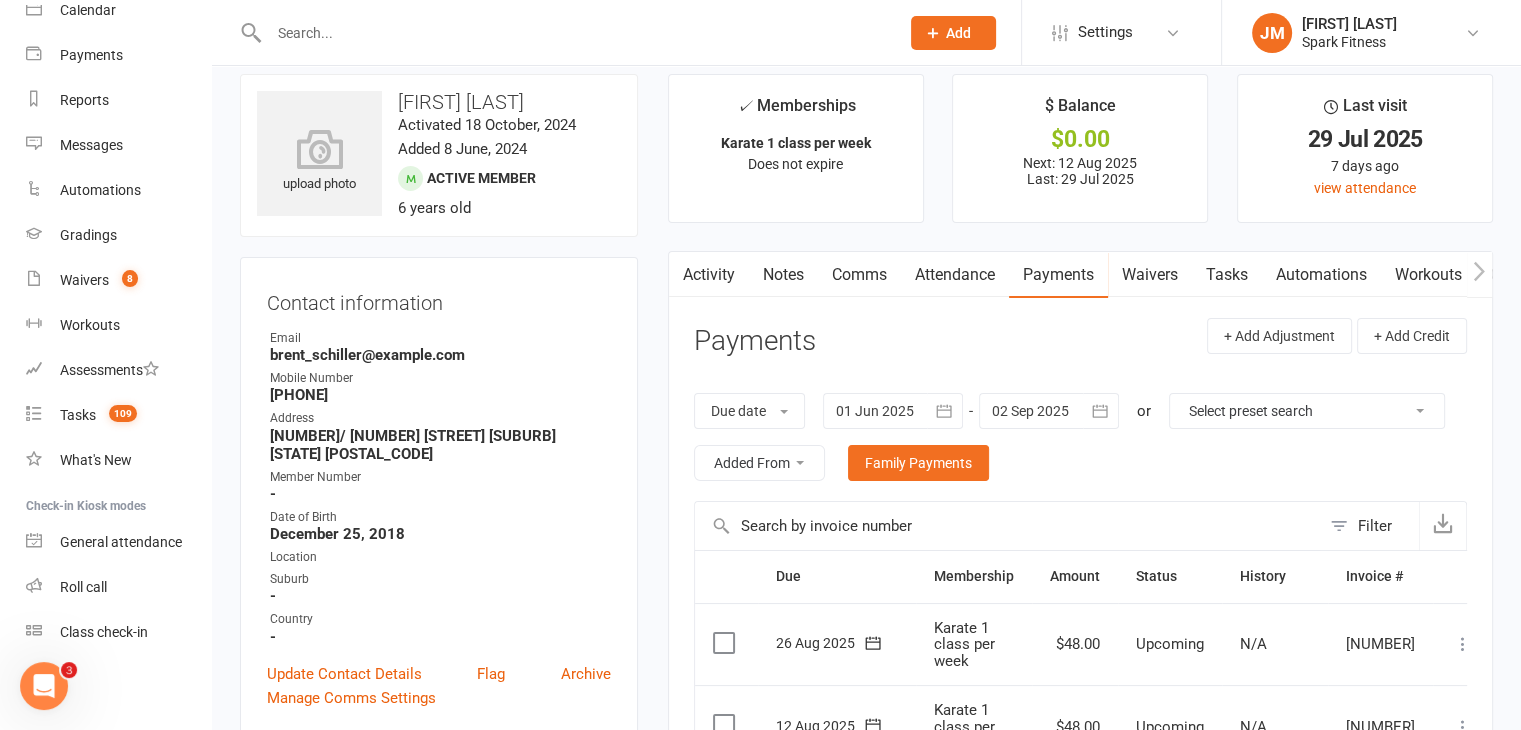 scroll, scrollTop: 0, scrollLeft: 0, axis: both 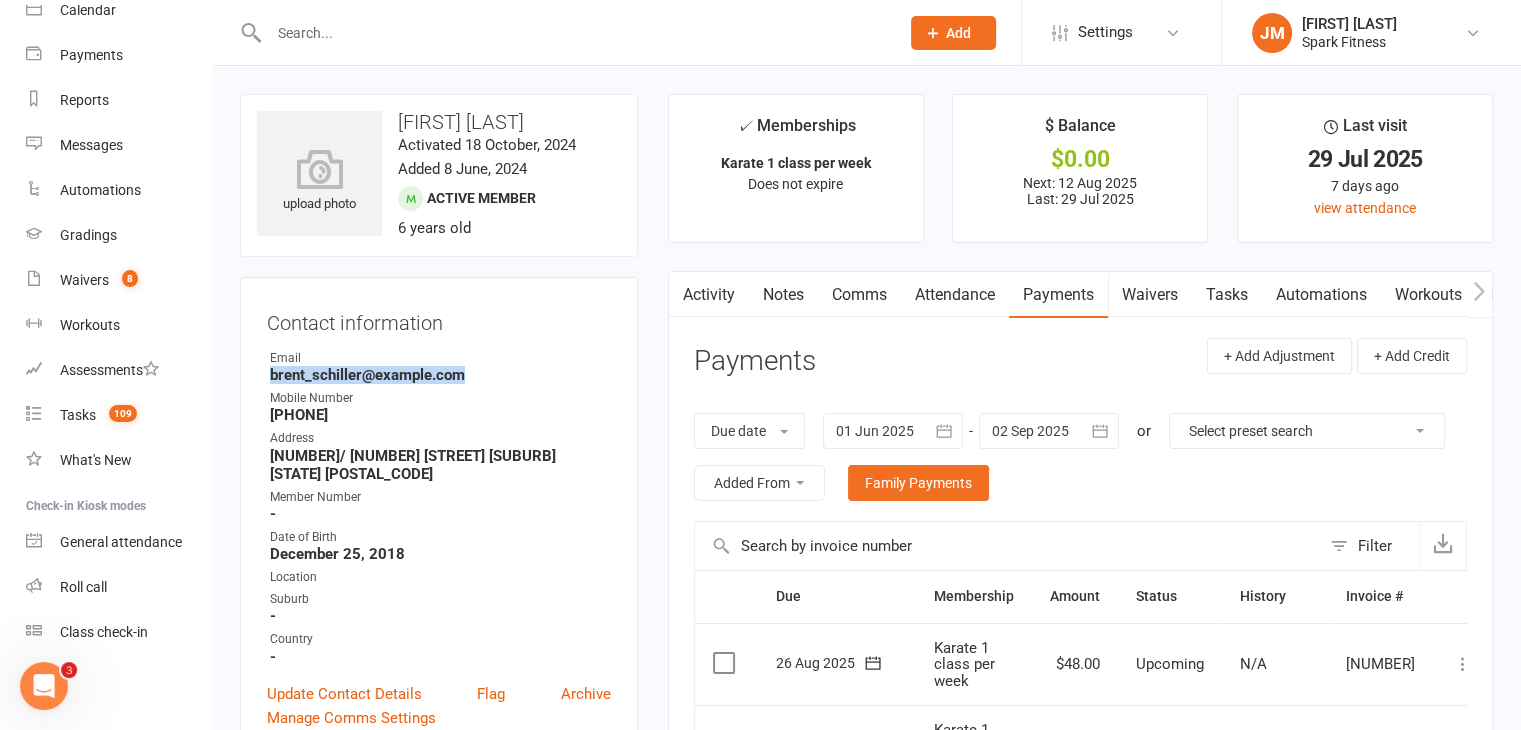 drag, startPoint x: 496, startPoint y: 376, endPoint x: 249, endPoint y: 373, distance: 247.01822 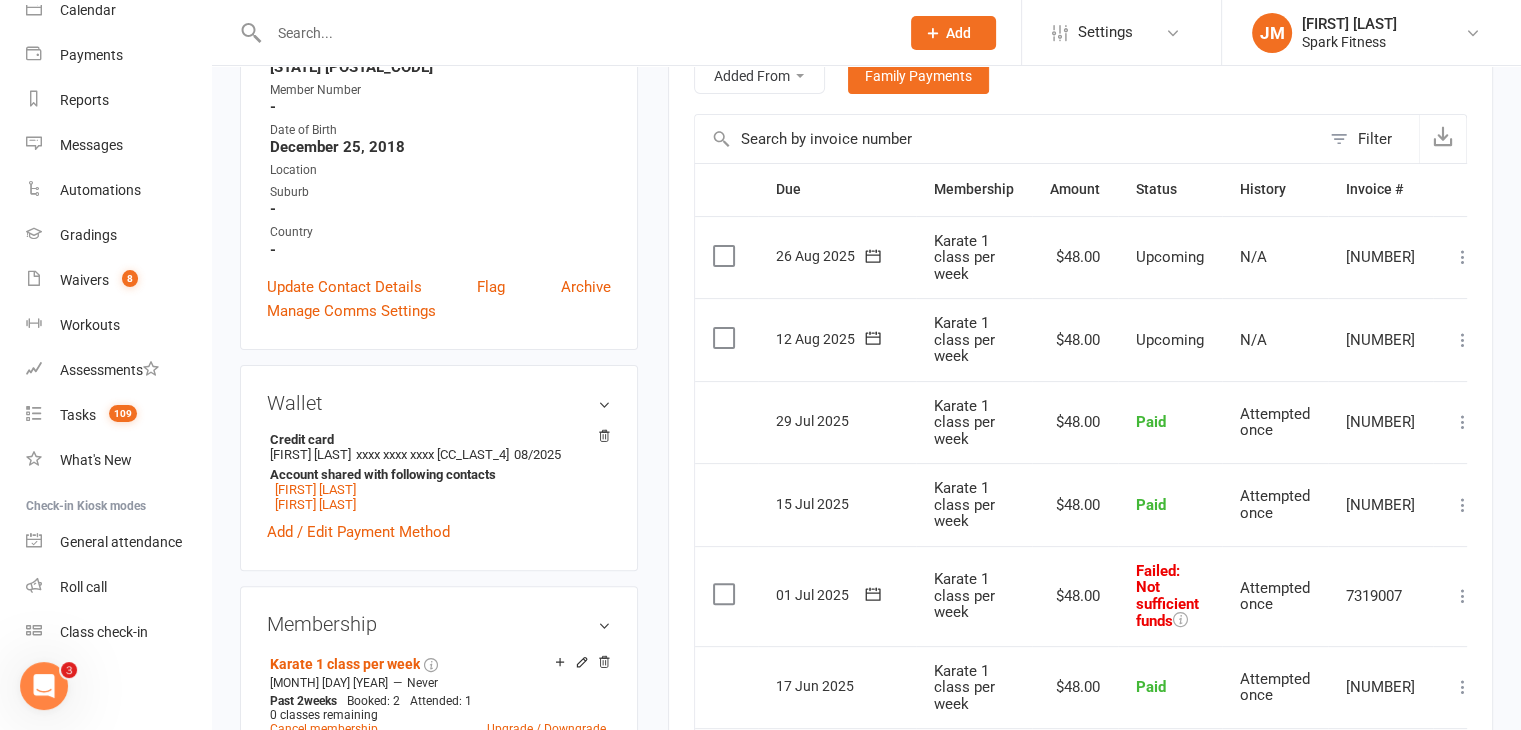 scroll, scrollTop: 516, scrollLeft: 0, axis: vertical 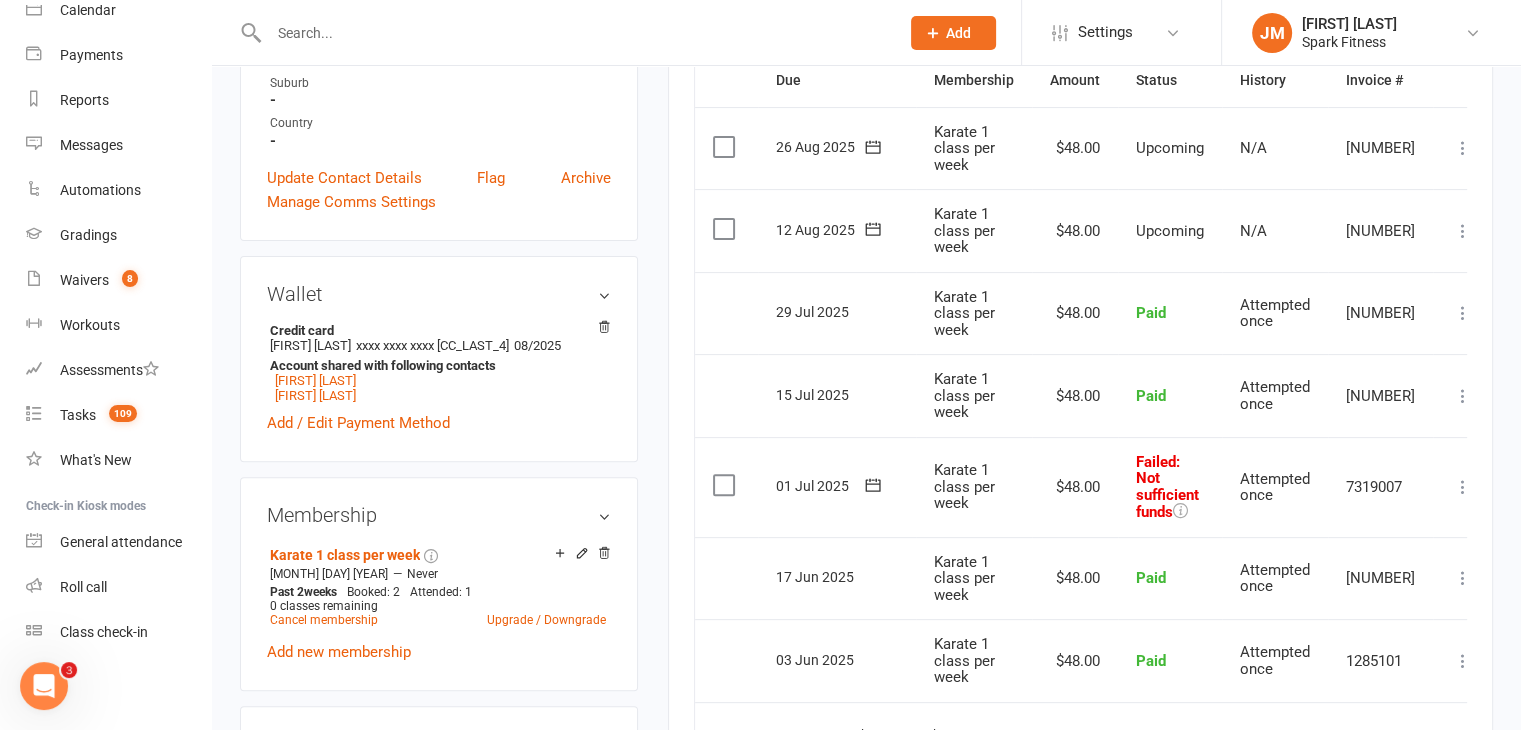click 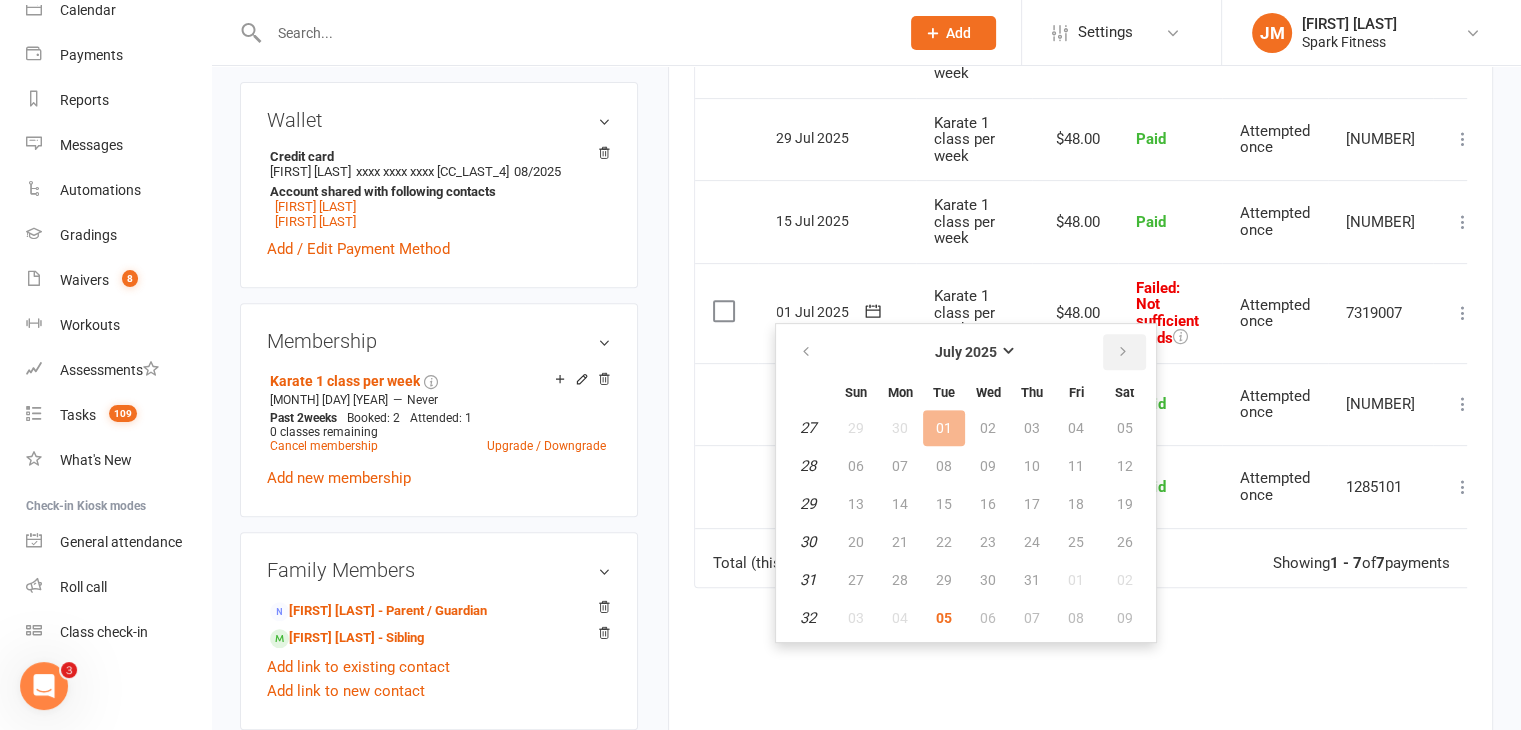 scroll, scrollTop: 695, scrollLeft: 0, axis: vertical 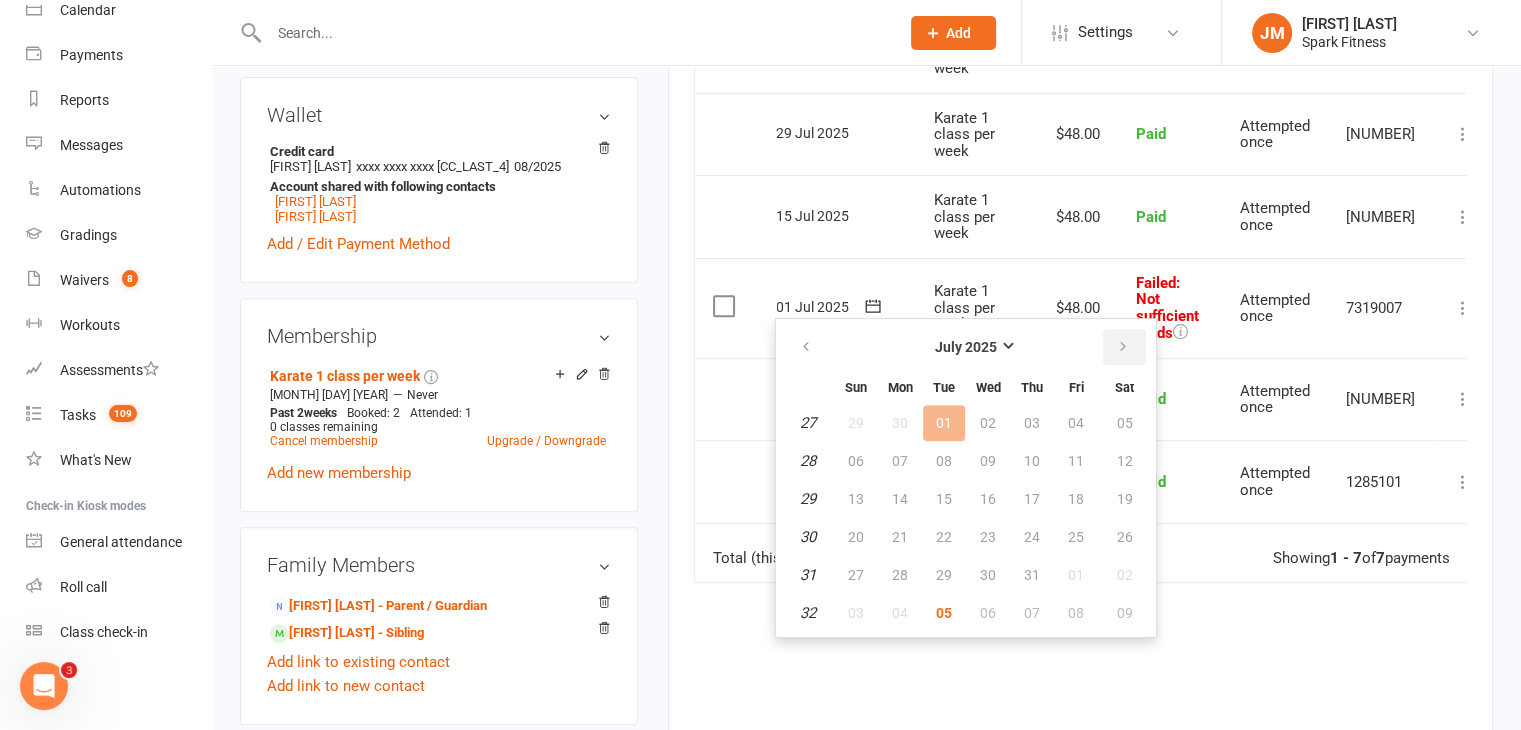 click at bounding box center (1123, 347) 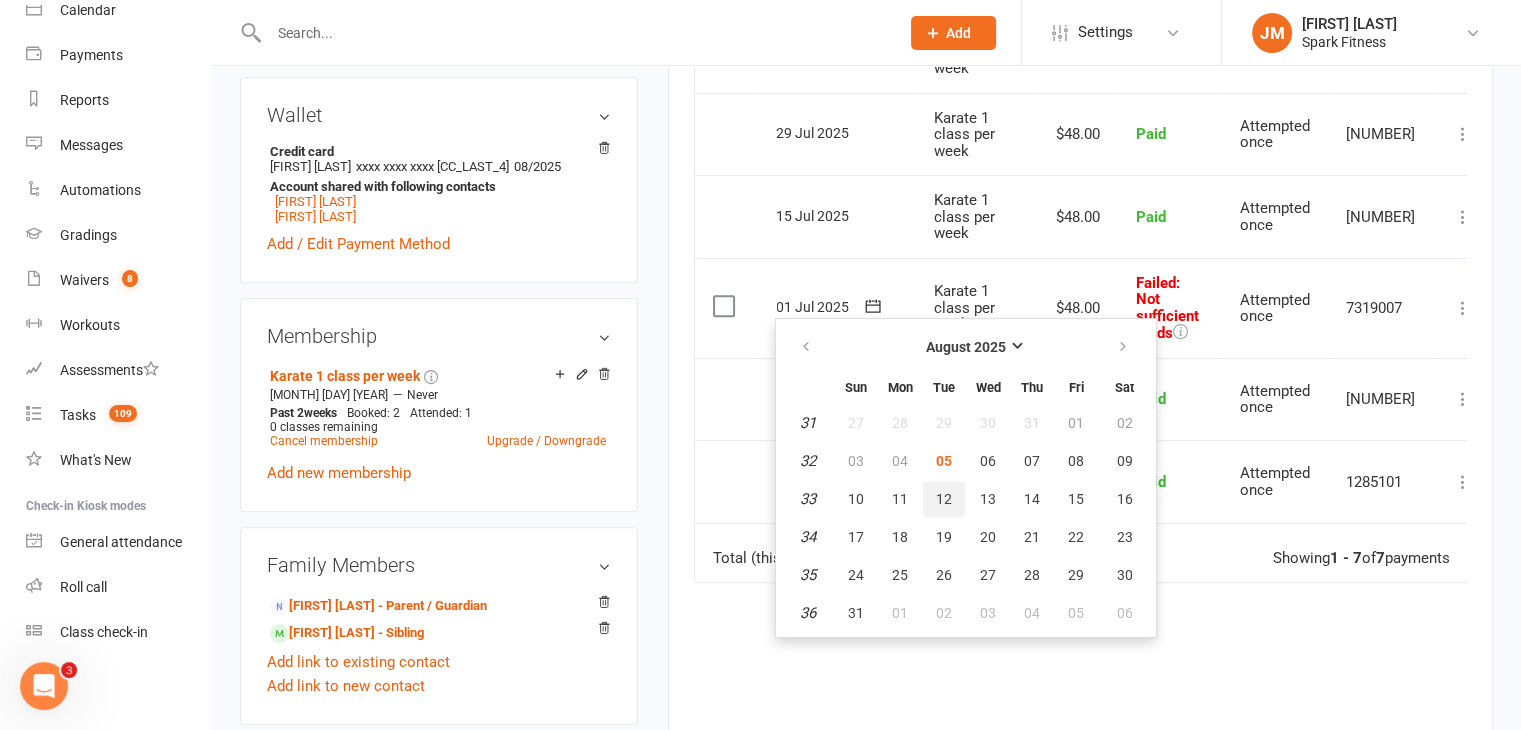 click on "12" at bounding box center [944, 499] 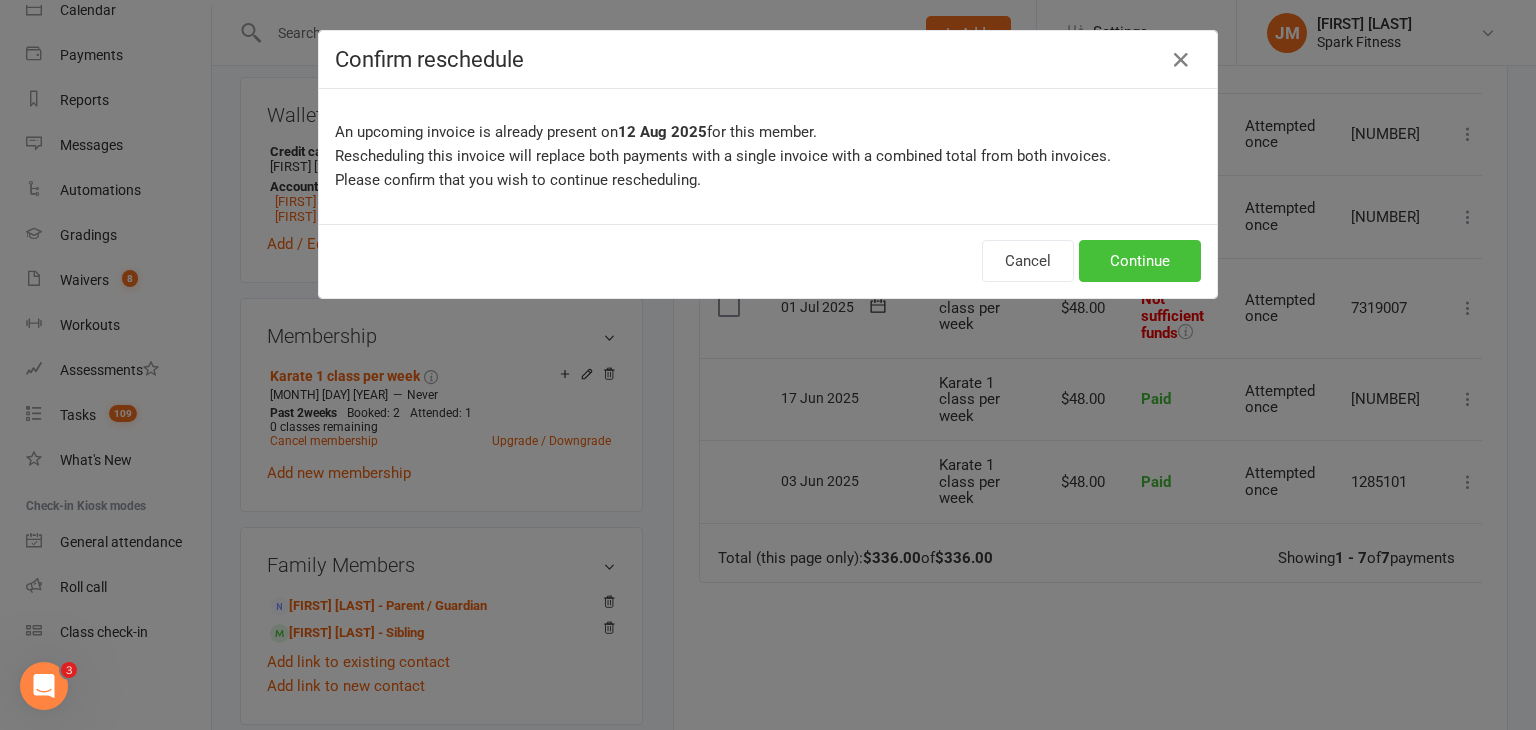 click on "Continue" at bounding box center (1140, 261) 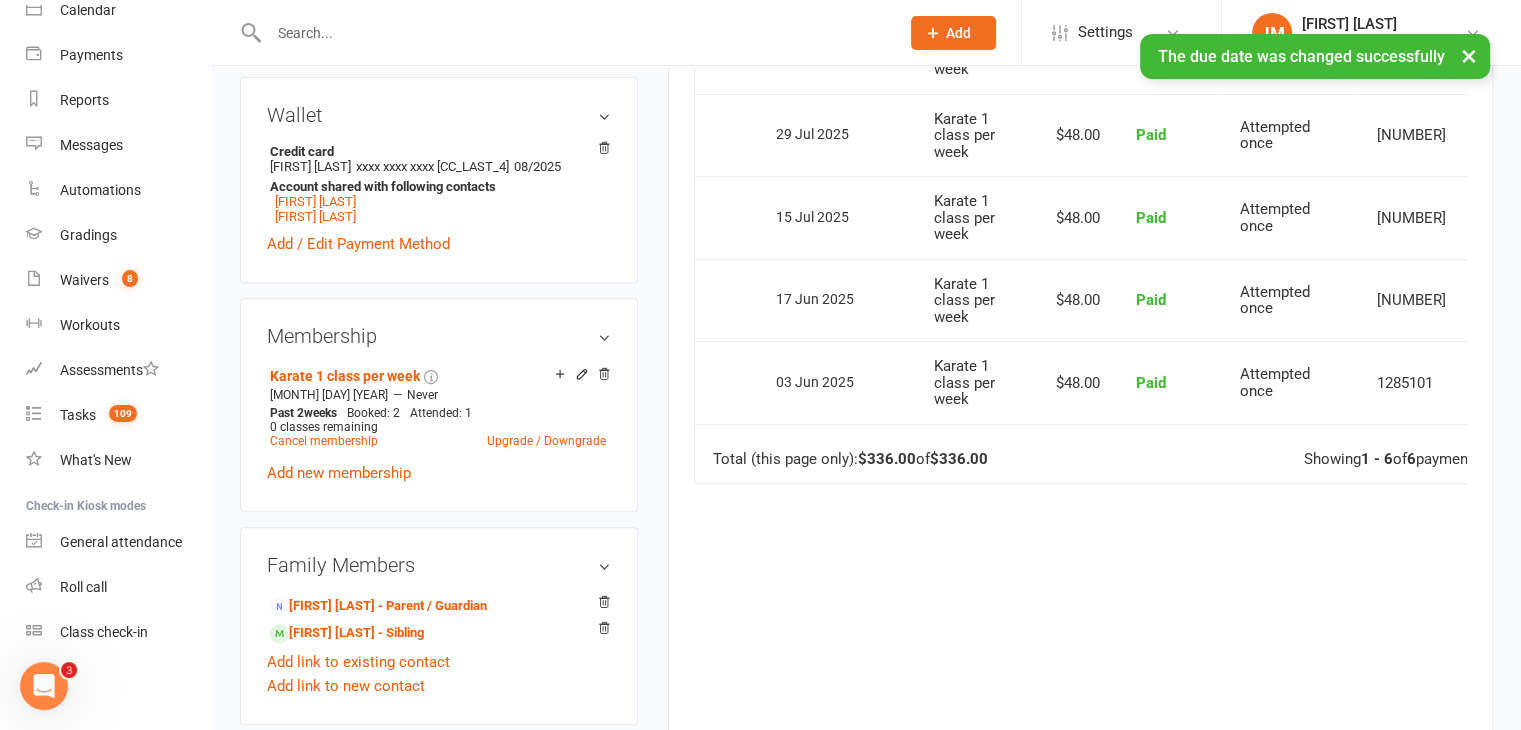 click on "× The due date was changed successfully" at bounding box center [747, 34] 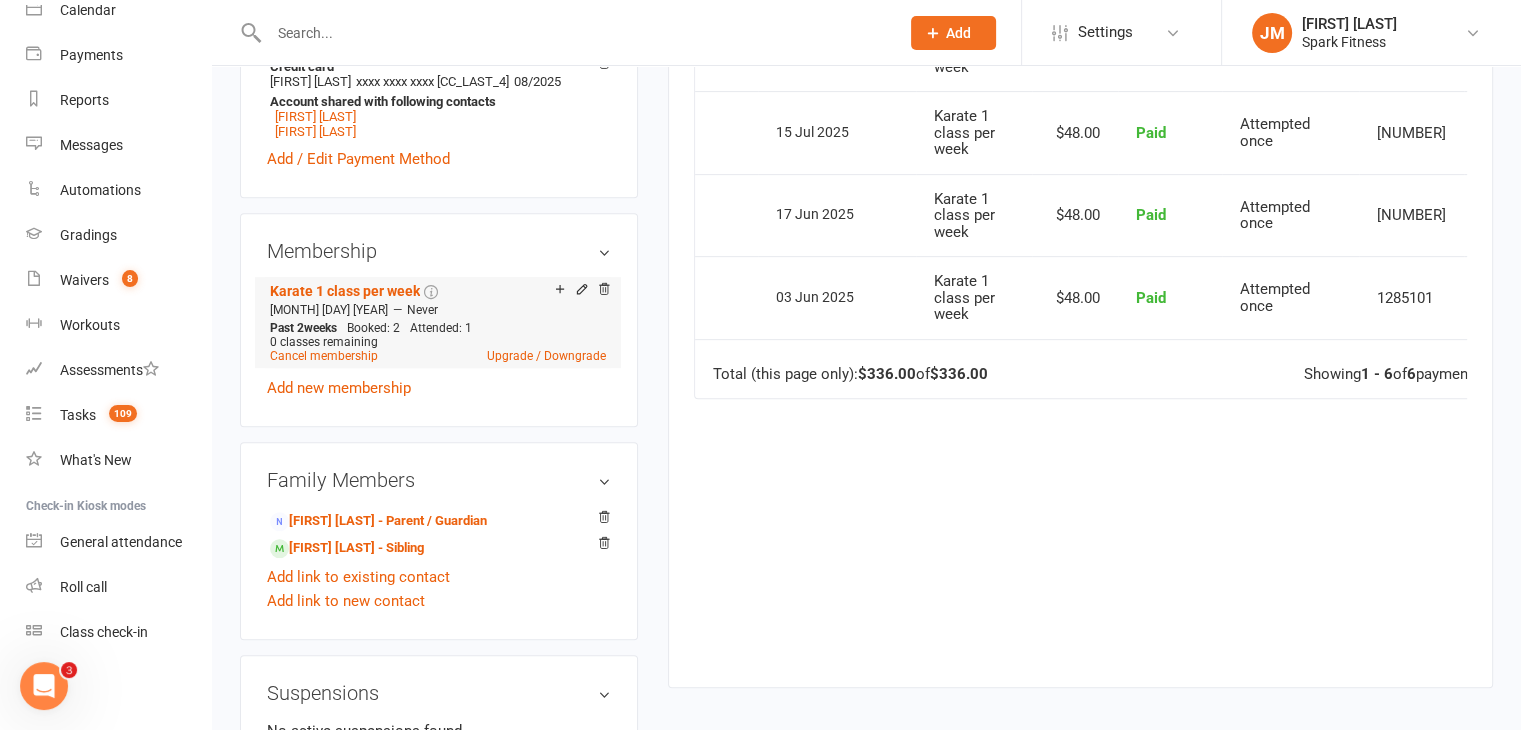 scroll, scrollTop: 770, scrollLeft: 0, axis: vertical 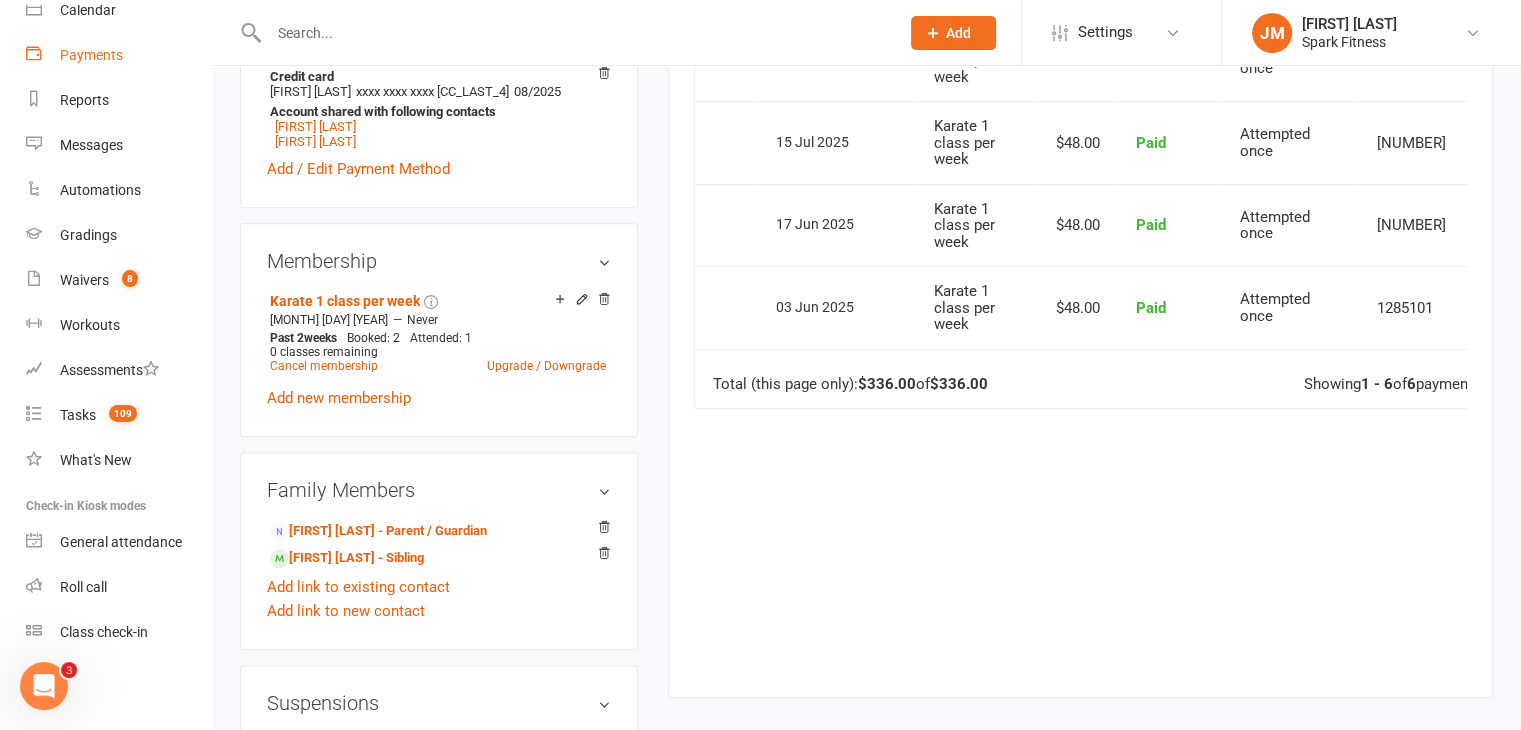 click on "Payments" at bounding box center [91, 55] 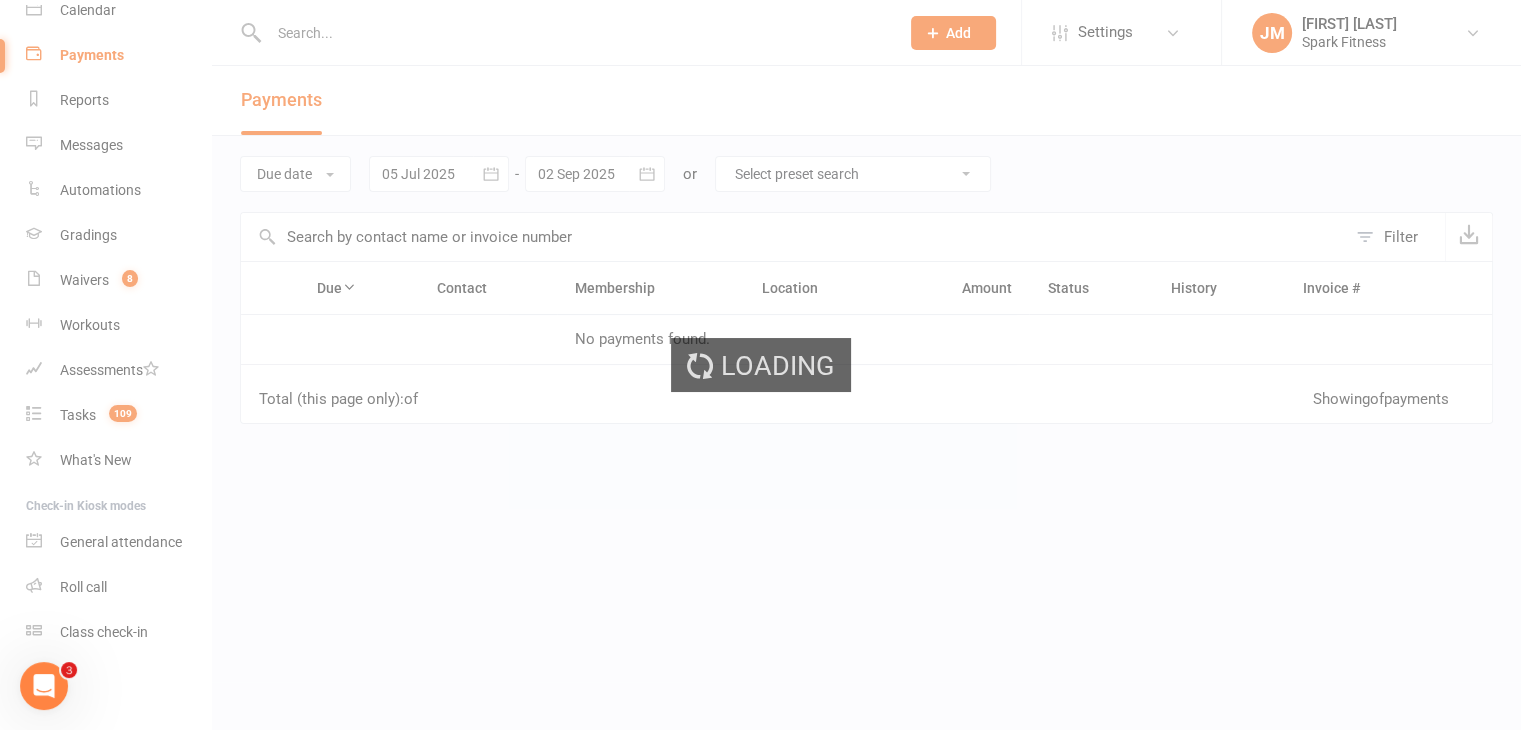scroll, scrollTop: 0, scrollLeft: 0, axis: both 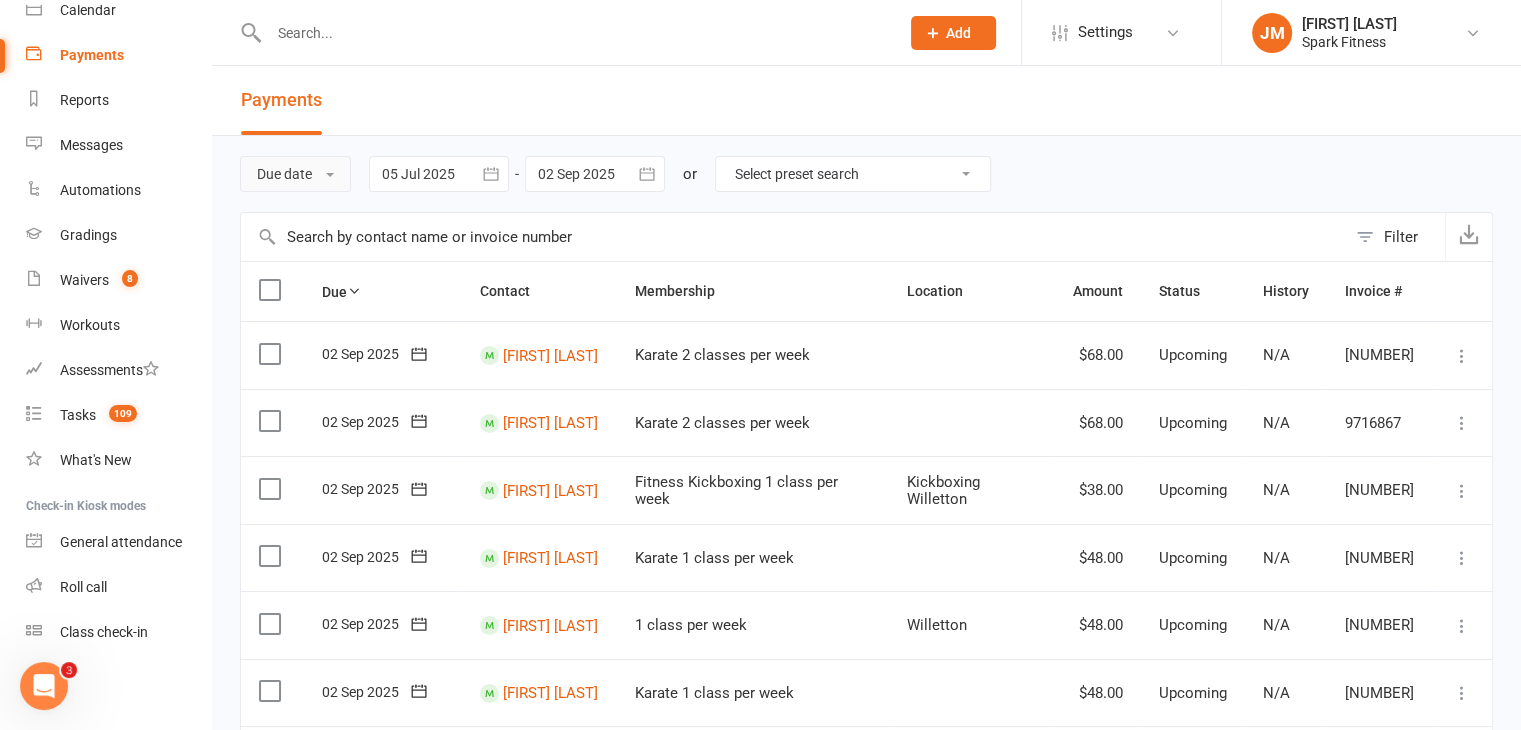 click on "Due date" at bounding box center (295, 174) 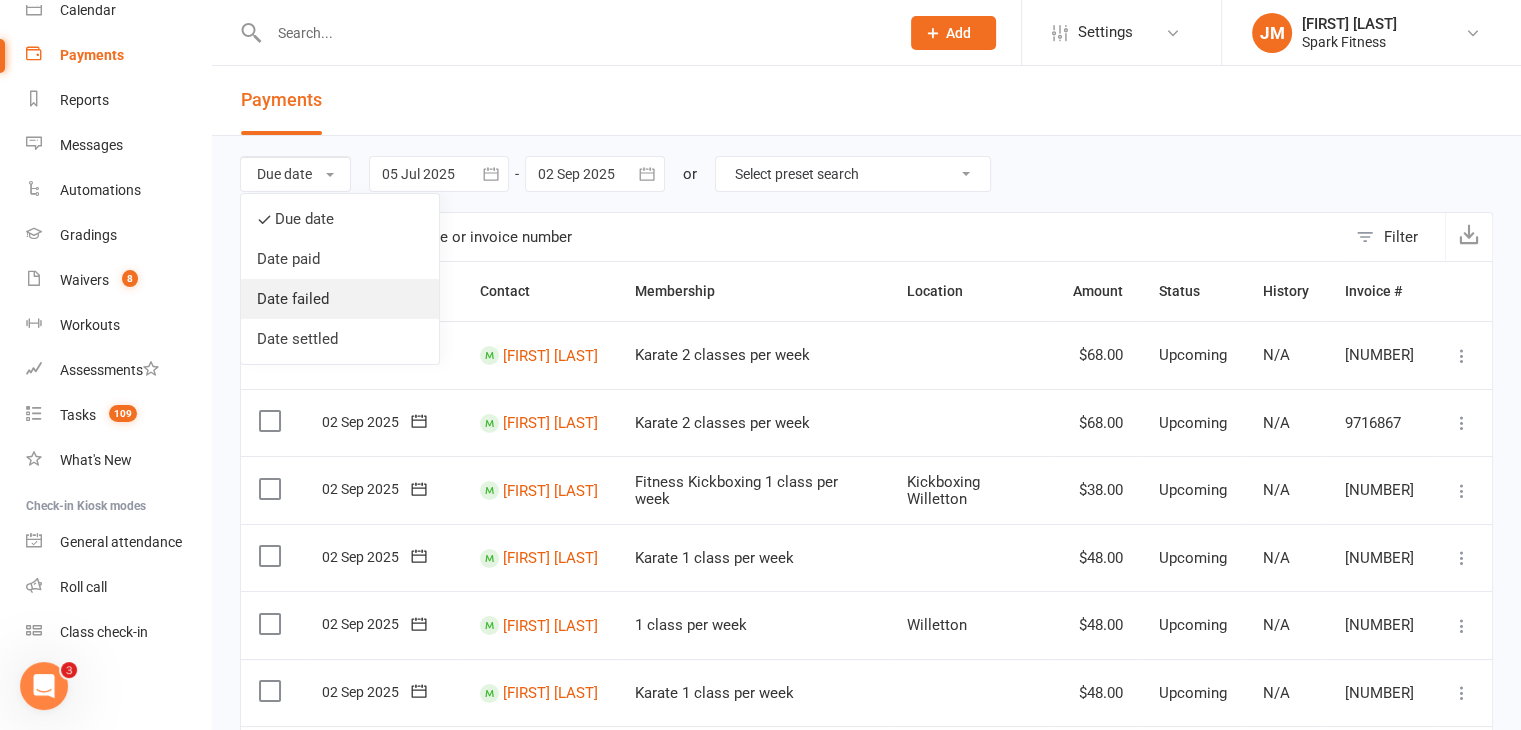 click on "Date failed" at bounding box center [340, 299] 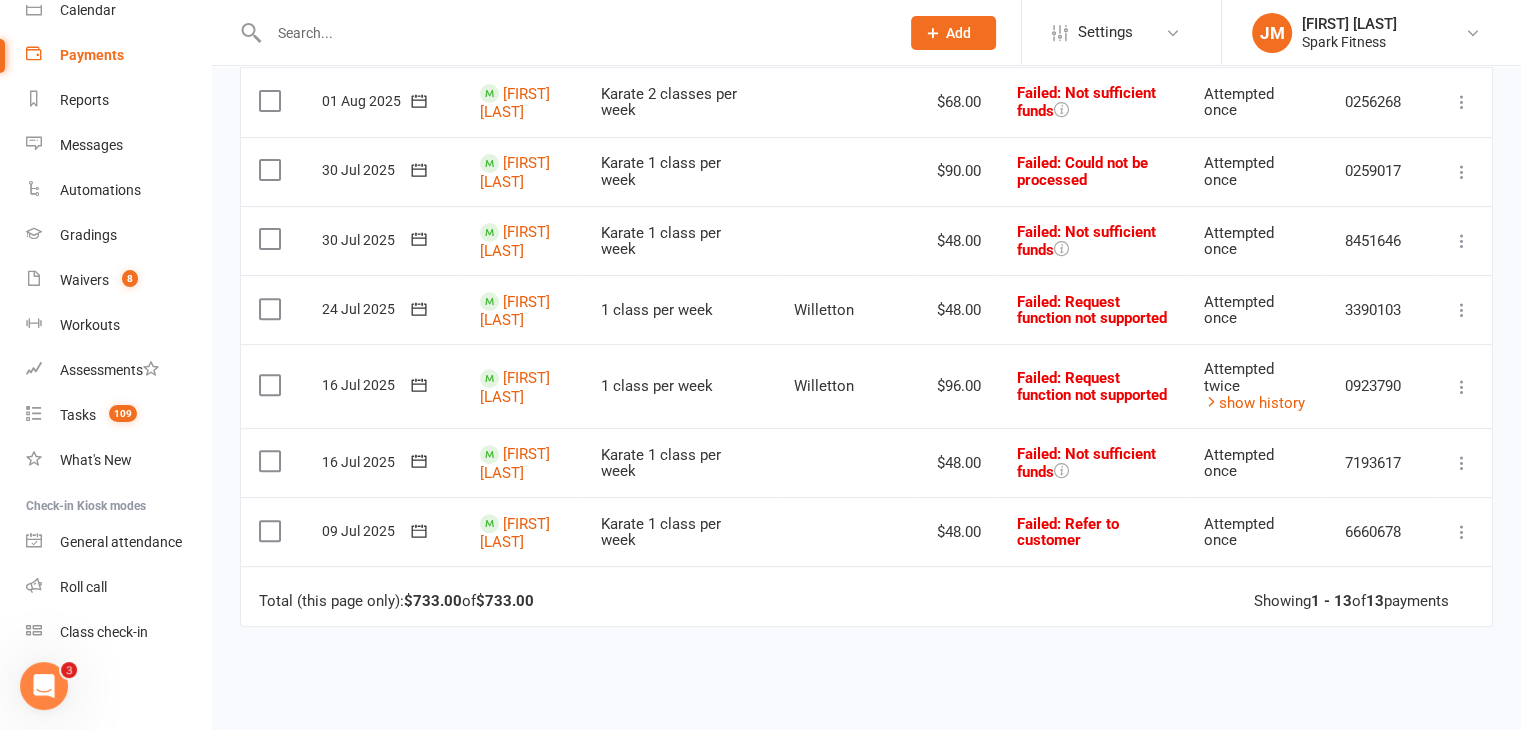scroll, scrollTop: 687, scrollLeft: 0, axis: vertical 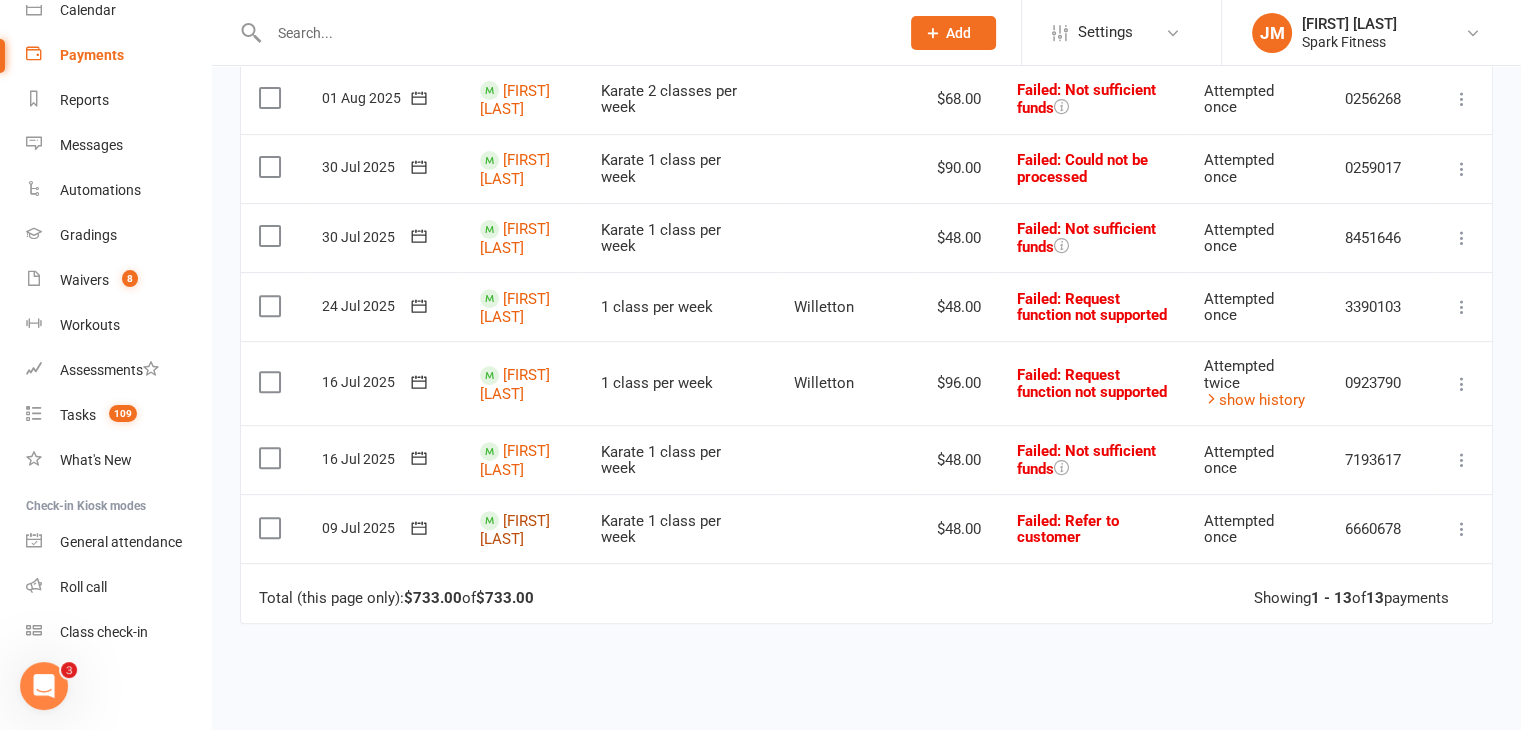 click on "[FIRST] [LAST]" at bounding box center [515, 529] 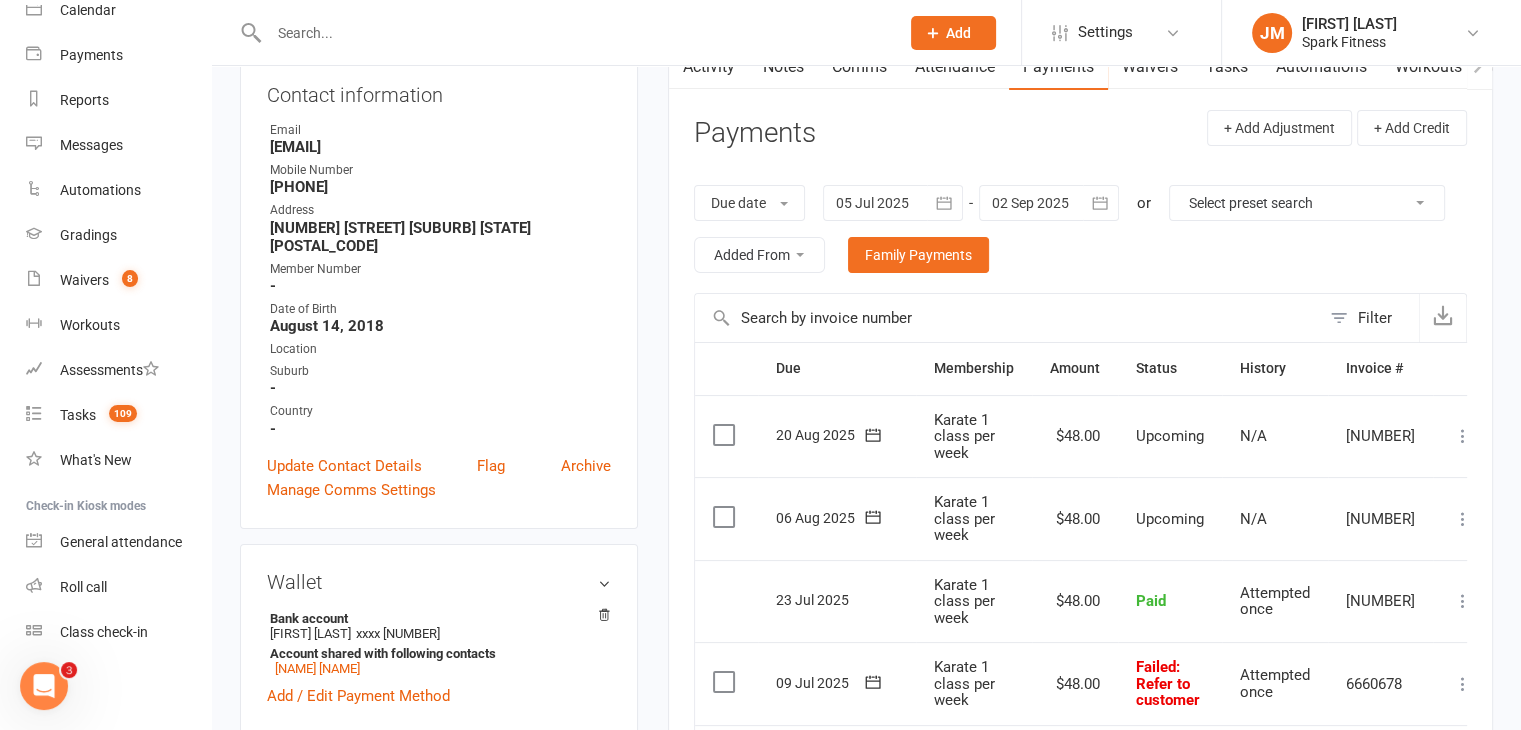 scroll, scrollTop: 224, scrollLeft: 0, axis: vertical 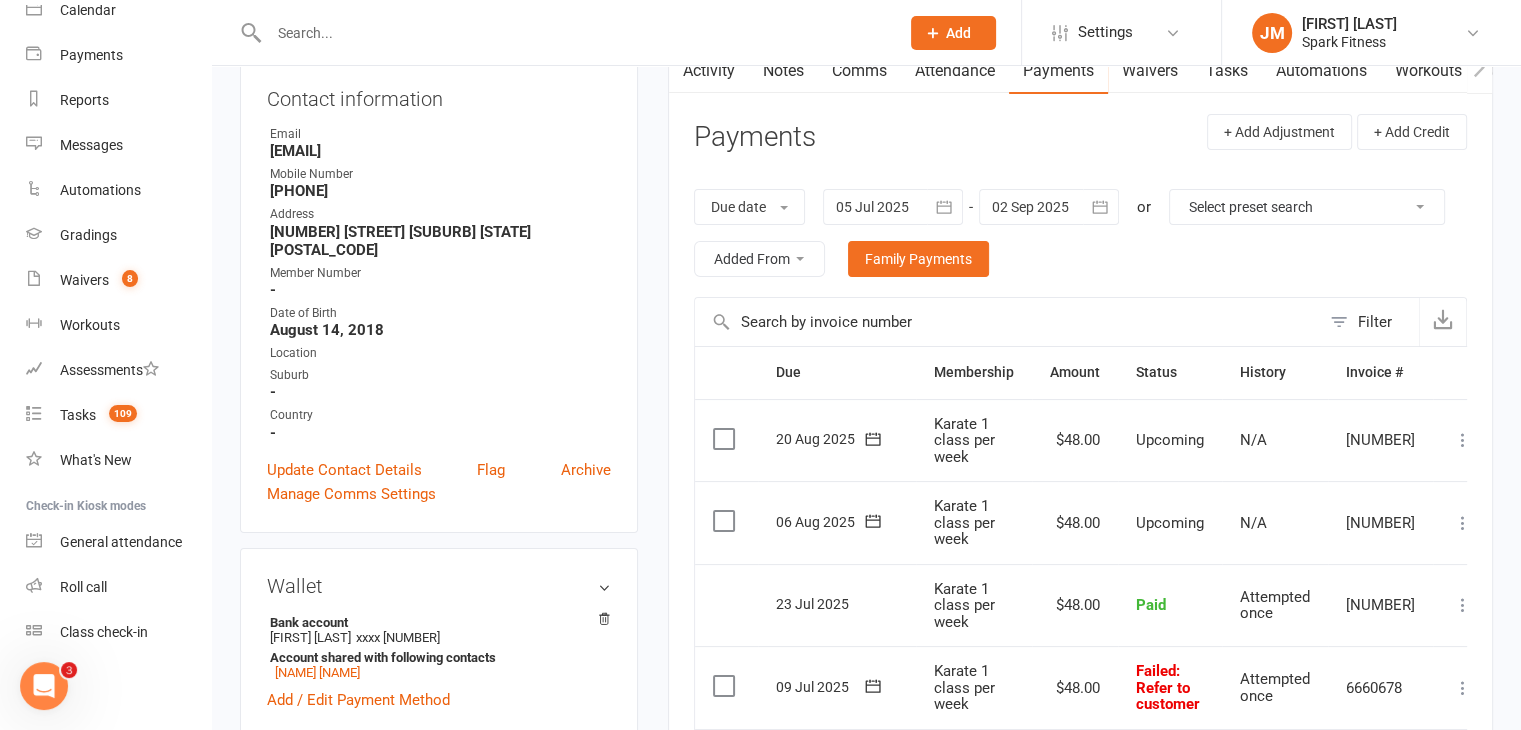 click at bounding box center [893, 207] 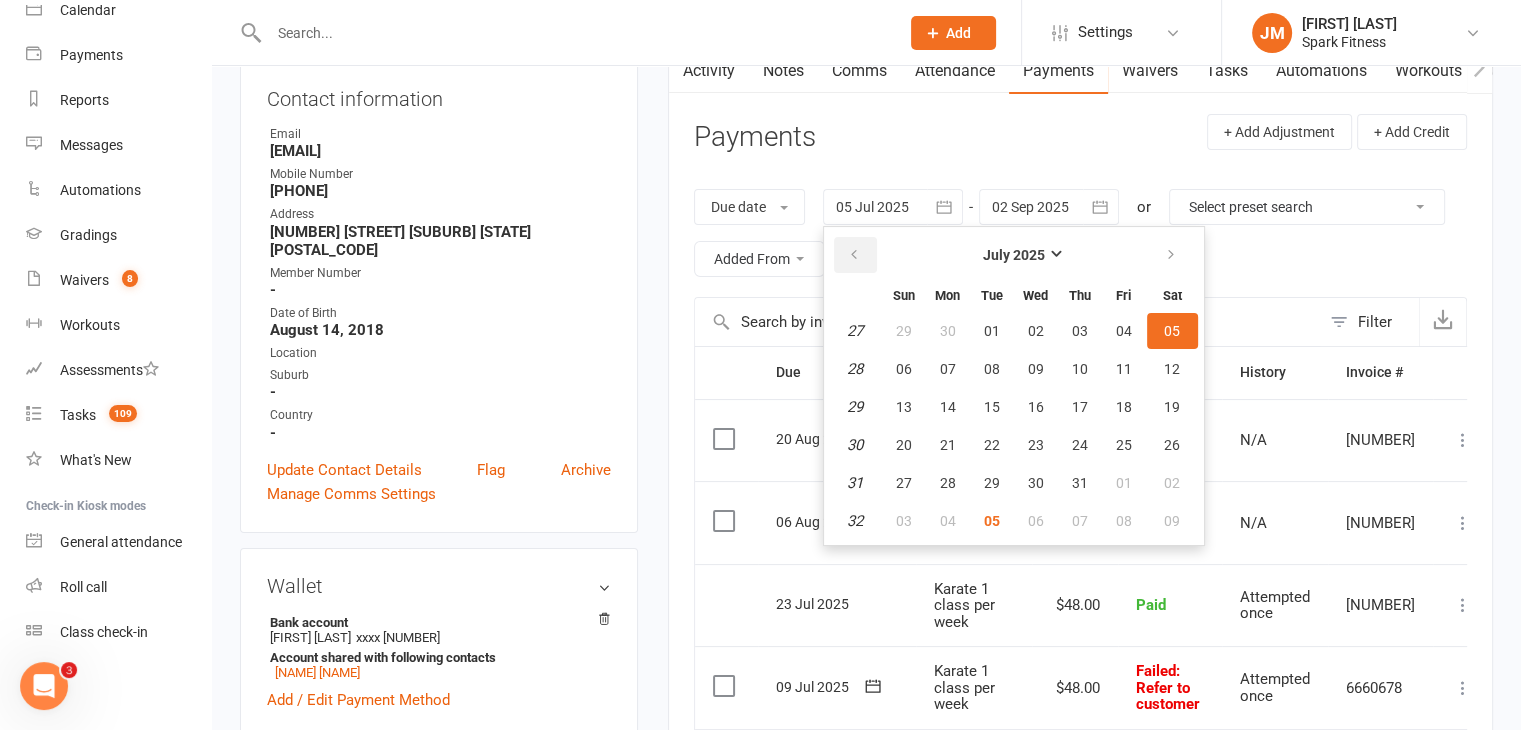 click at bounding box center [854, 255] 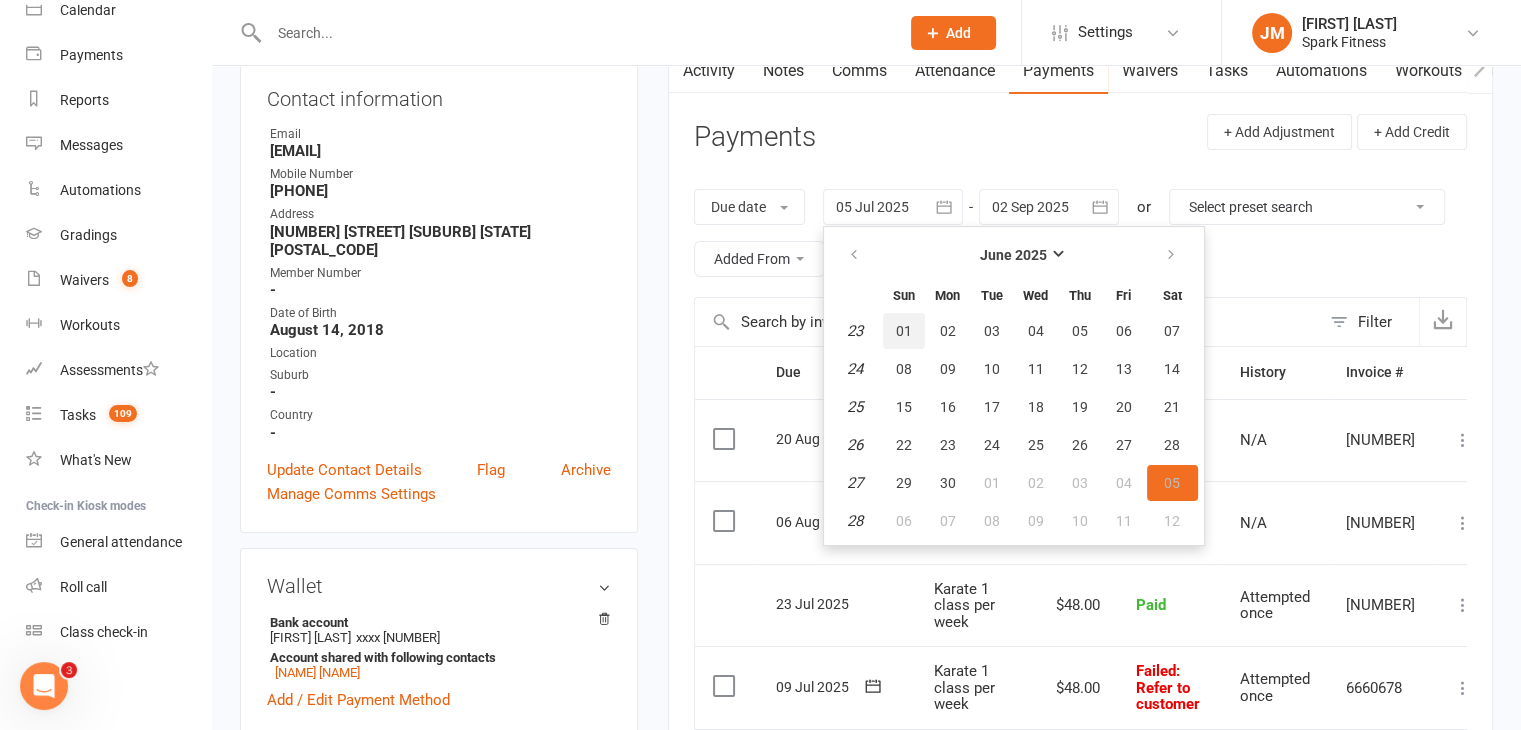 click on "01" at bounding box center (904, 331) 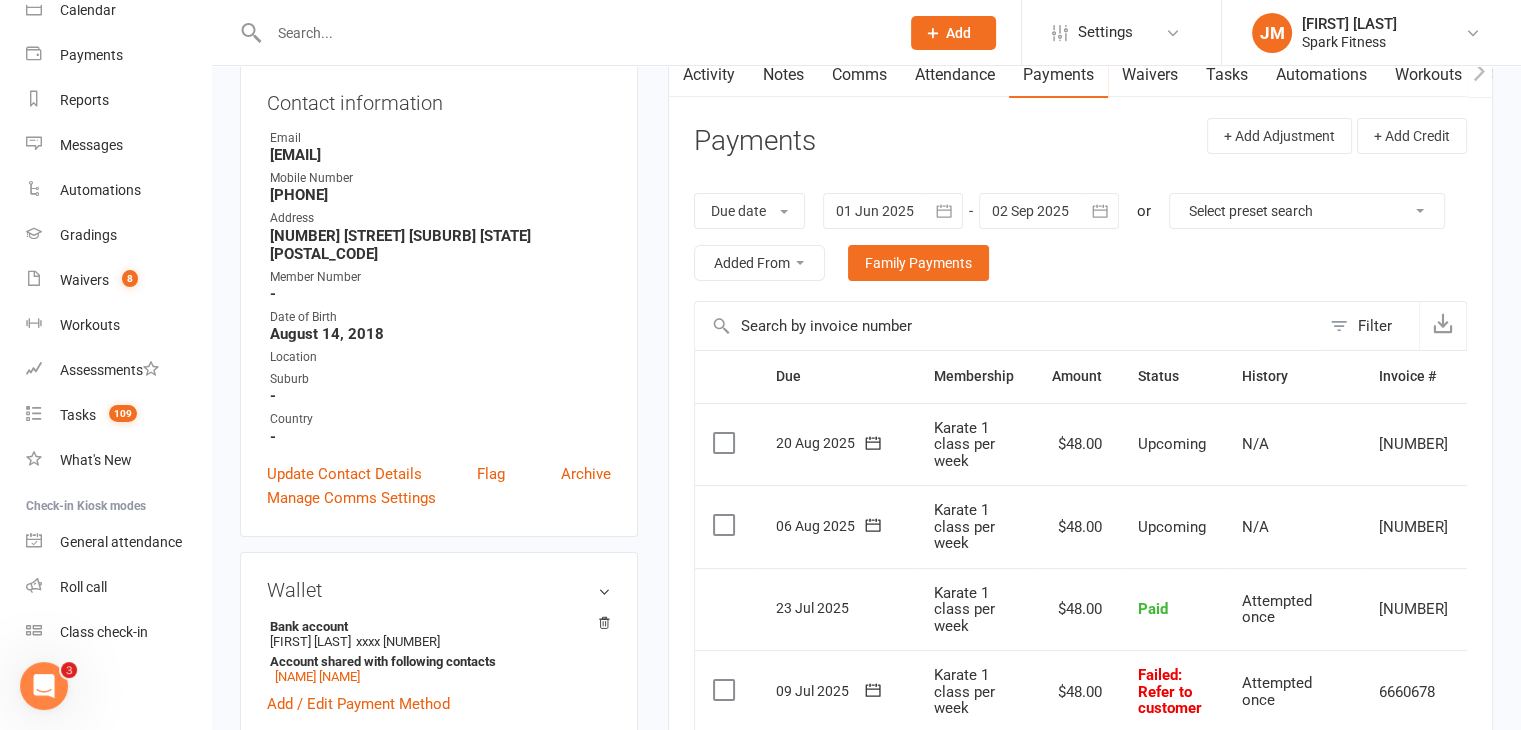 scroll, scrollTop: 219, scrollLeft: 0, axis: vertical 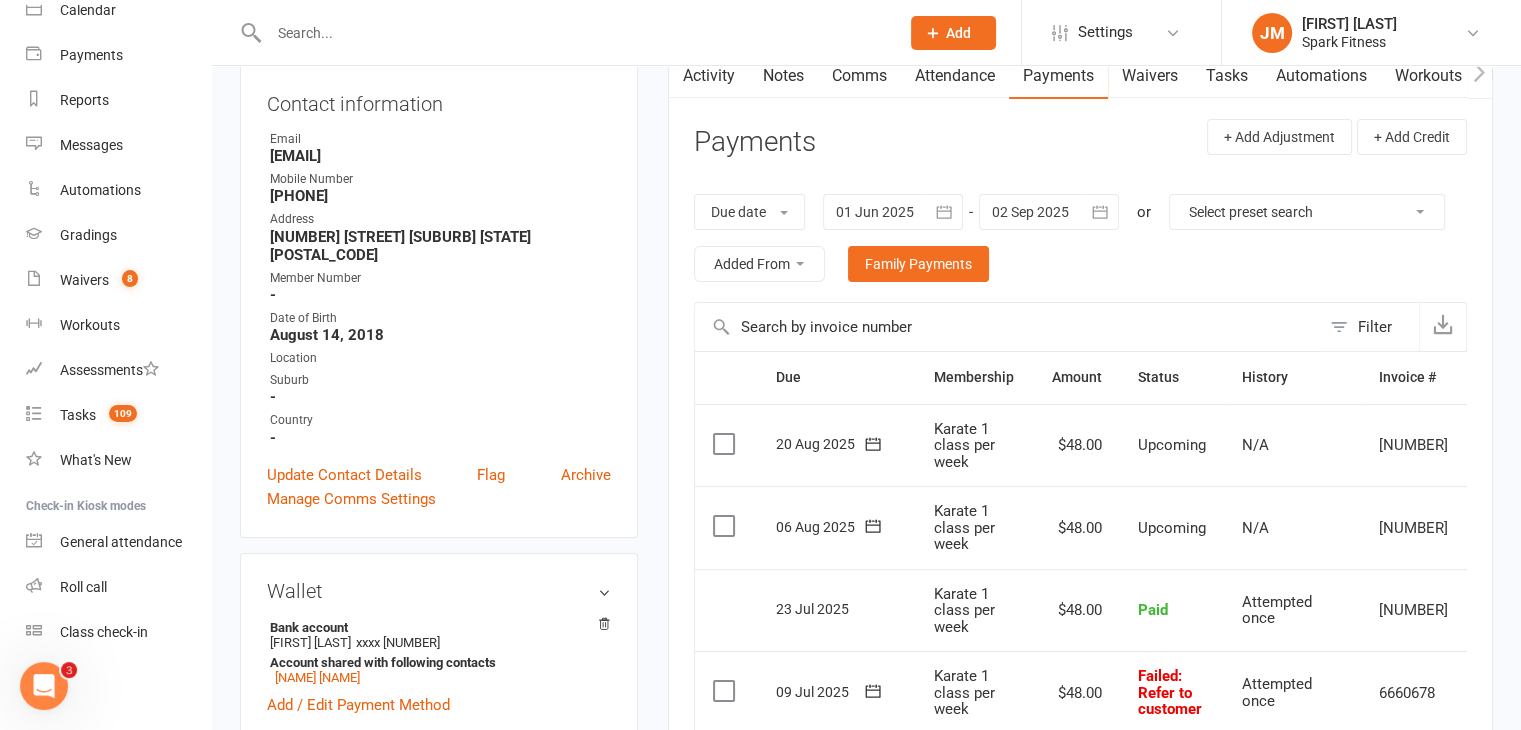 drag, startPoint x: 486, startPoint y: 159, endPoint x: 258, endPoint y: 159, distance: 228 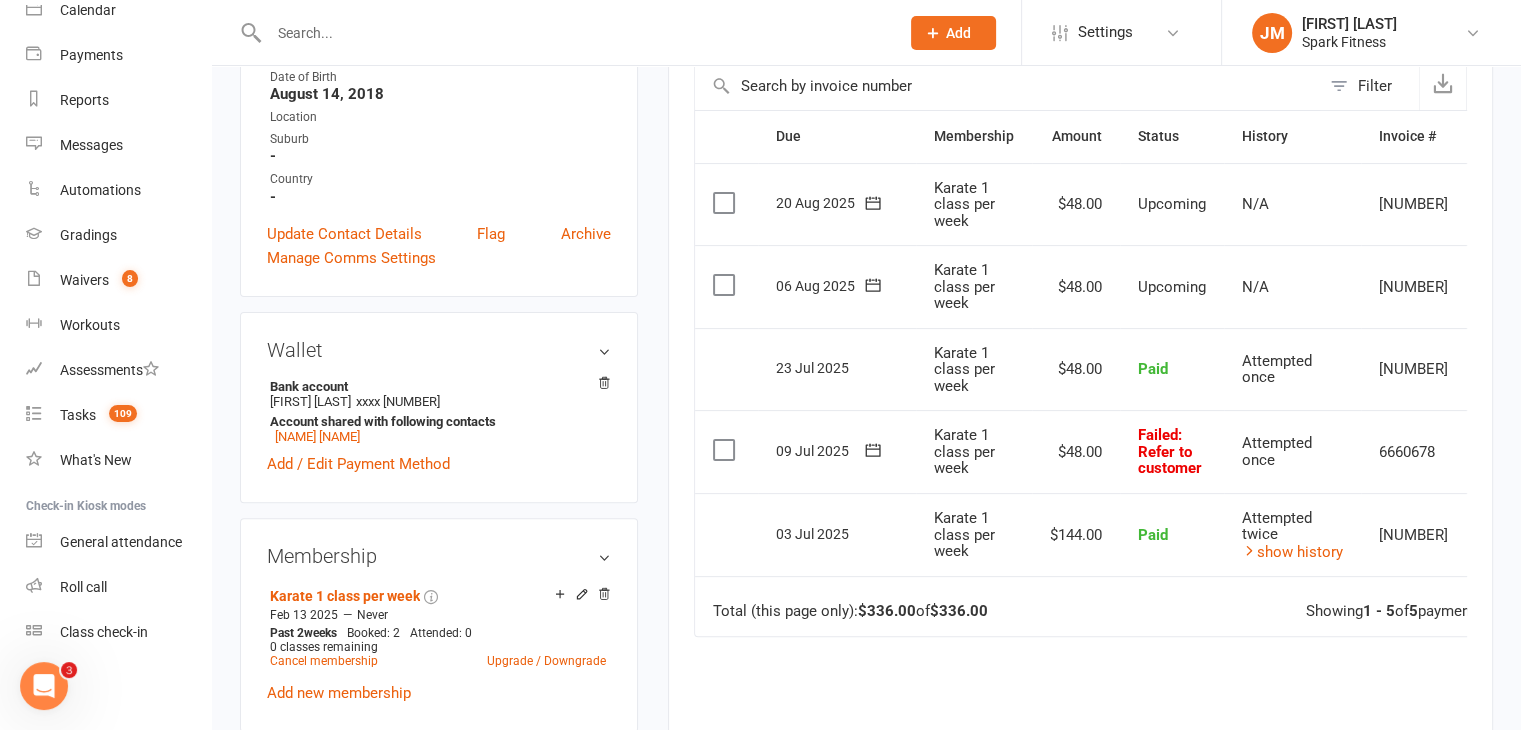 scroll, scrollTop: 476, scrollLeft: 0, axis: vertical 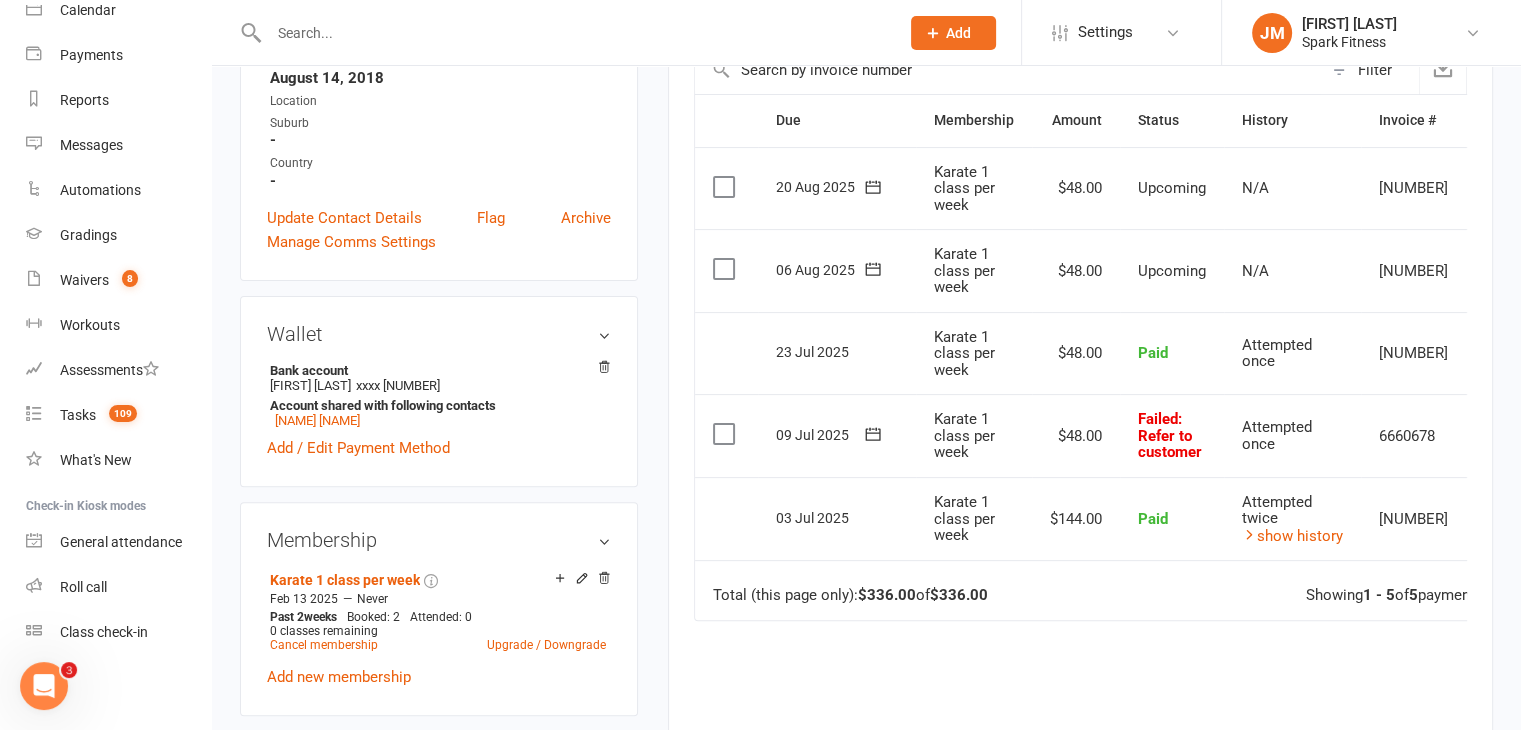 click at bounding box center (873, 434) 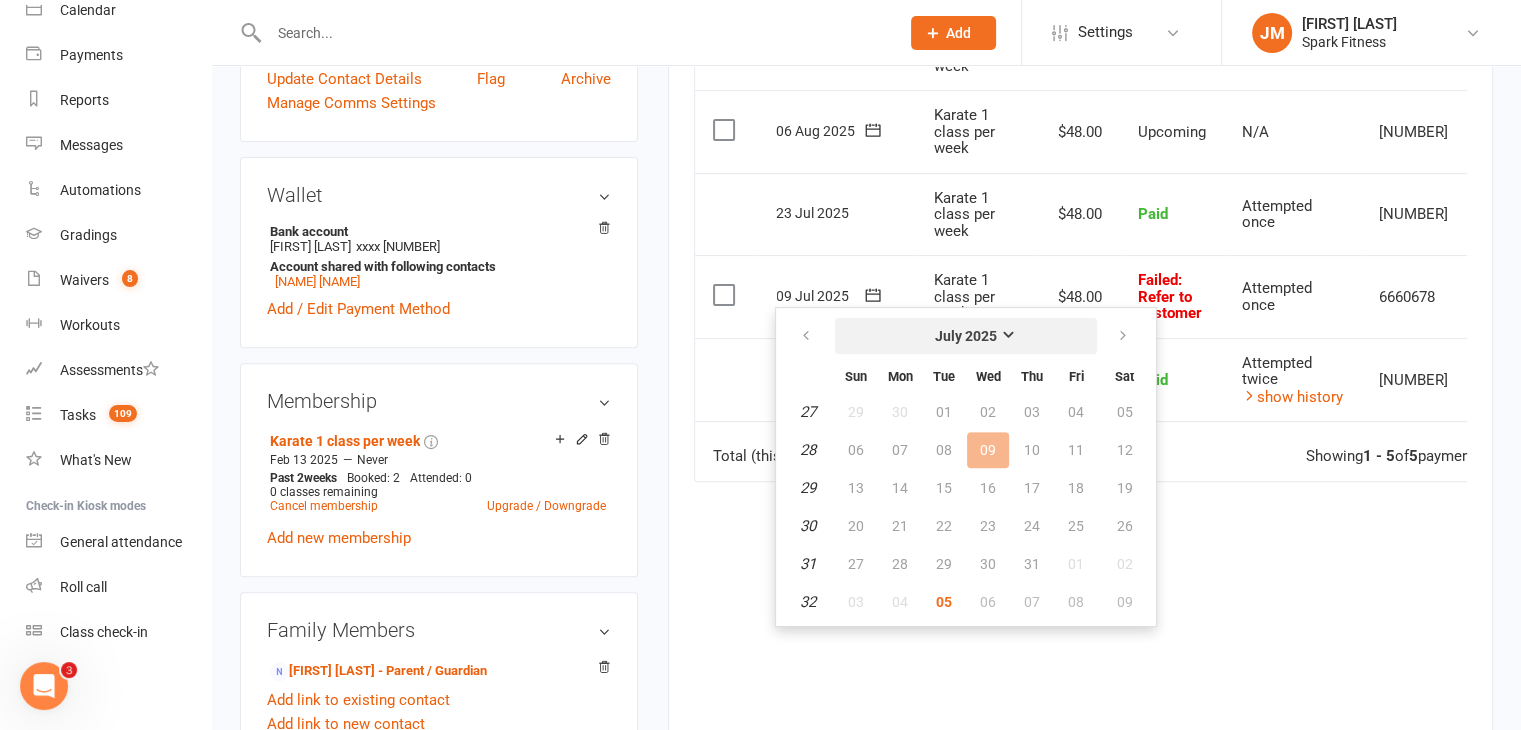 scroll, scrollTop: 627, scrollLeft: 0, axis: vertical 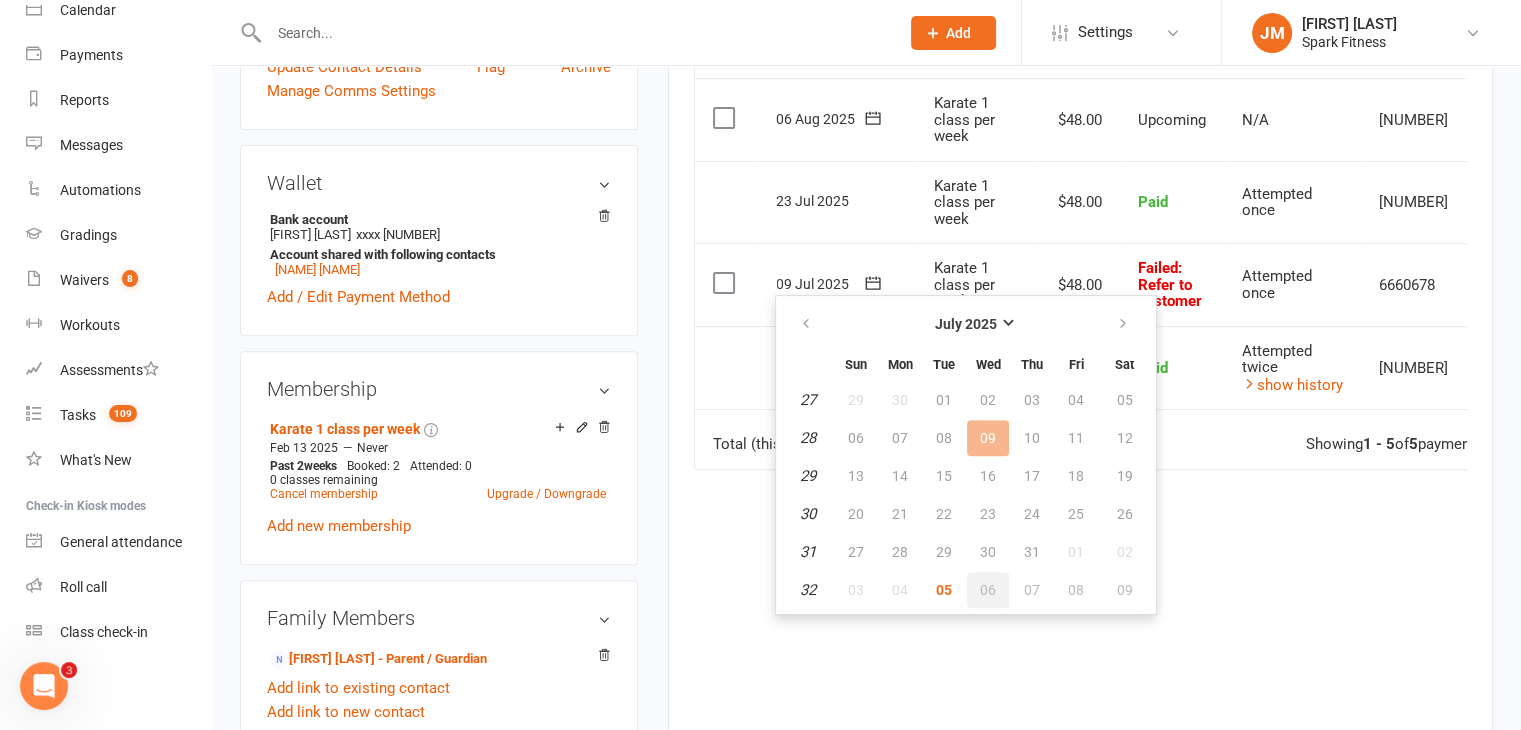 click on "06" at bounding box center [988, 590] 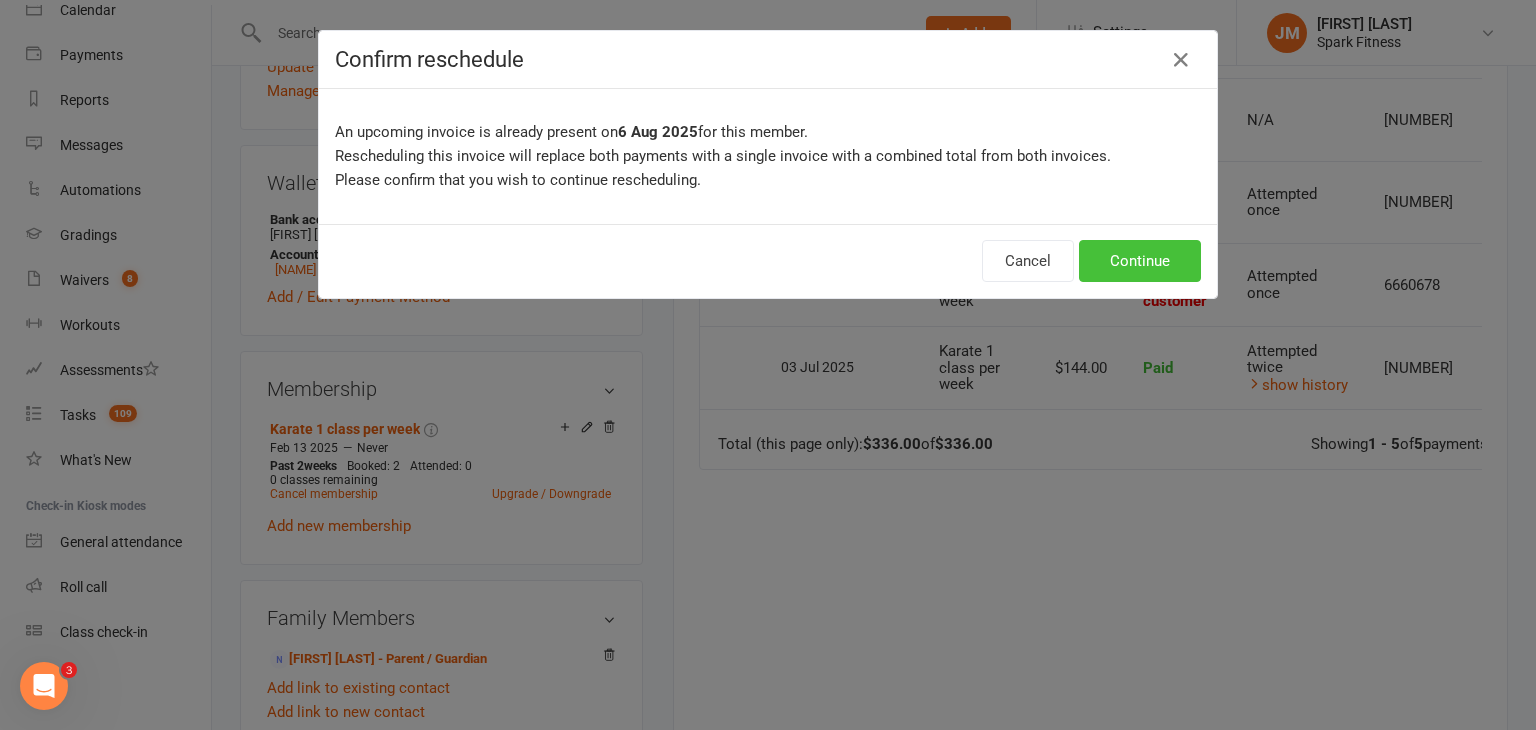 click on "Continue" at bounding box center (1140, 261) 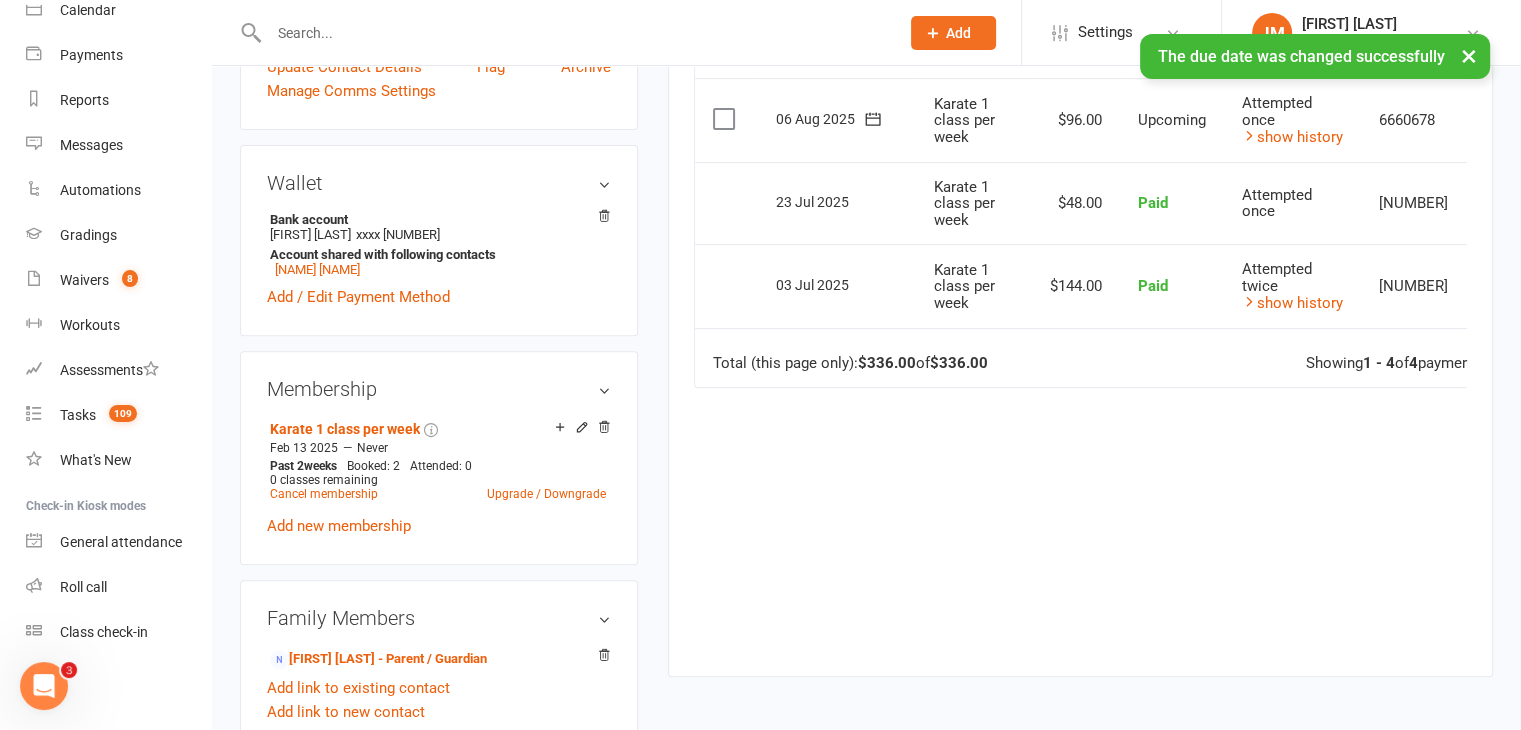 click on "× The due date was changed successfully" at bounding box center [747, 34] 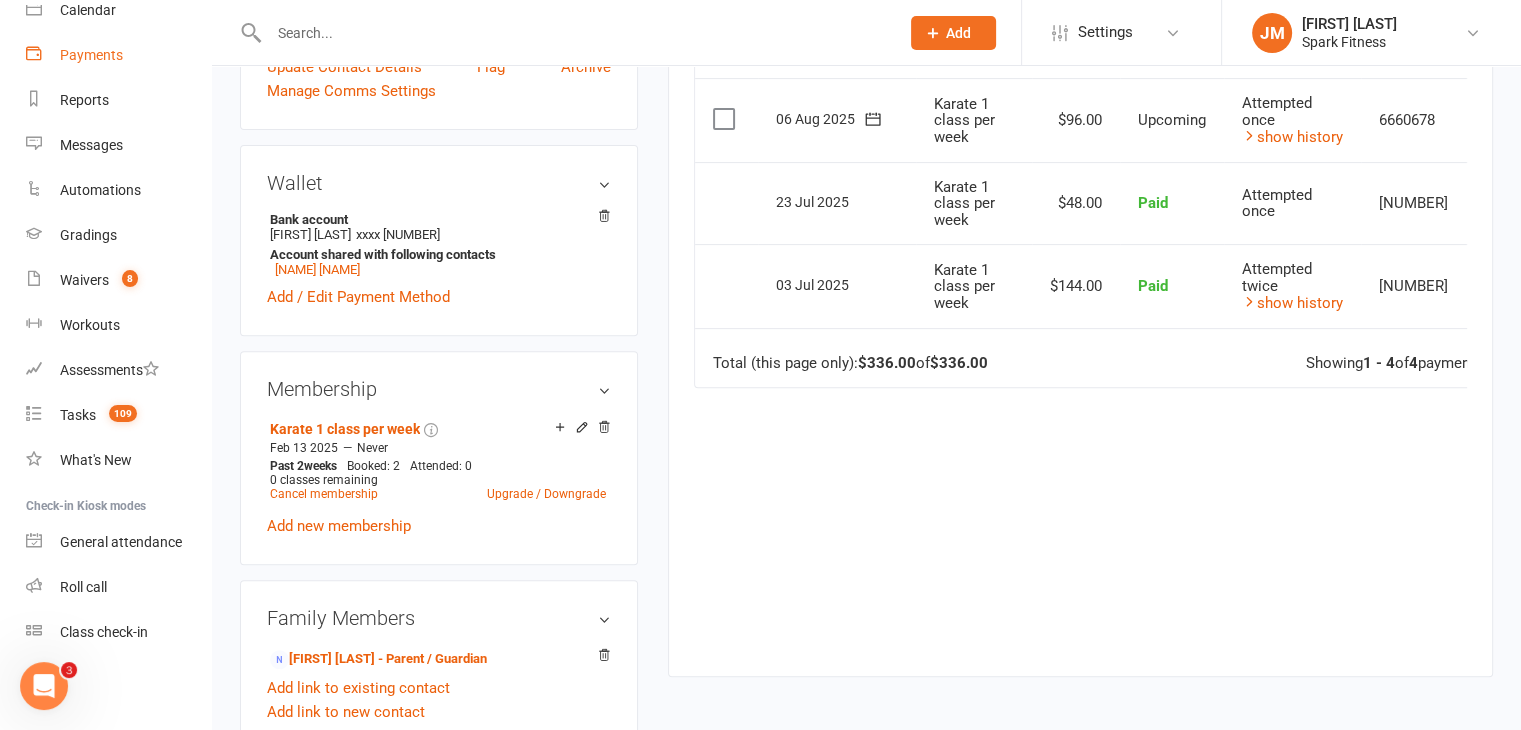 click on "Payments" at bounding box center (91, 55) 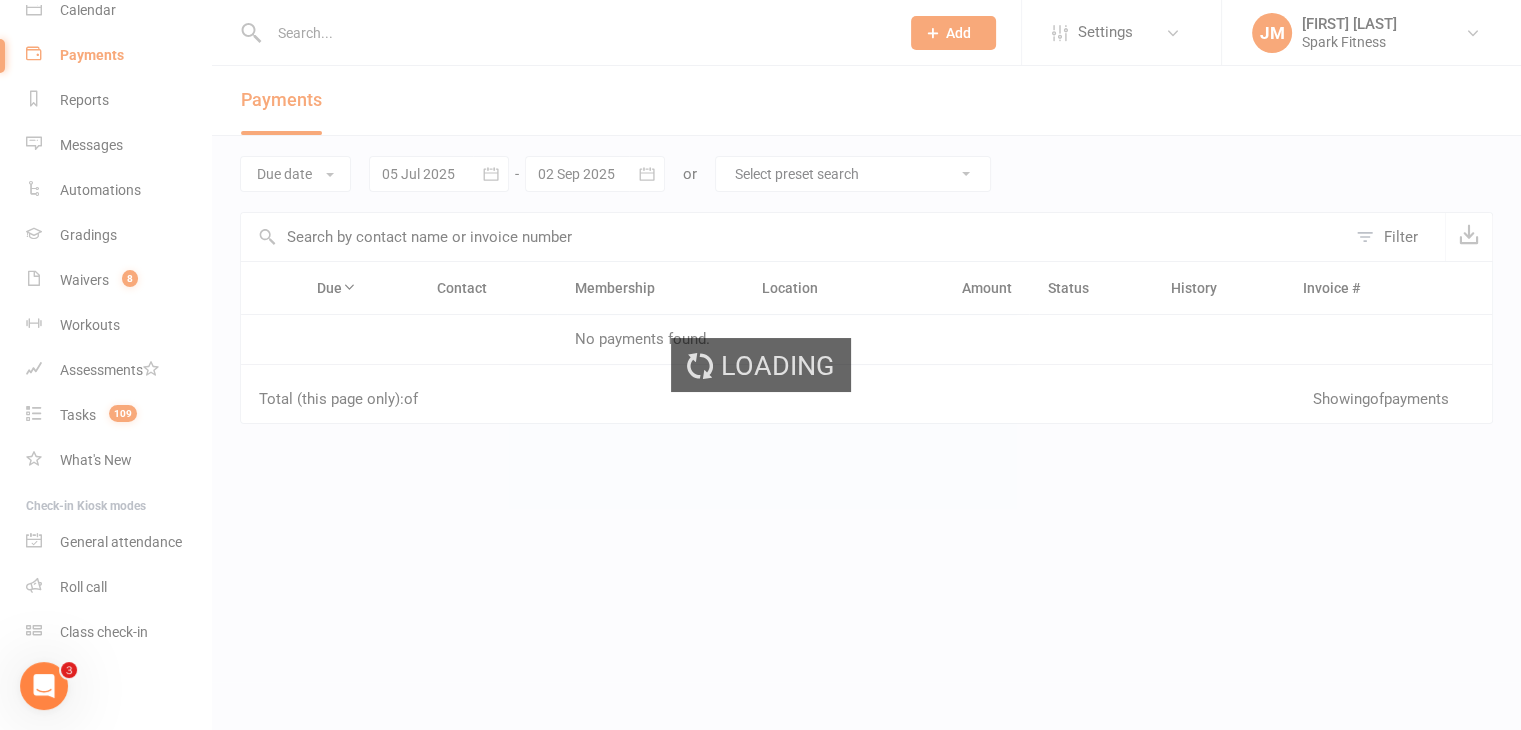 scroll, scrollTop: 0, scrollLeft: 0, axis: both 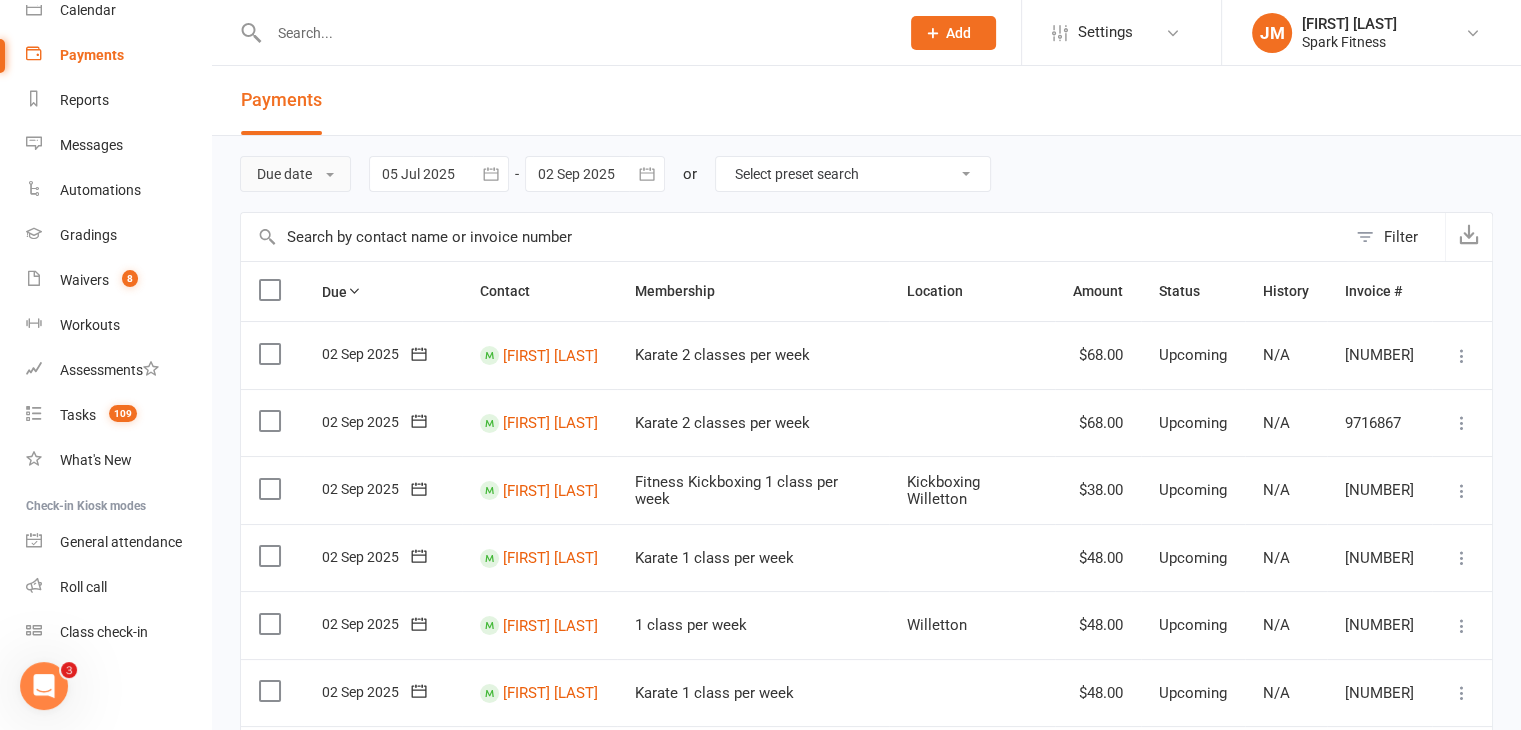 click on "Due date" at bounding box center (295, 174) 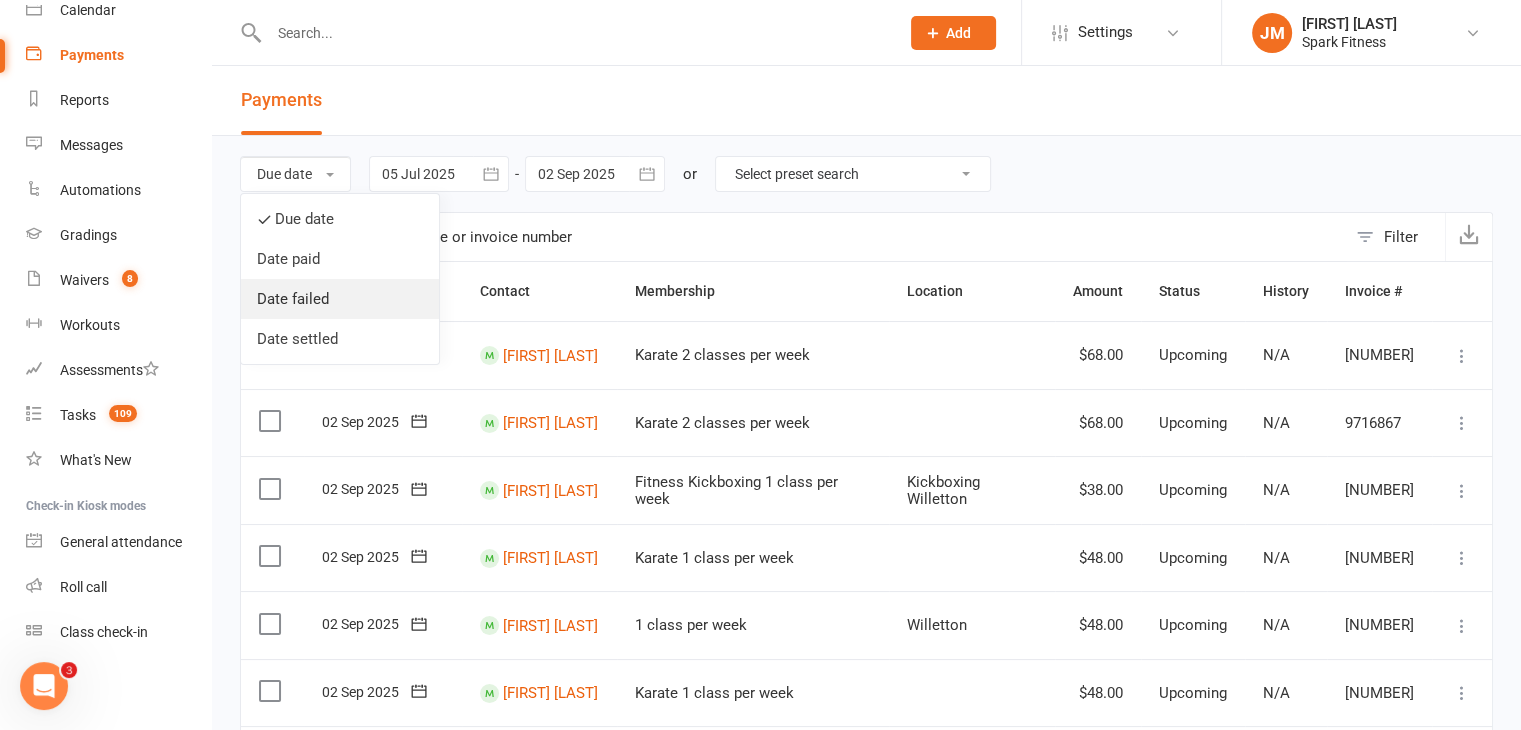 click on "Date failed" at bounding box center (340, 299) 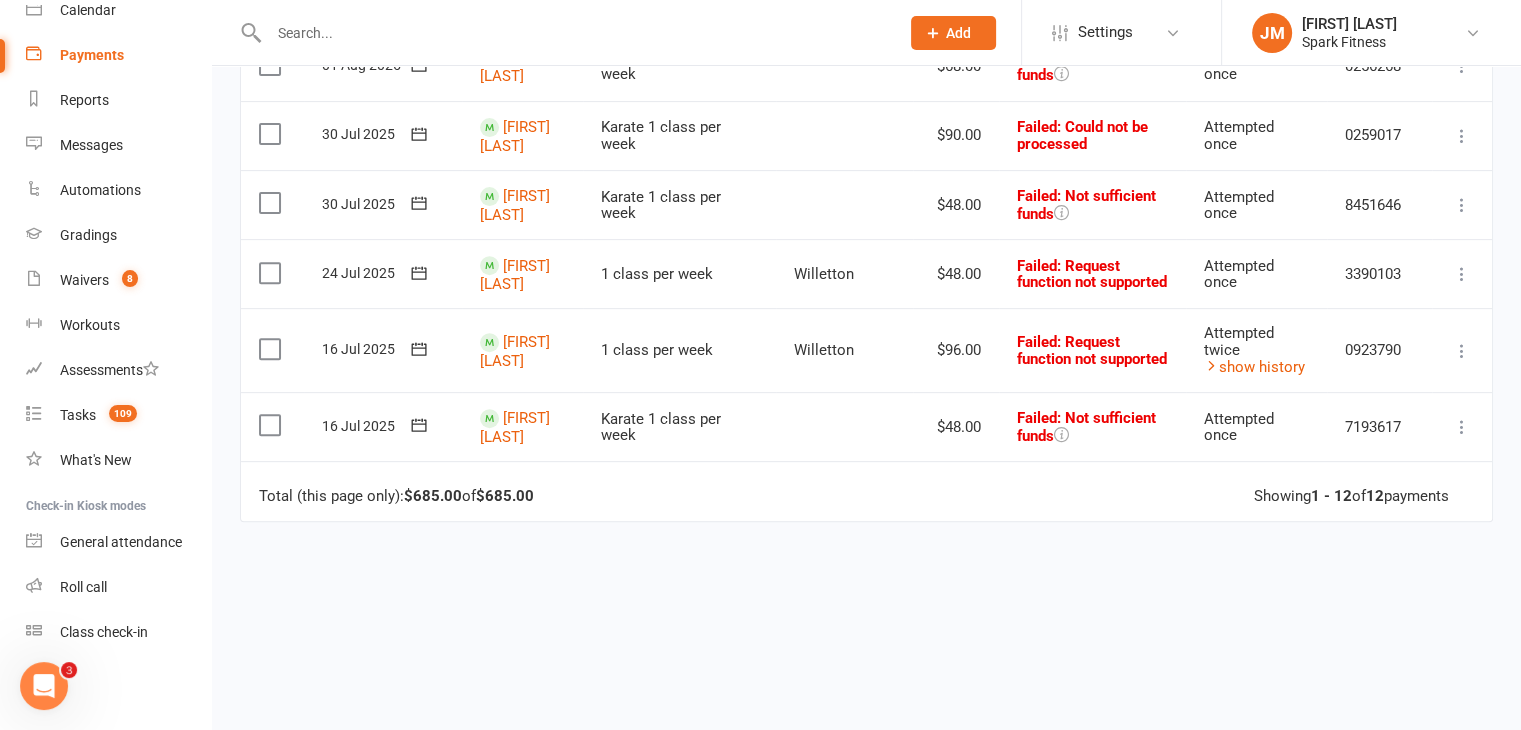 scroll, scrollTop: 720, scrollLeft: 0, axis: vertical 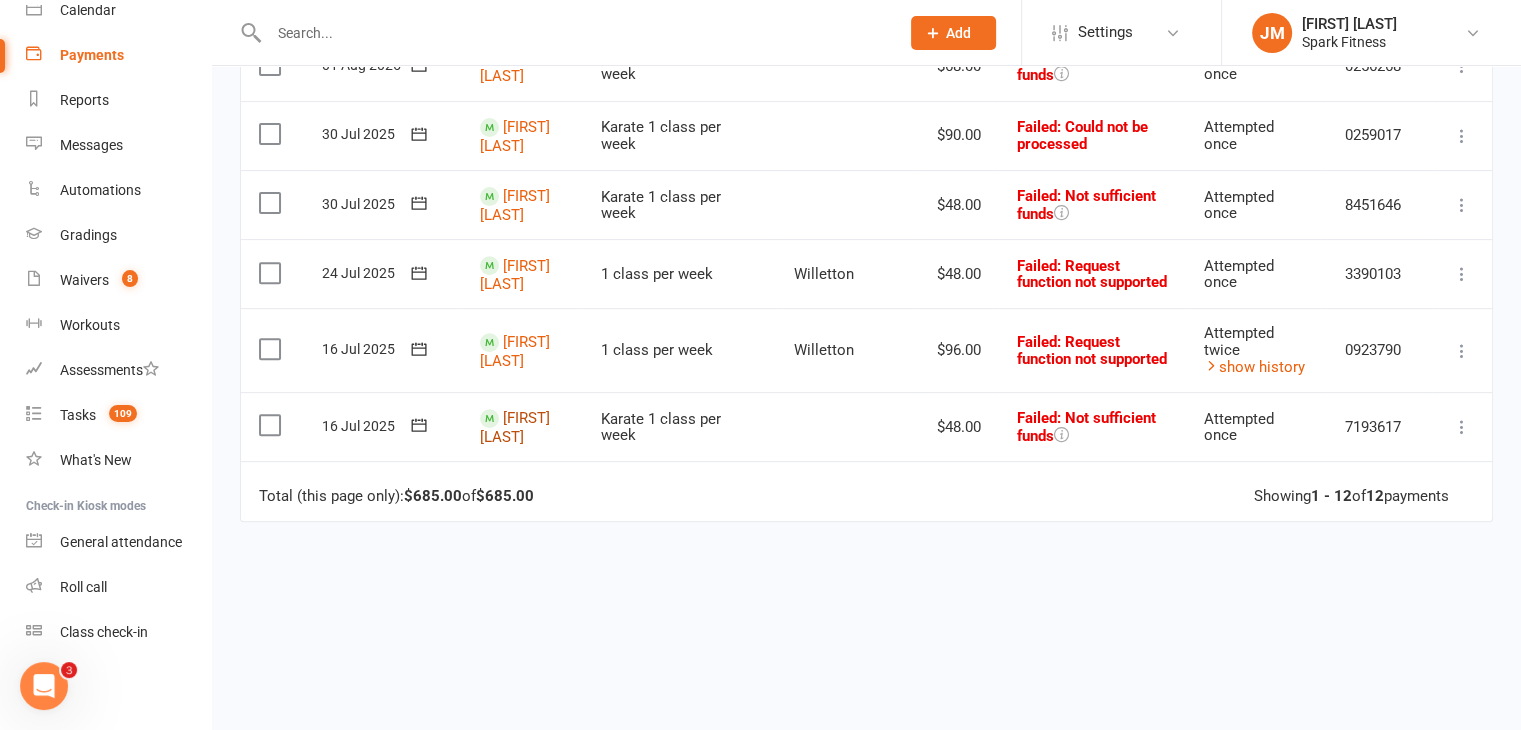 click on "[FIRST] [LAST]" at bounding box center (515, 205) 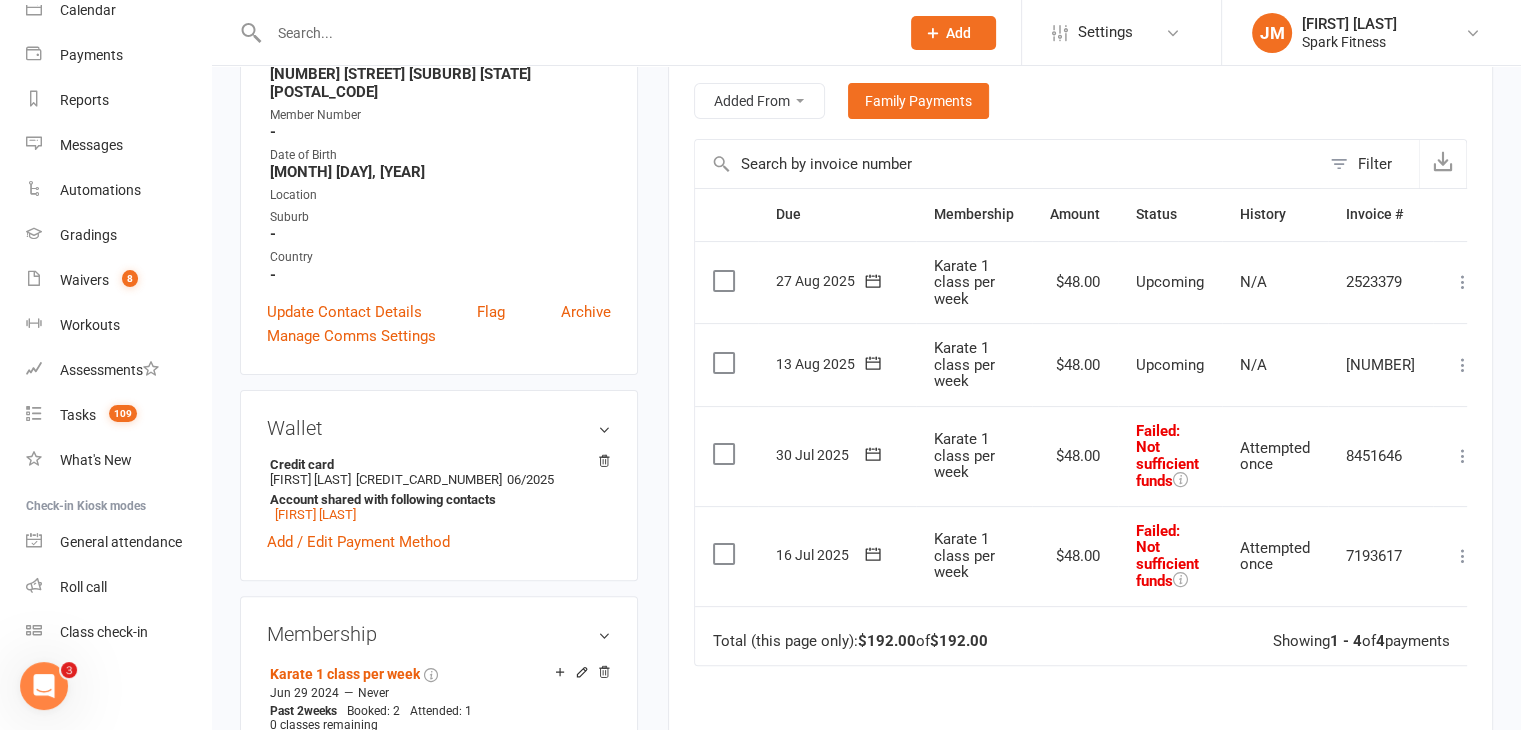 scroll, scrollTop: 0, scrollLeft: 0, axis: both 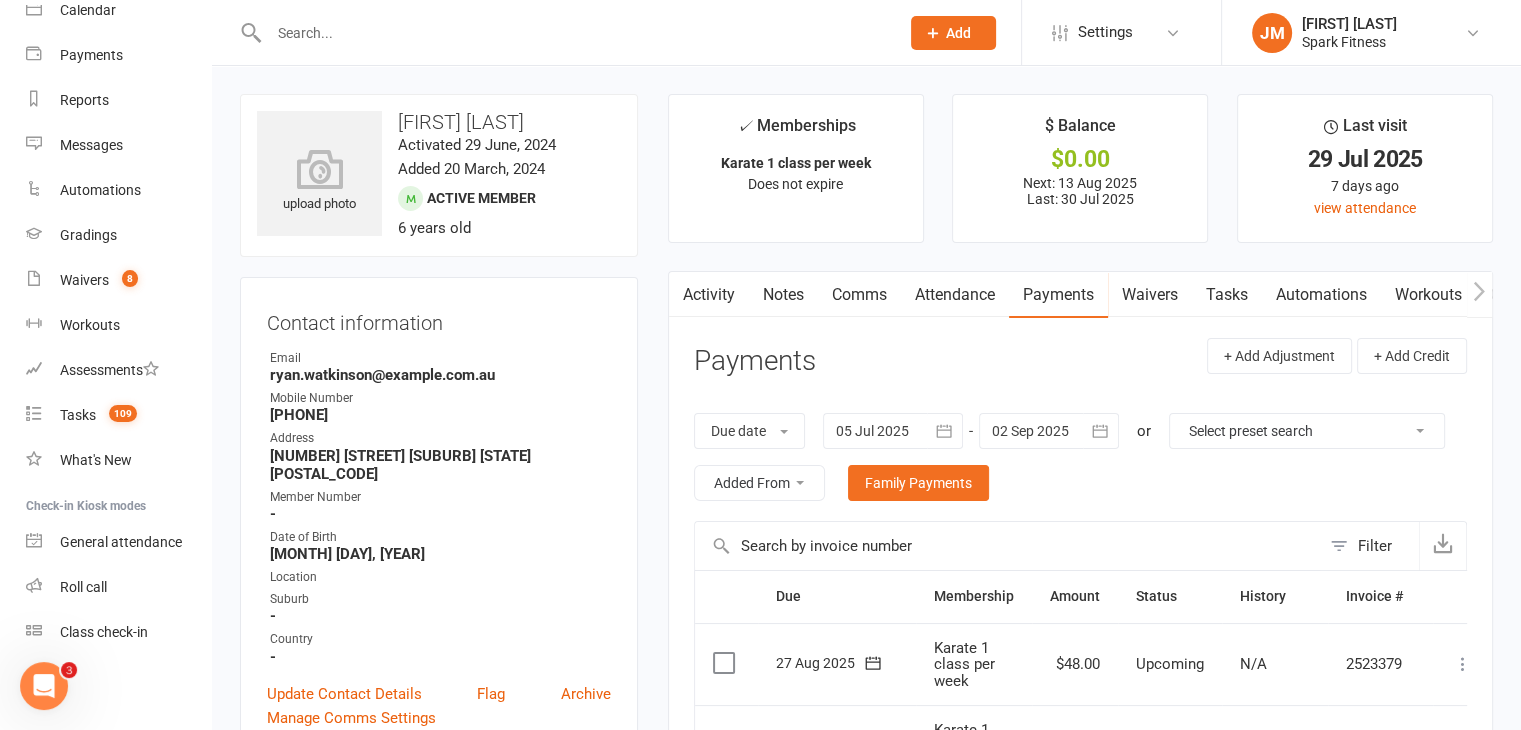click on "Attendance" at bounding box center [955, 295] 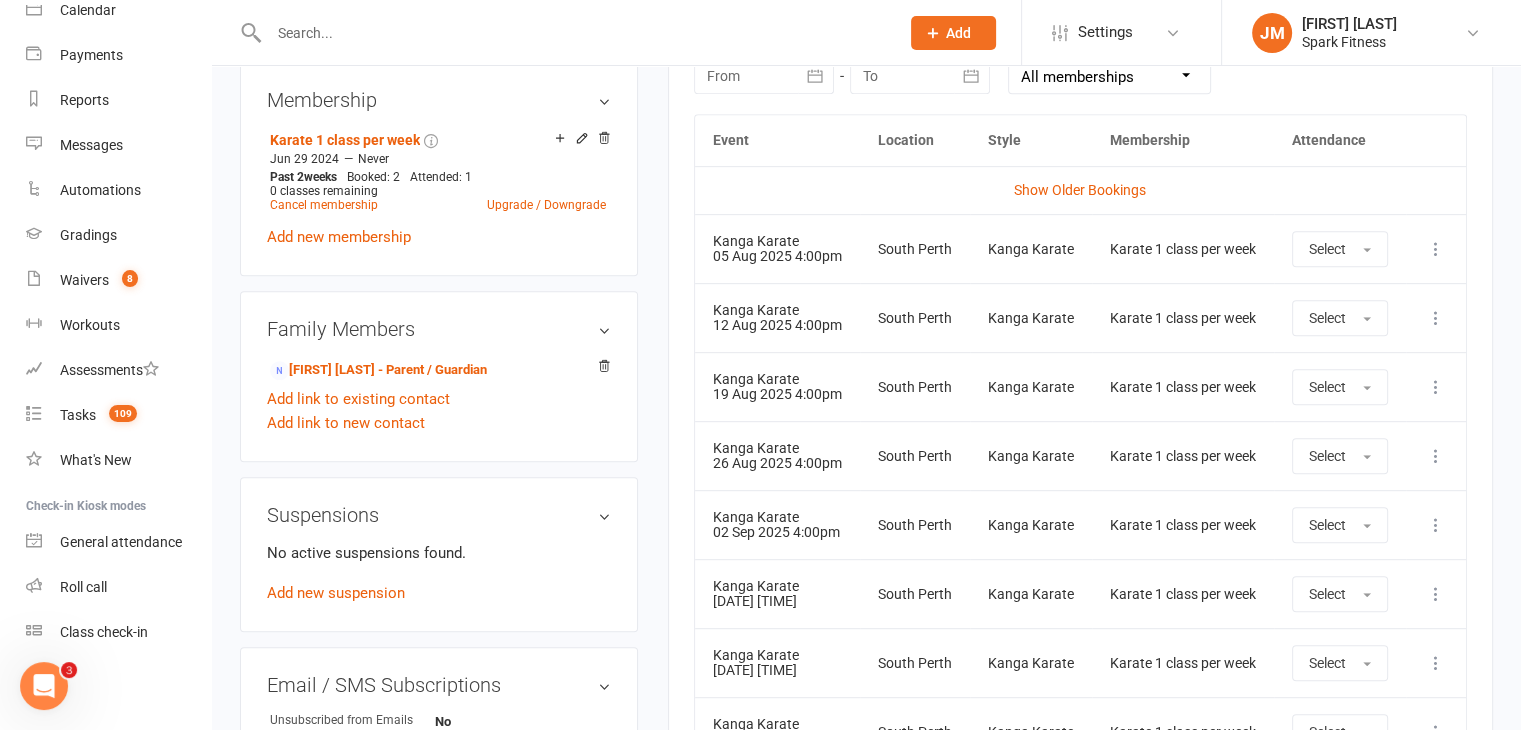 scroll, scrollTop: 784, scrollLeft: 0, axis: vertical 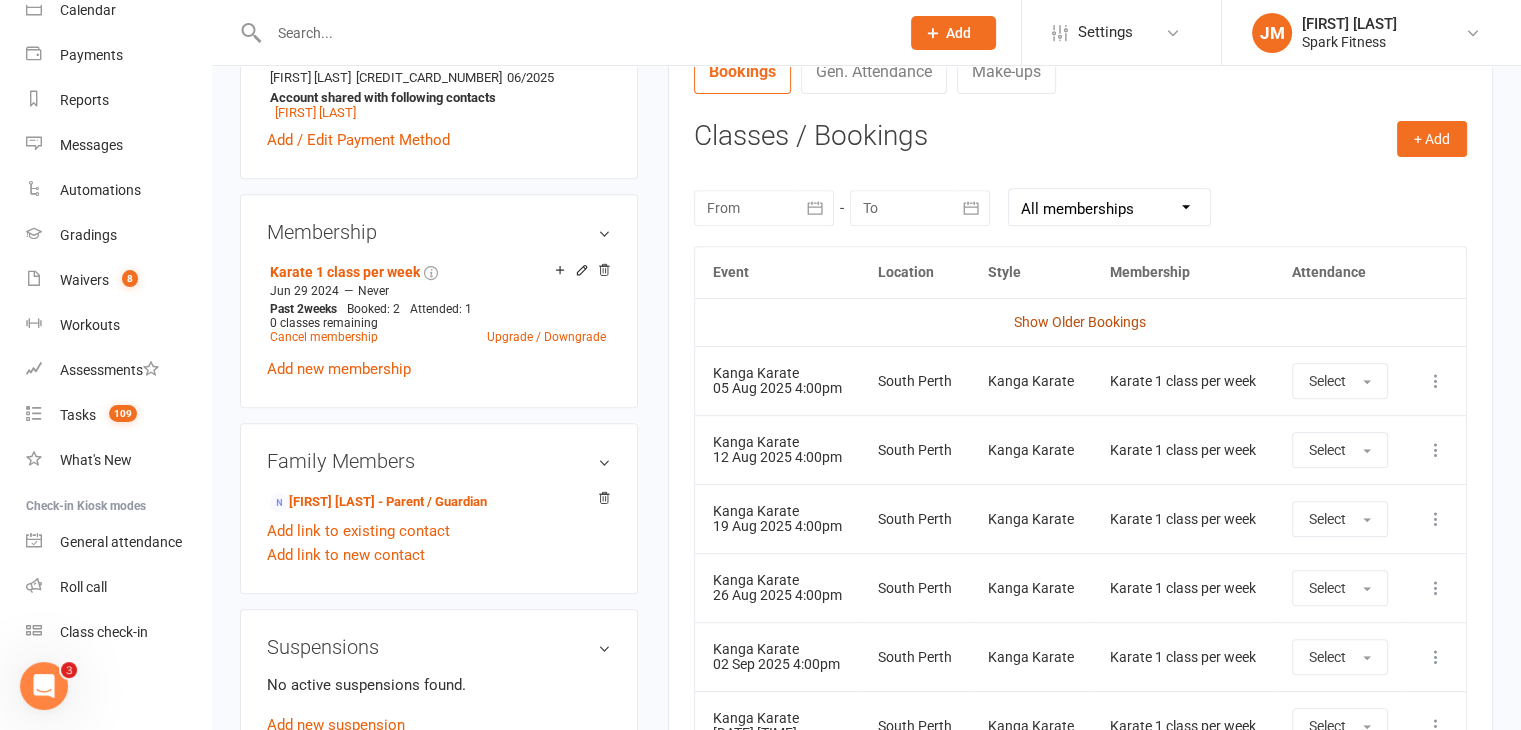 click on "Show Older Bookings" at bounding box center [1080, 322] 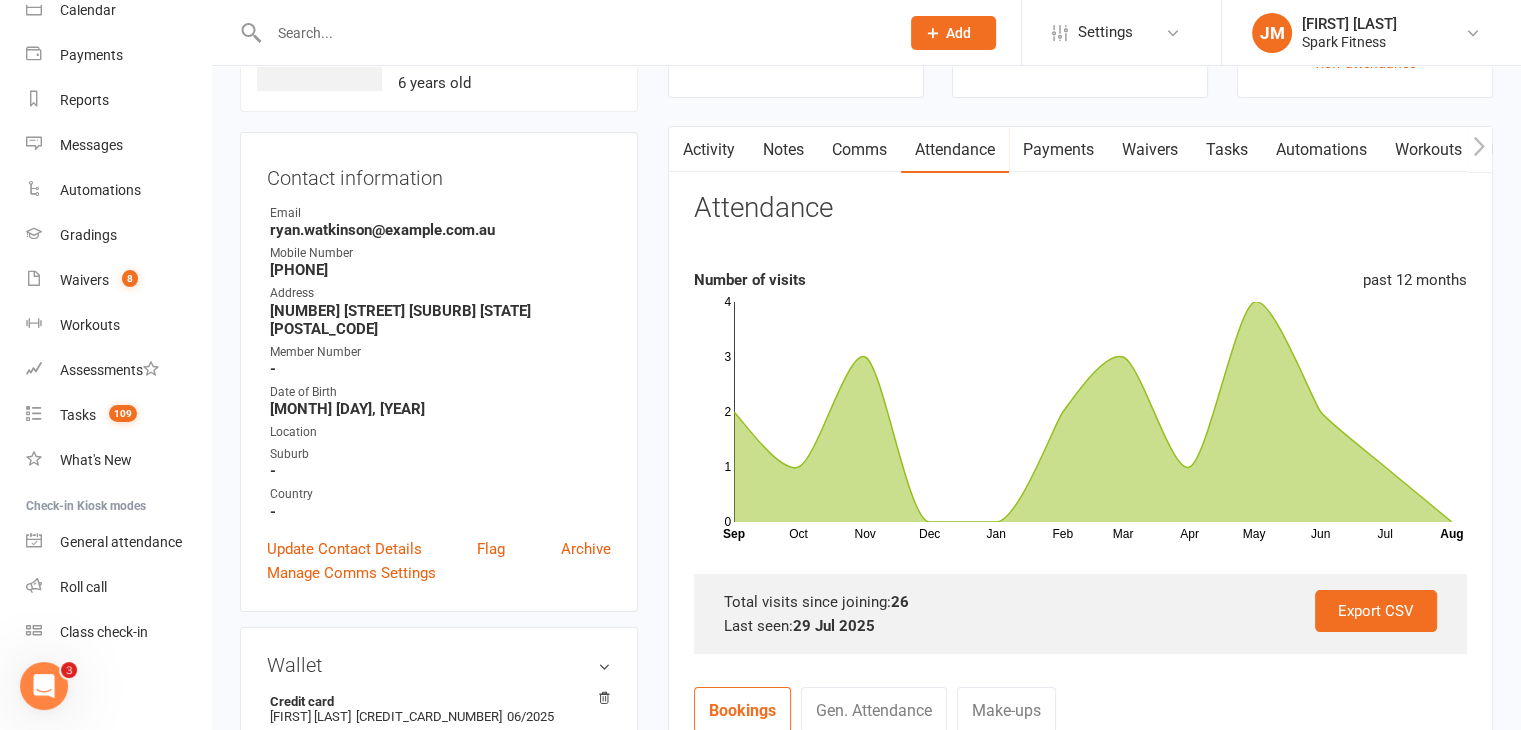 scroll, scrollTop: 0, scrollLeft: 0, axis: both 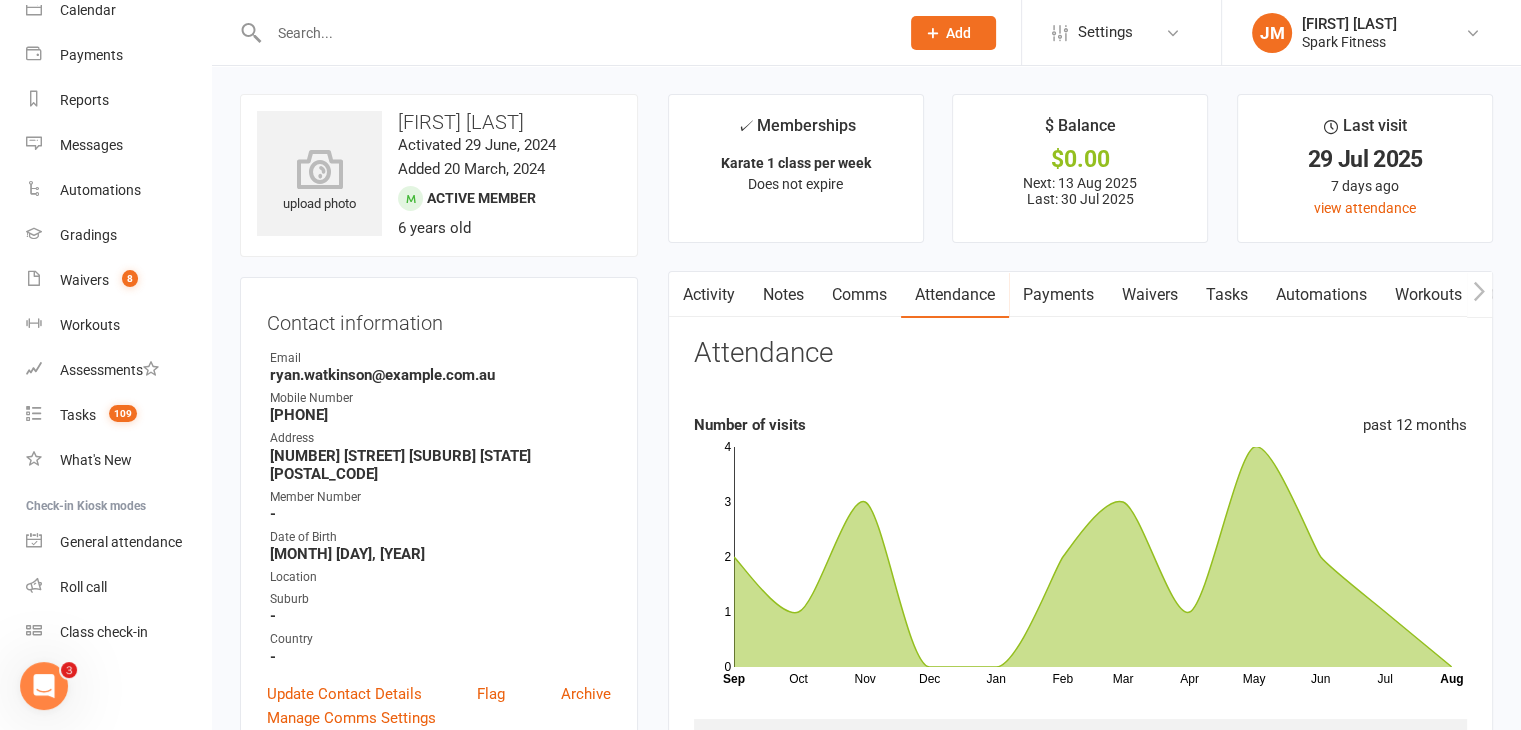 click on "Payments" at bounding box center (1058, 295) 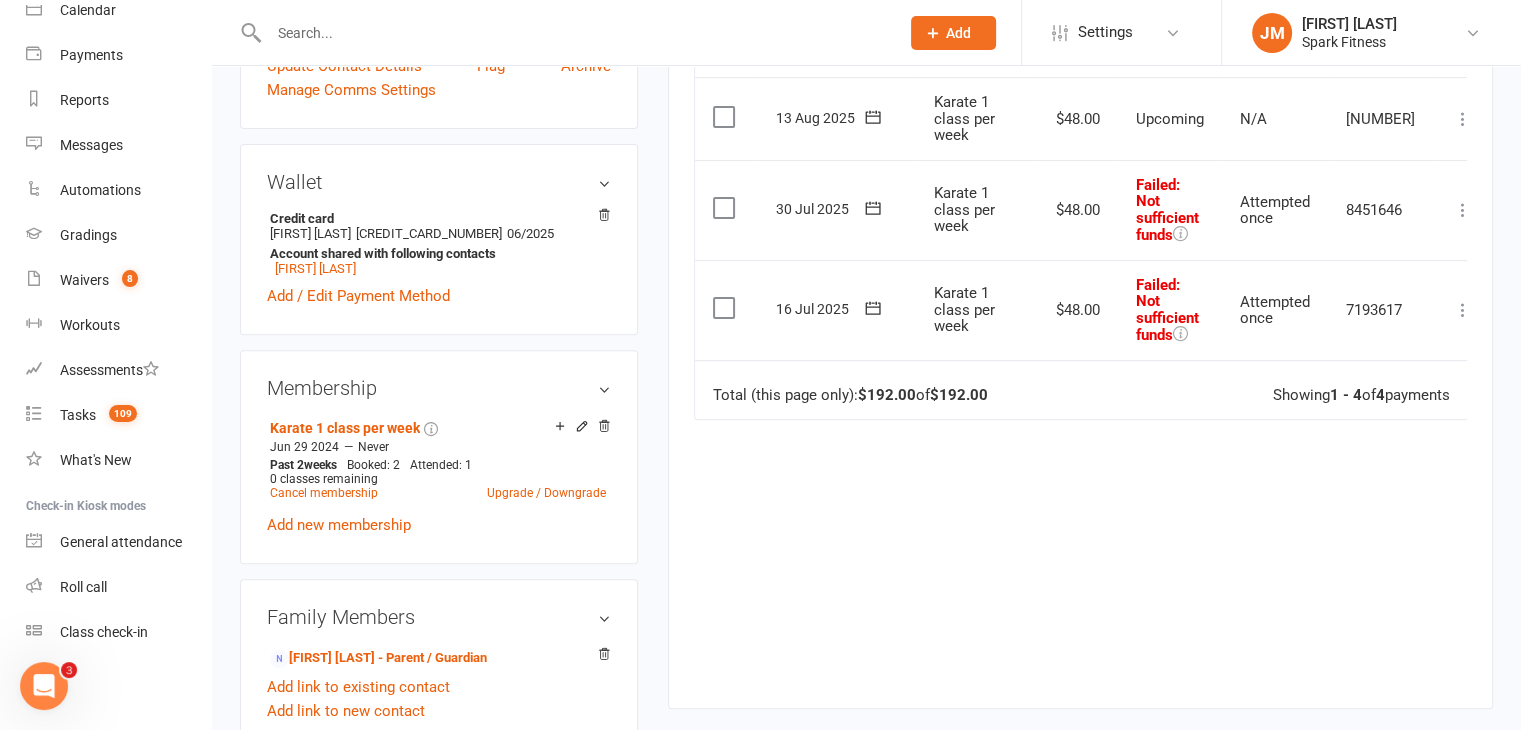 scroll, scrollTop: 578, scrollLeft: 0, axis: vertical 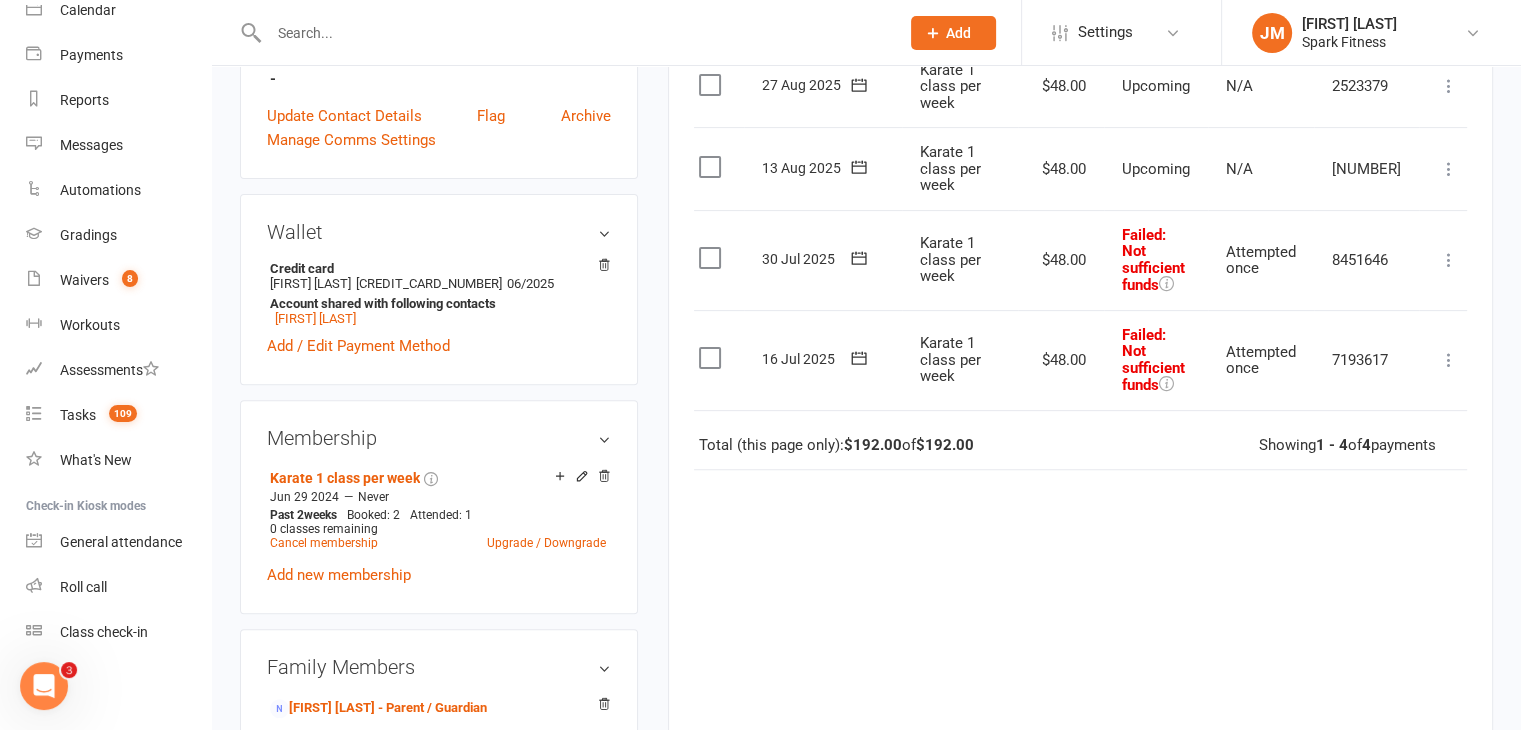 click at bounding box center (1449, 360) 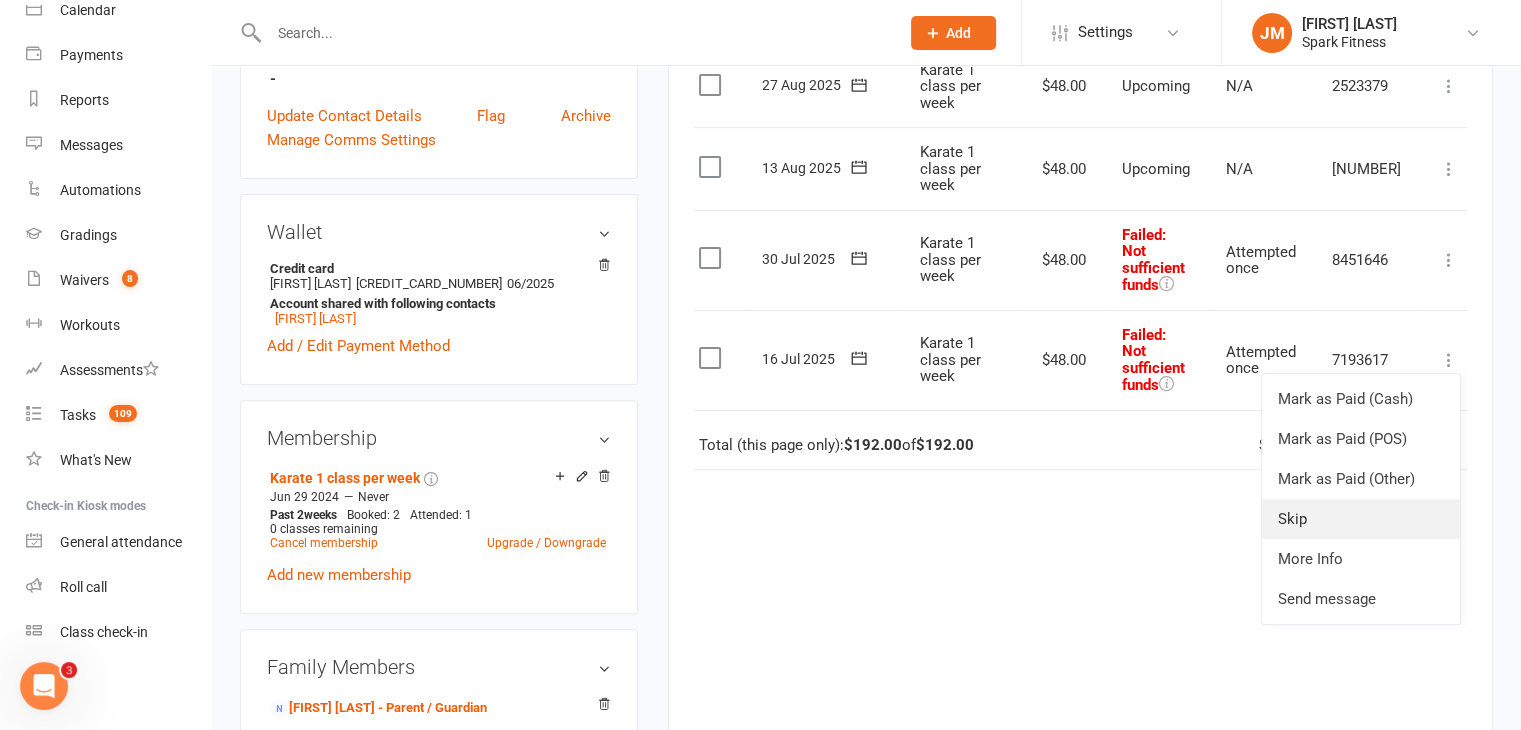 click on "Skip" at bounding box center [1361, 519] 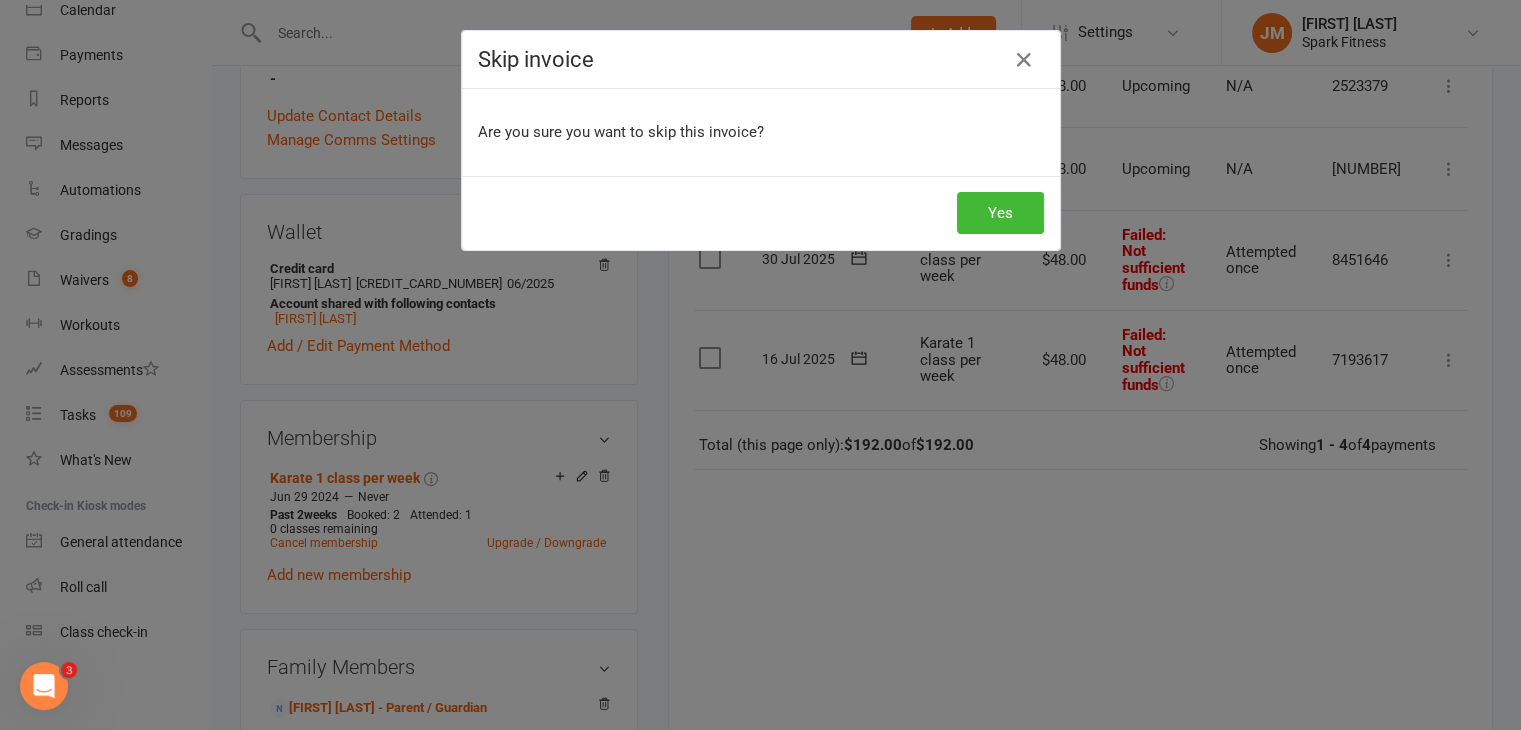 scroll, scrollTop: 0, scrollLeft: 4, axis: horizontal 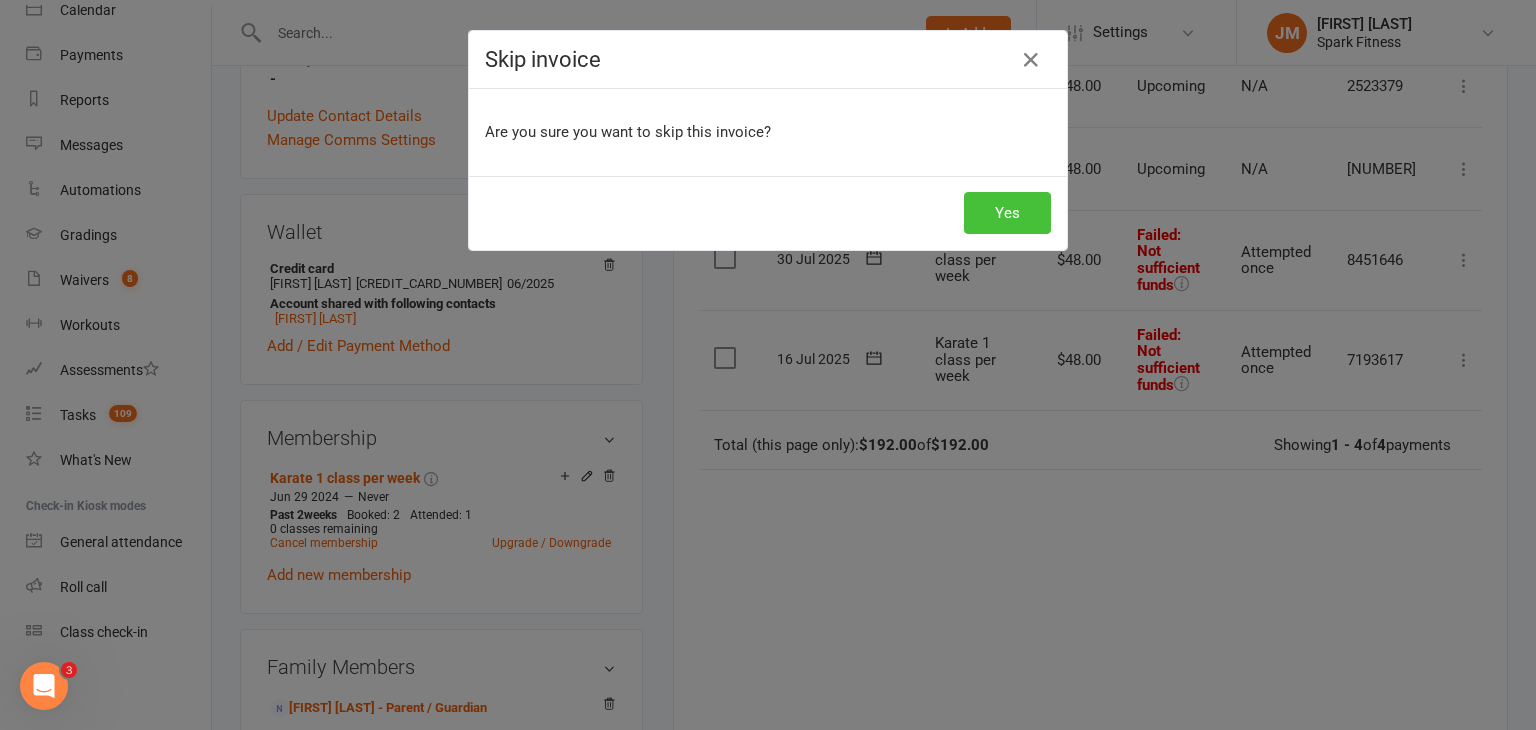 click on "Yes" at bounding box center (1007, 213) 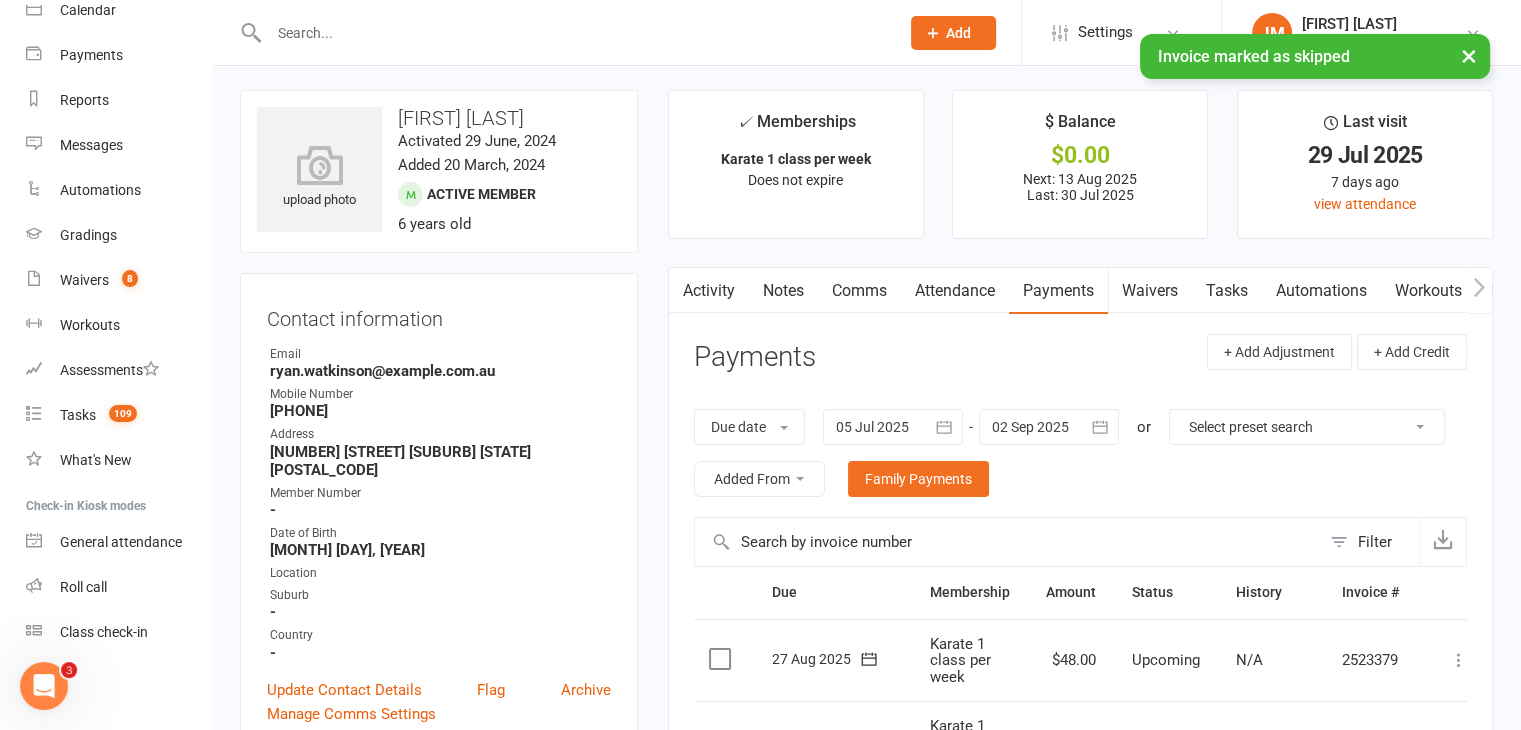 scroll, scrollTop: 0, scrollLeft: 0, axis: both 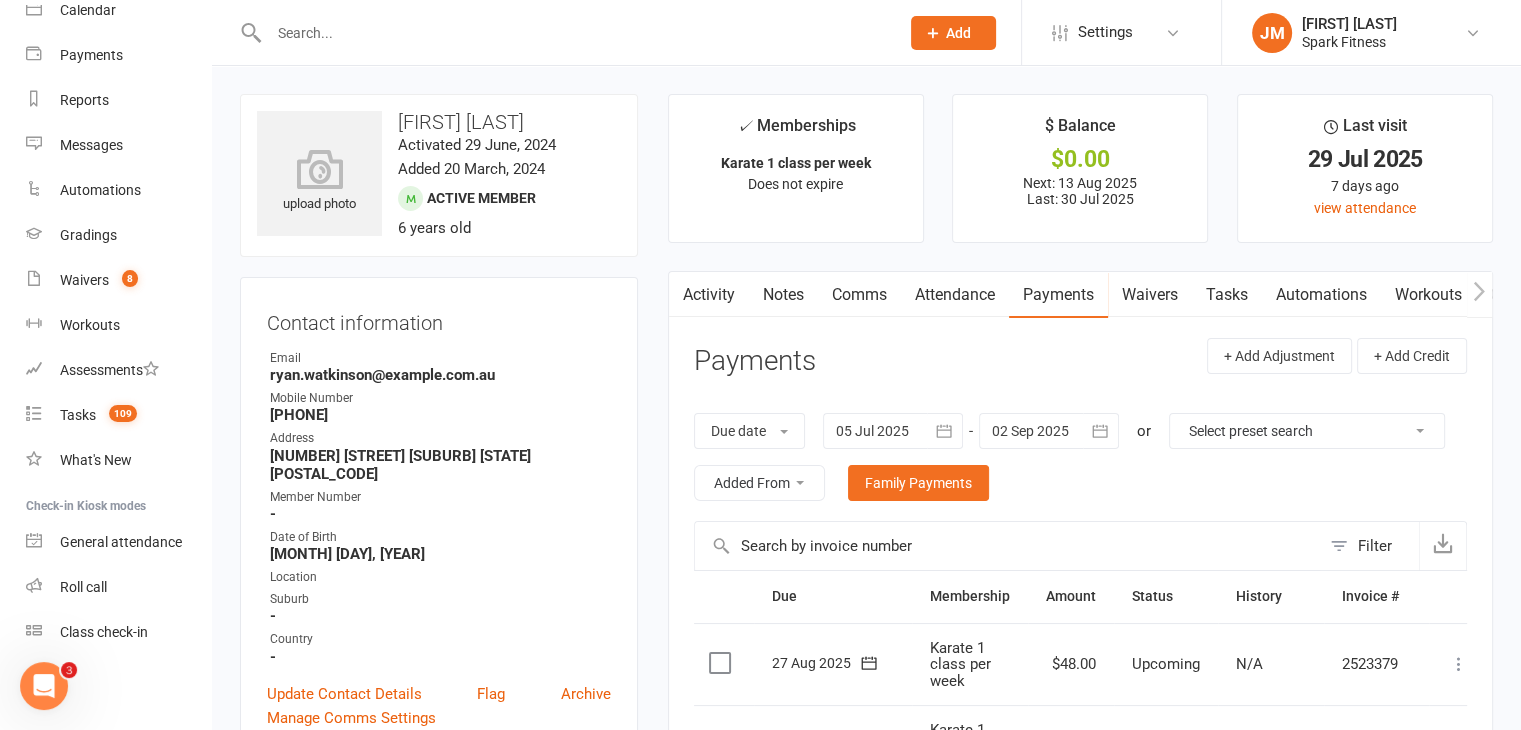 drag, startPoint x: 512, startPoint y: 377, endPoint x: 213, endPoint y: 384, distance: 299.08194 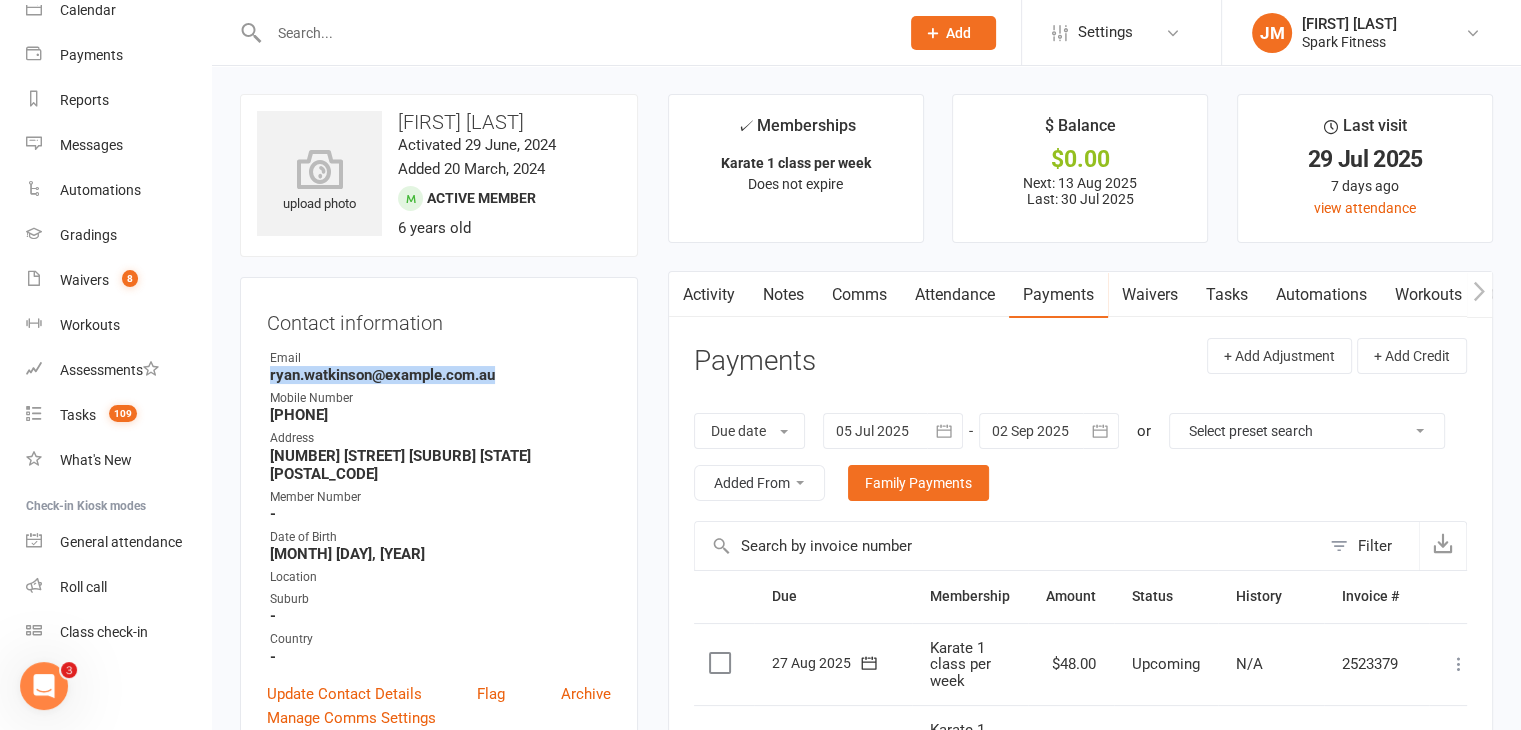 drag, startPoint x: 269, startPoint y: 374, endPoint x: 591, endPoint y: 379, distance: 322.03882 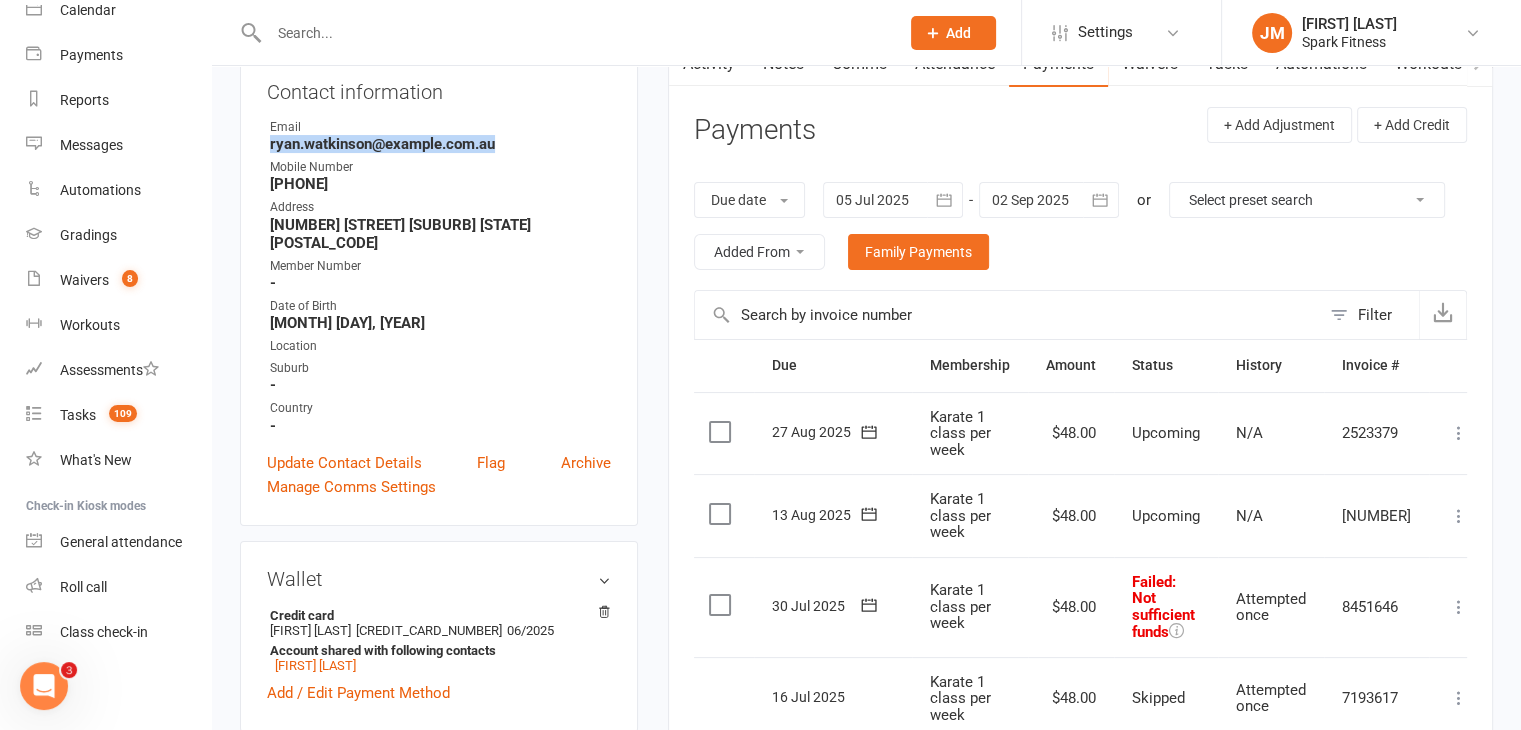 scroll, scrollTop: 240, scrollLeft: 0, axis: vertical 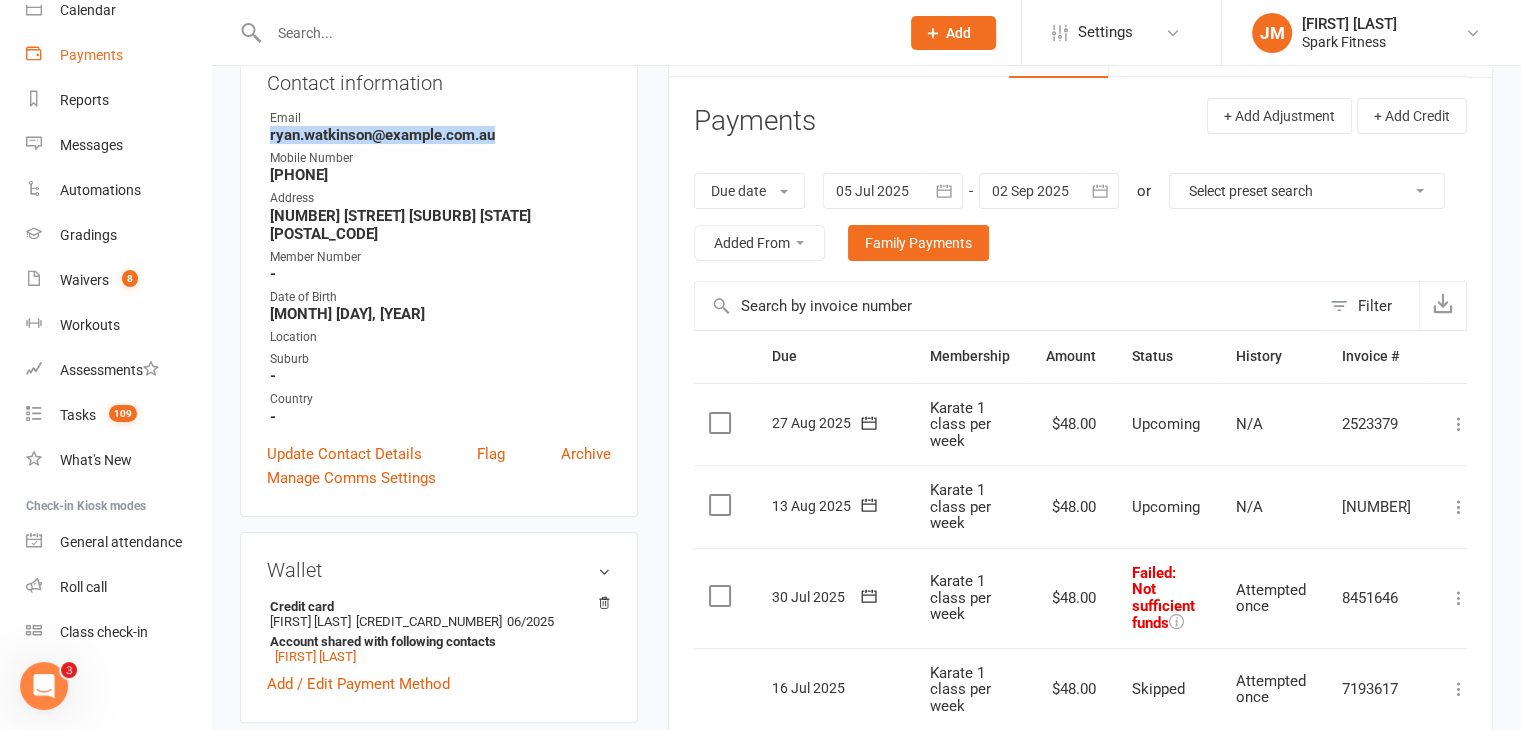 click on "Payments" at bounding box center [118, 55] 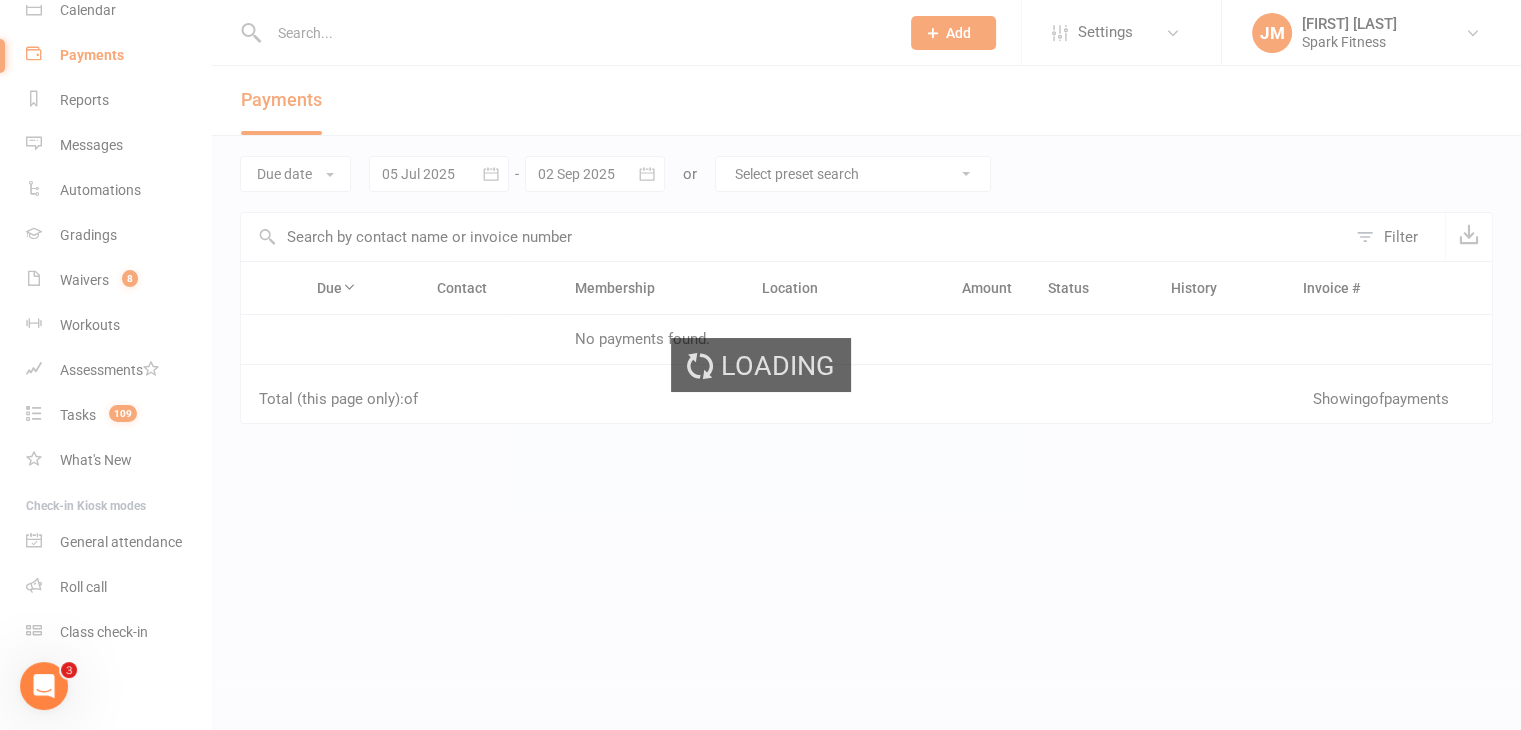 scroll, scrollTop: 0, scrollLeft: 0, axis: both 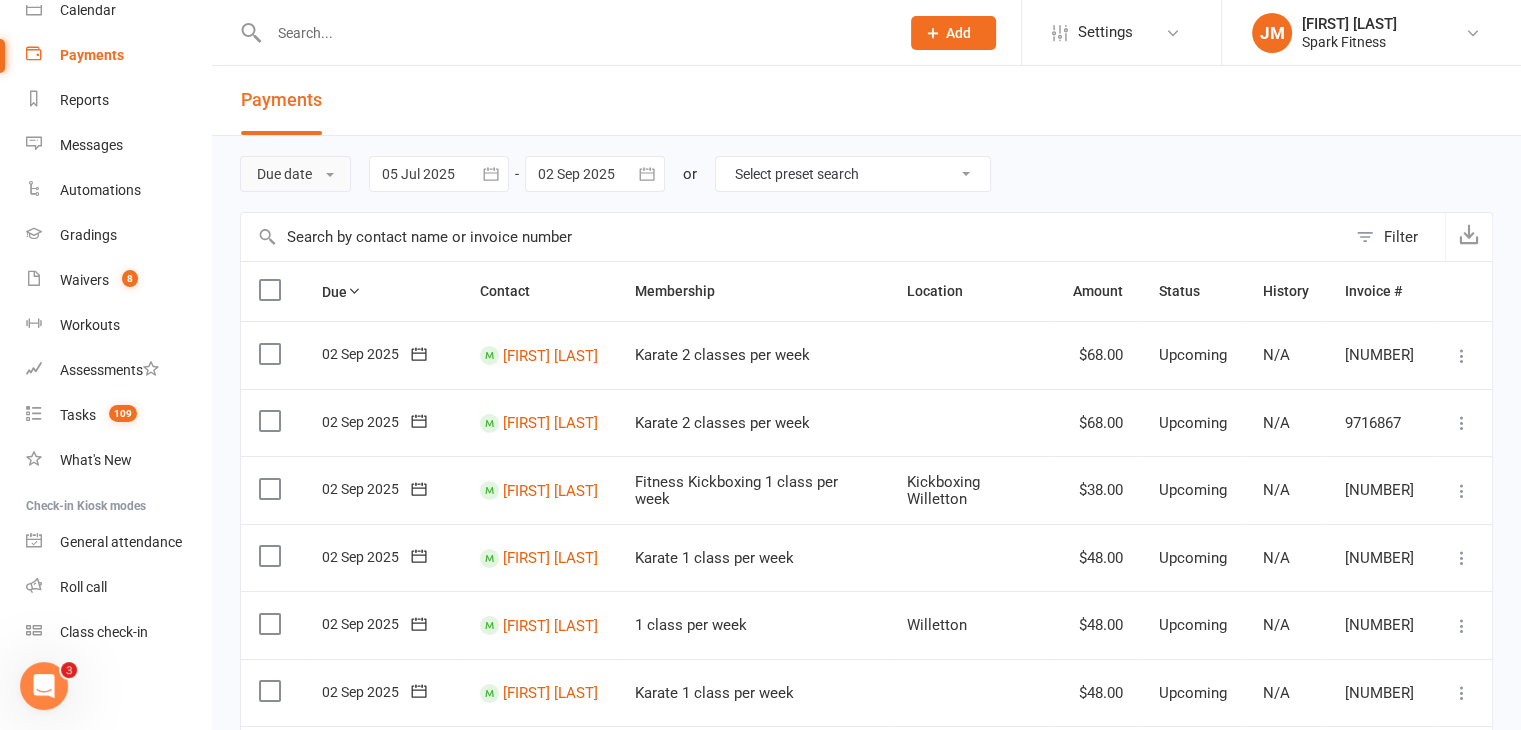 click on "Due date" at bounding box center (295, 174) 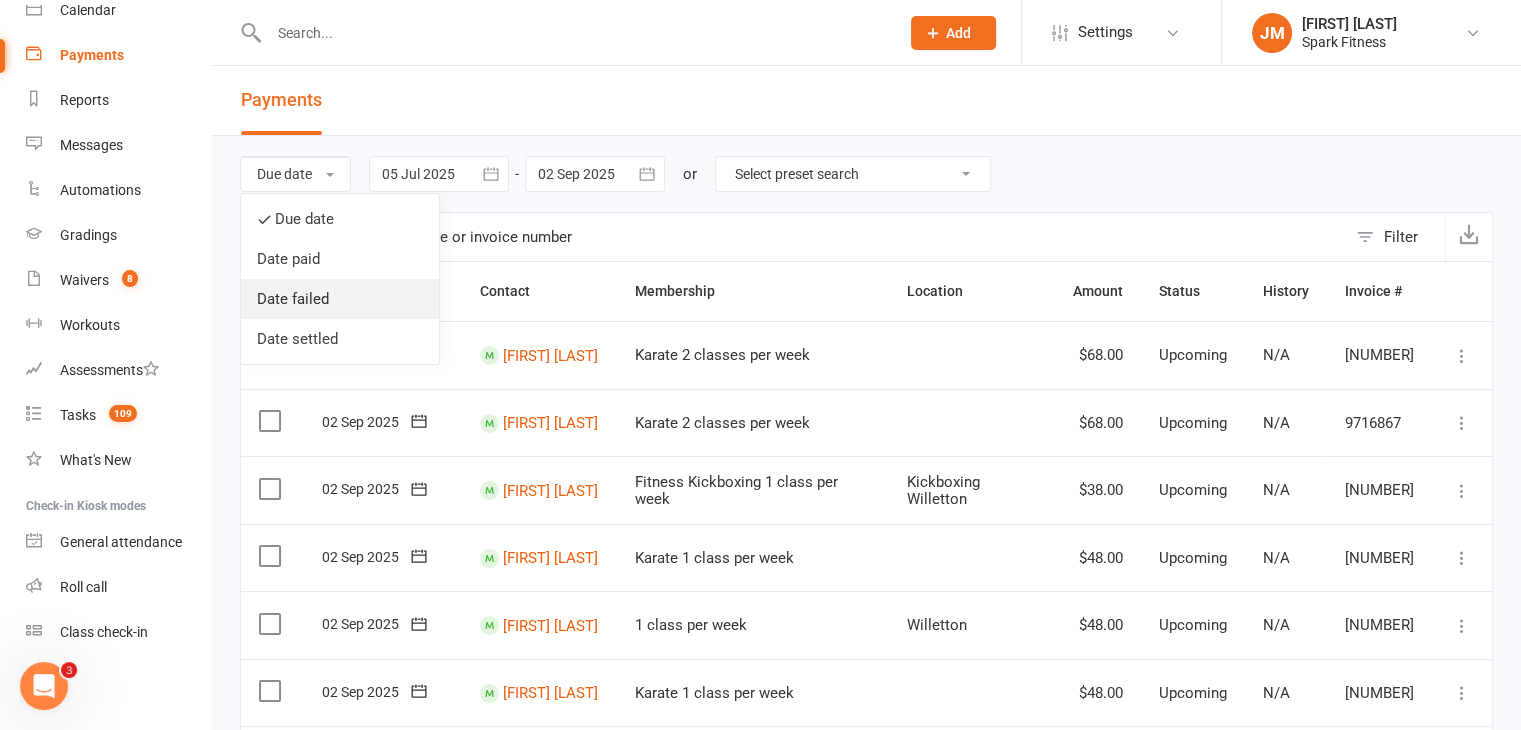 click on "Date failed" at bounding box center [340, 299] 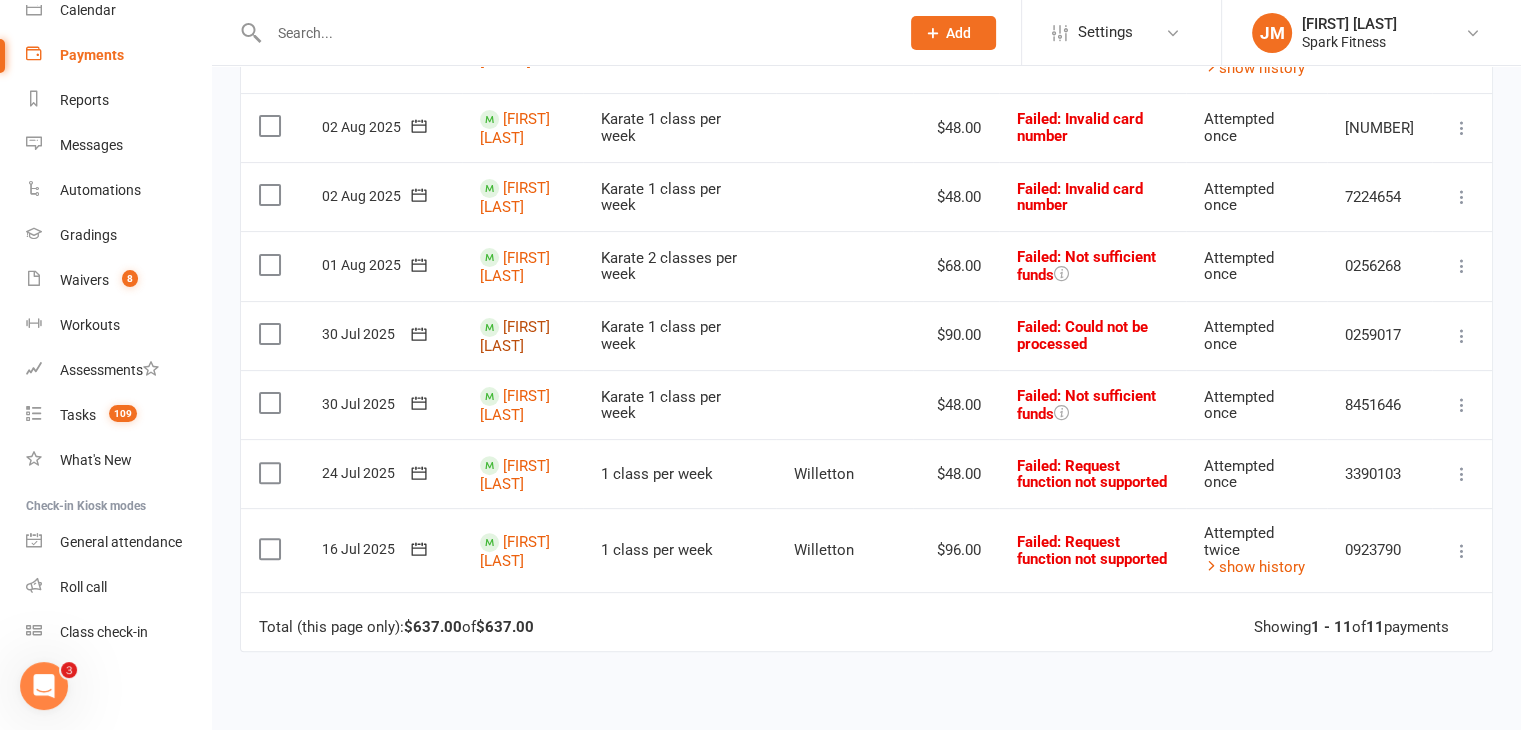 scroll, scrollTop: 520, scrollLeft: 0, axis: vertical 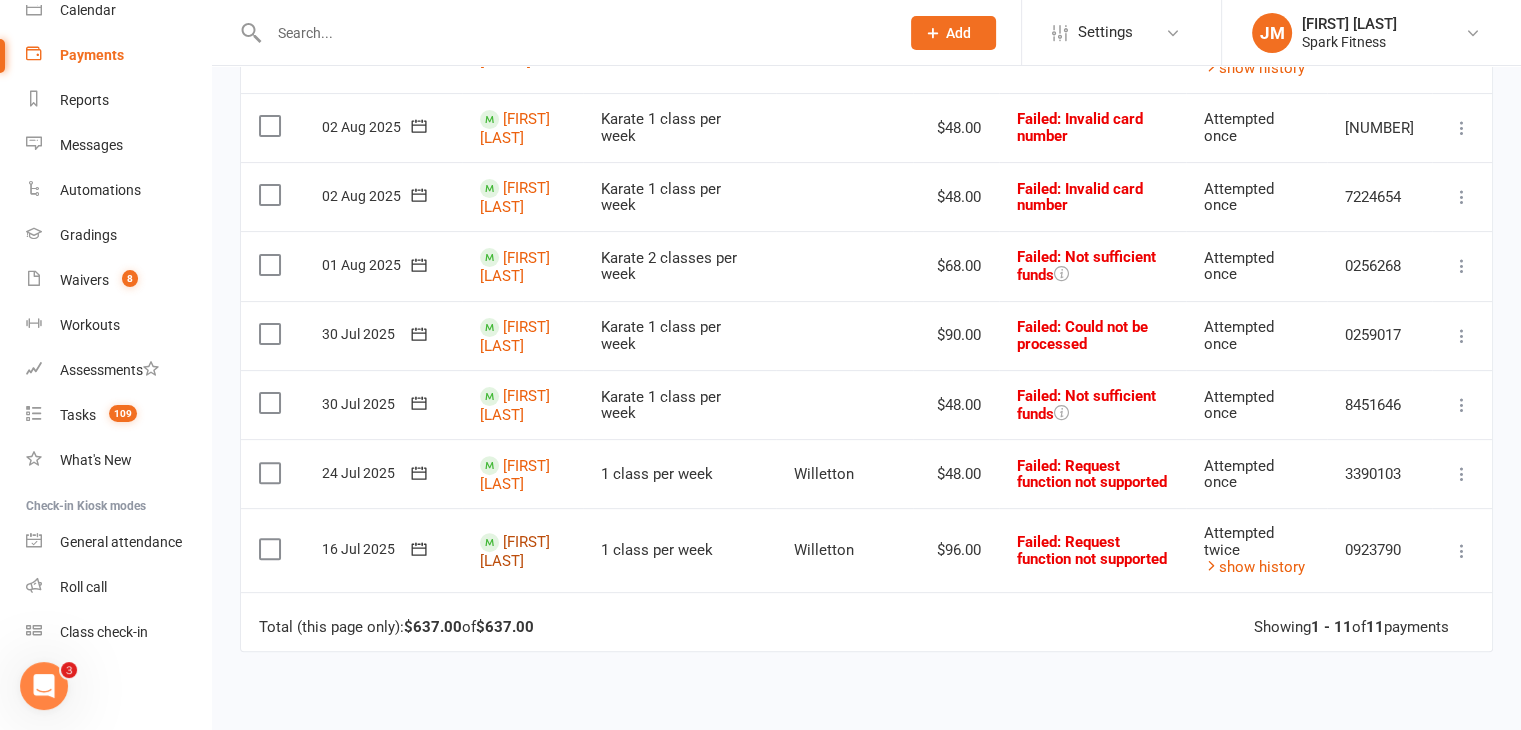 click on "[FIRST] [LAST]" at bounding box center (515, 474) 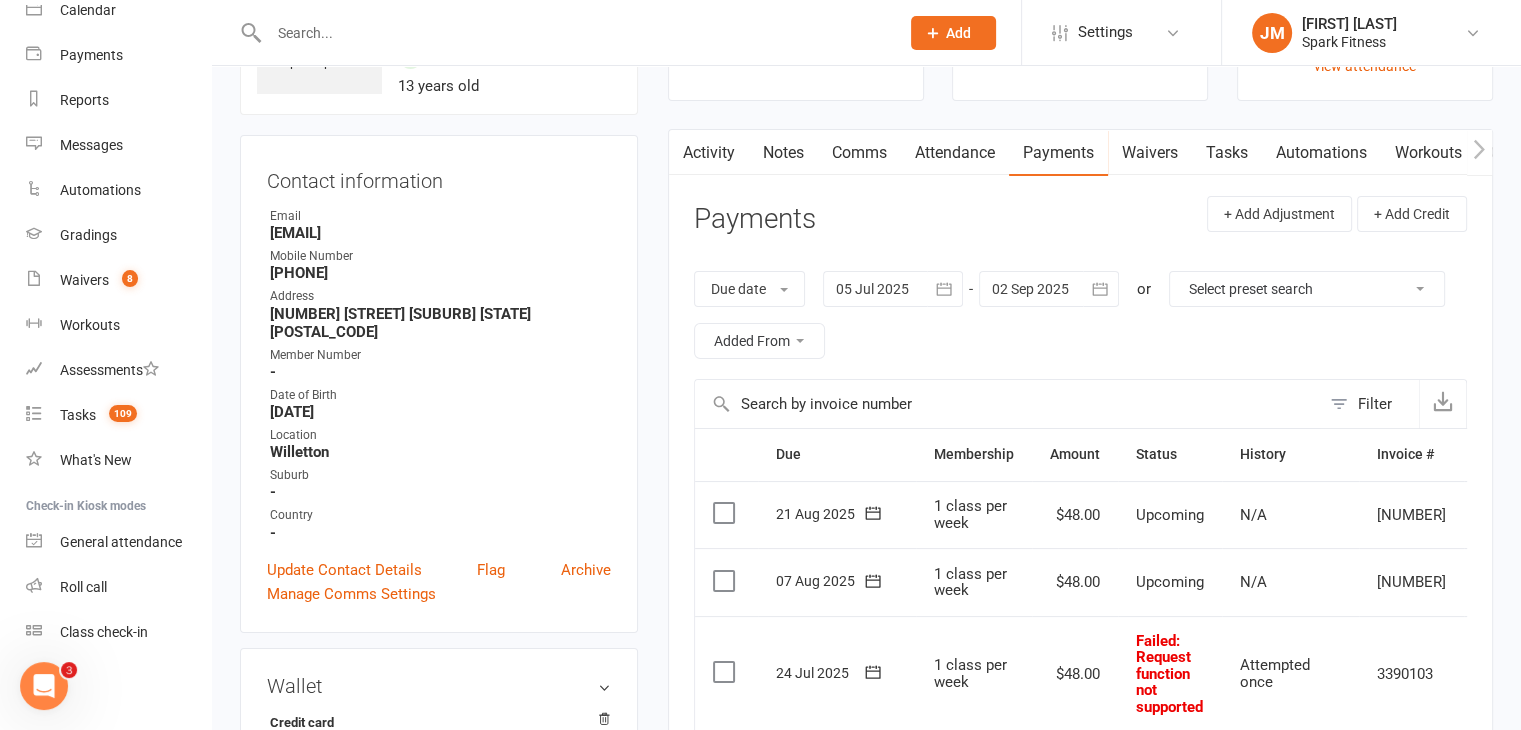 scroll, scrollTop: 143, scrollLeft: 0, axis: vertical 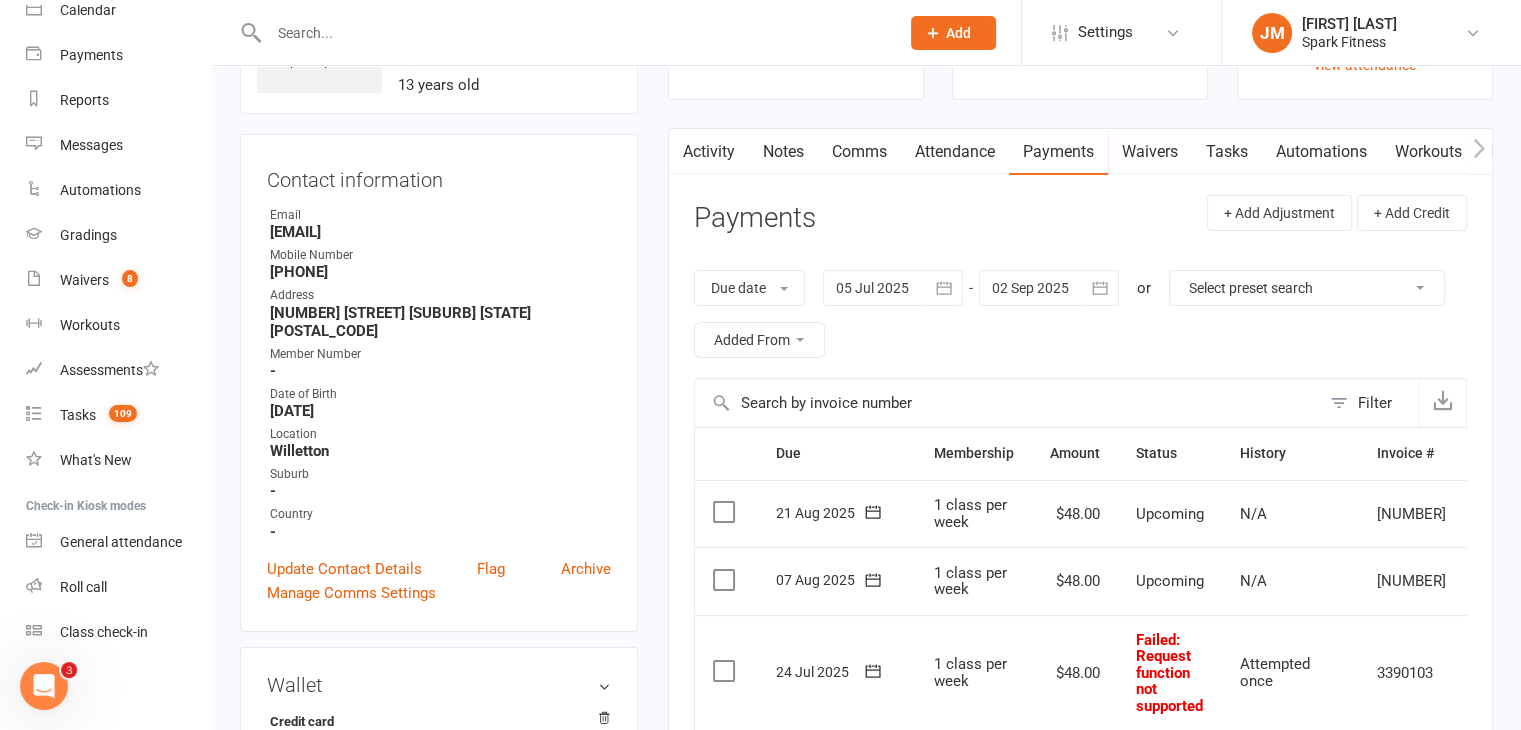 click at bounding box center [893, 288] 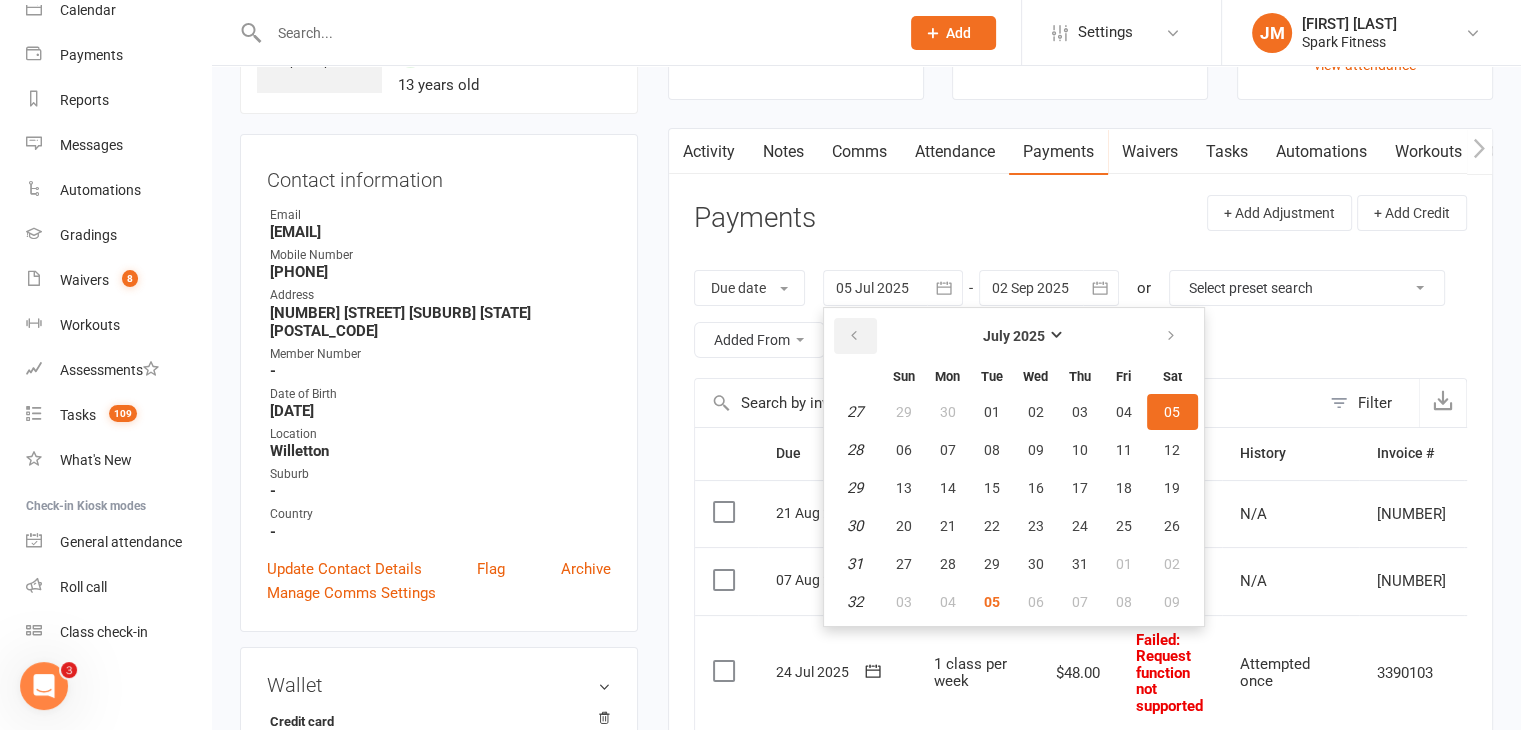 click at bounding box center [854, 336] 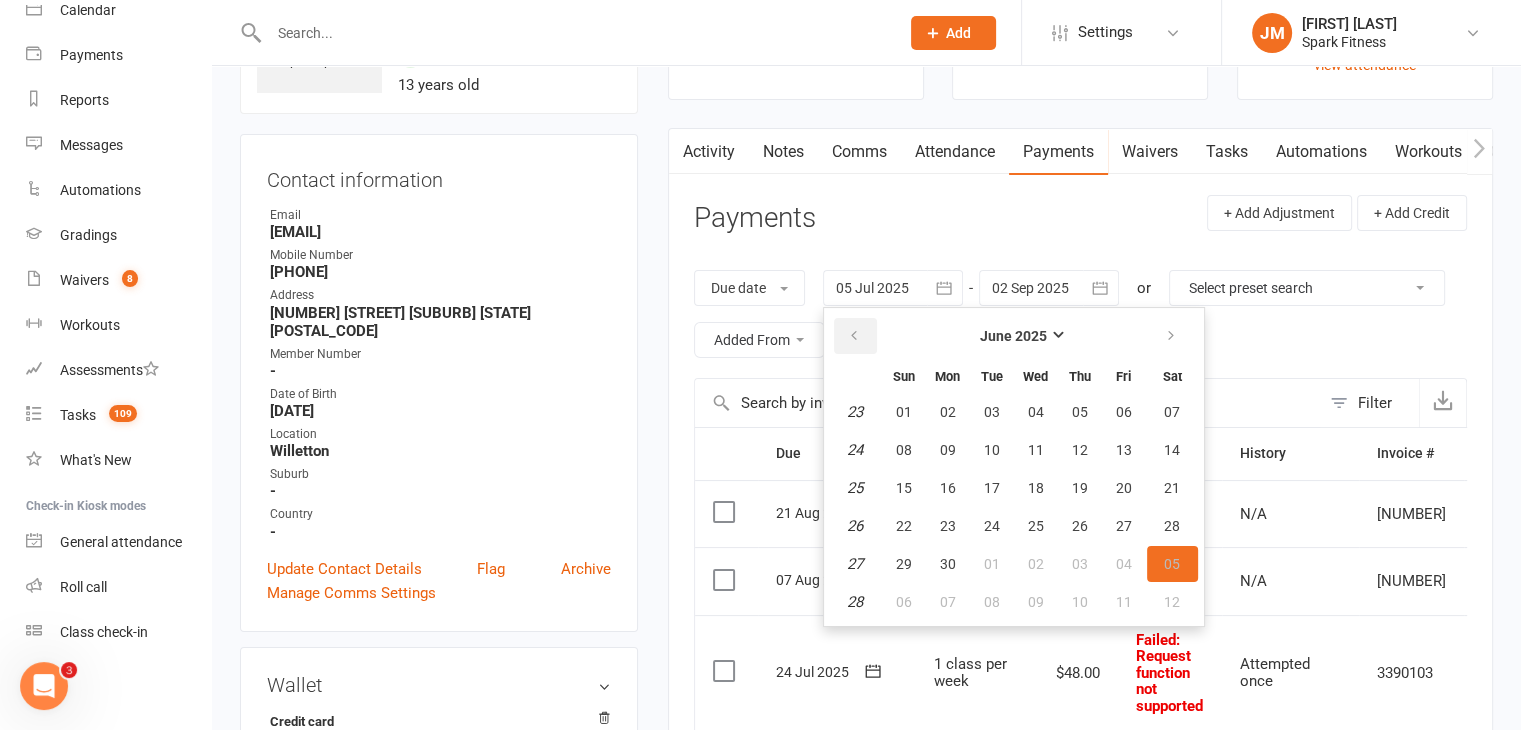 click at bounding box center [854, 336] 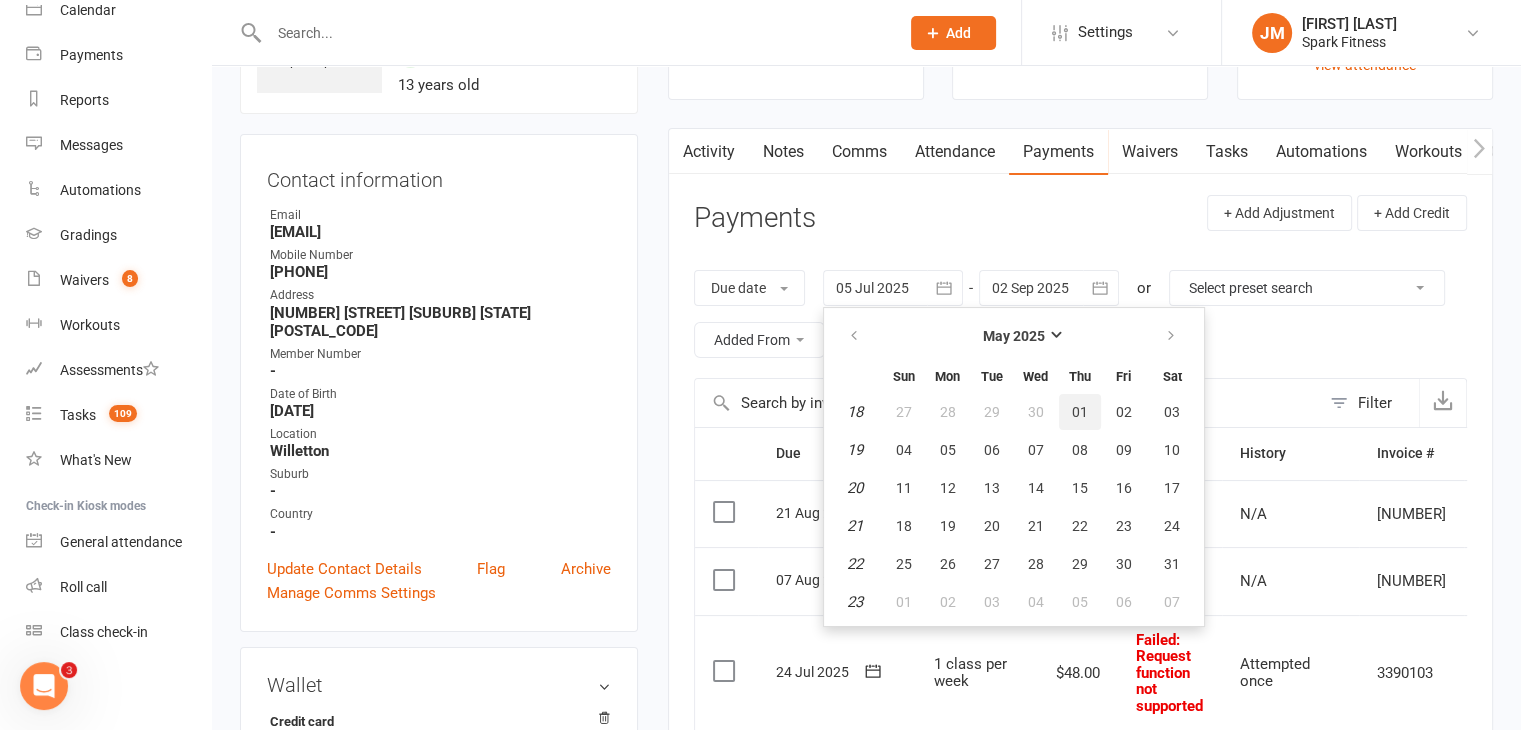 click on "01" at bounding box center (1080, 412) 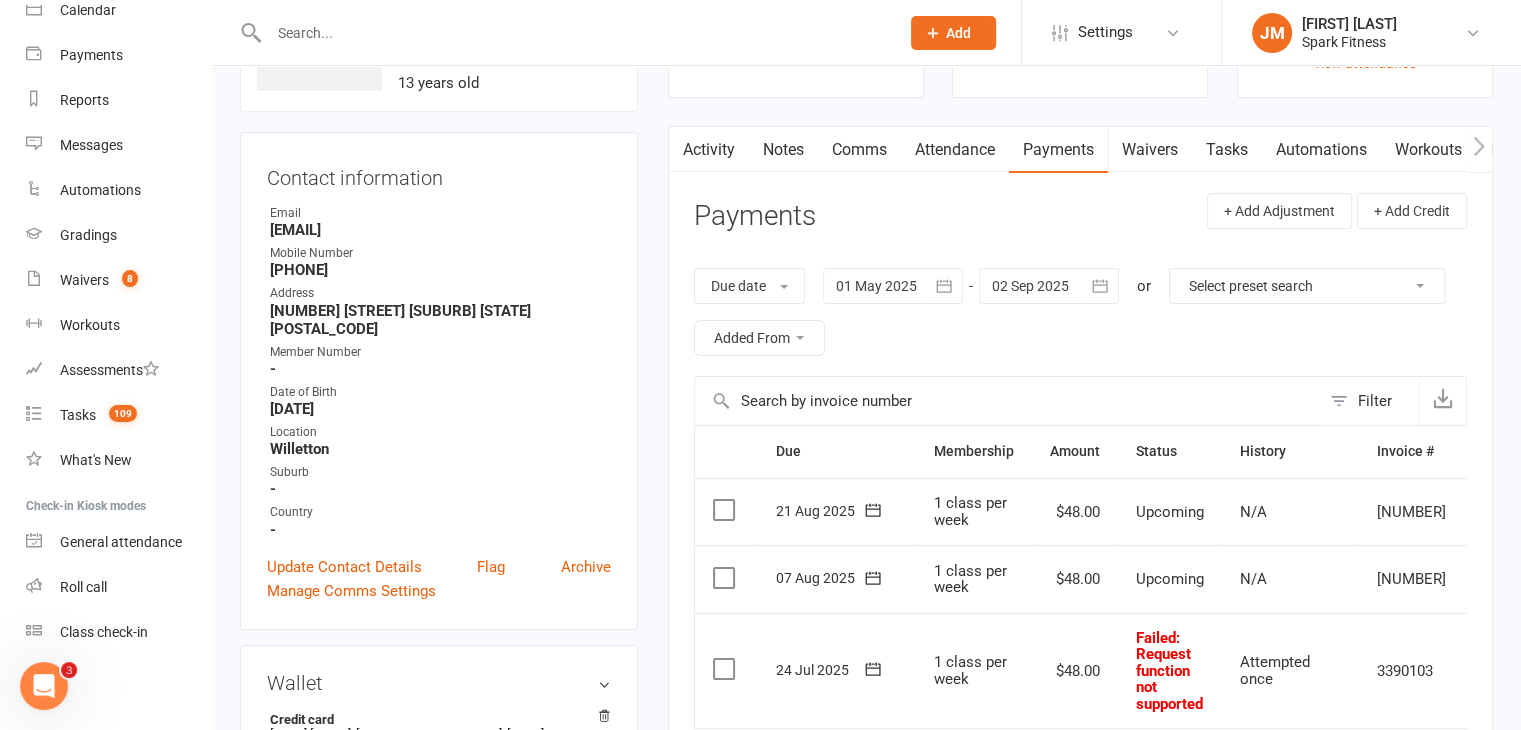 scroll, scrollTop: 143, scrollLeft: 0, axis: vertical 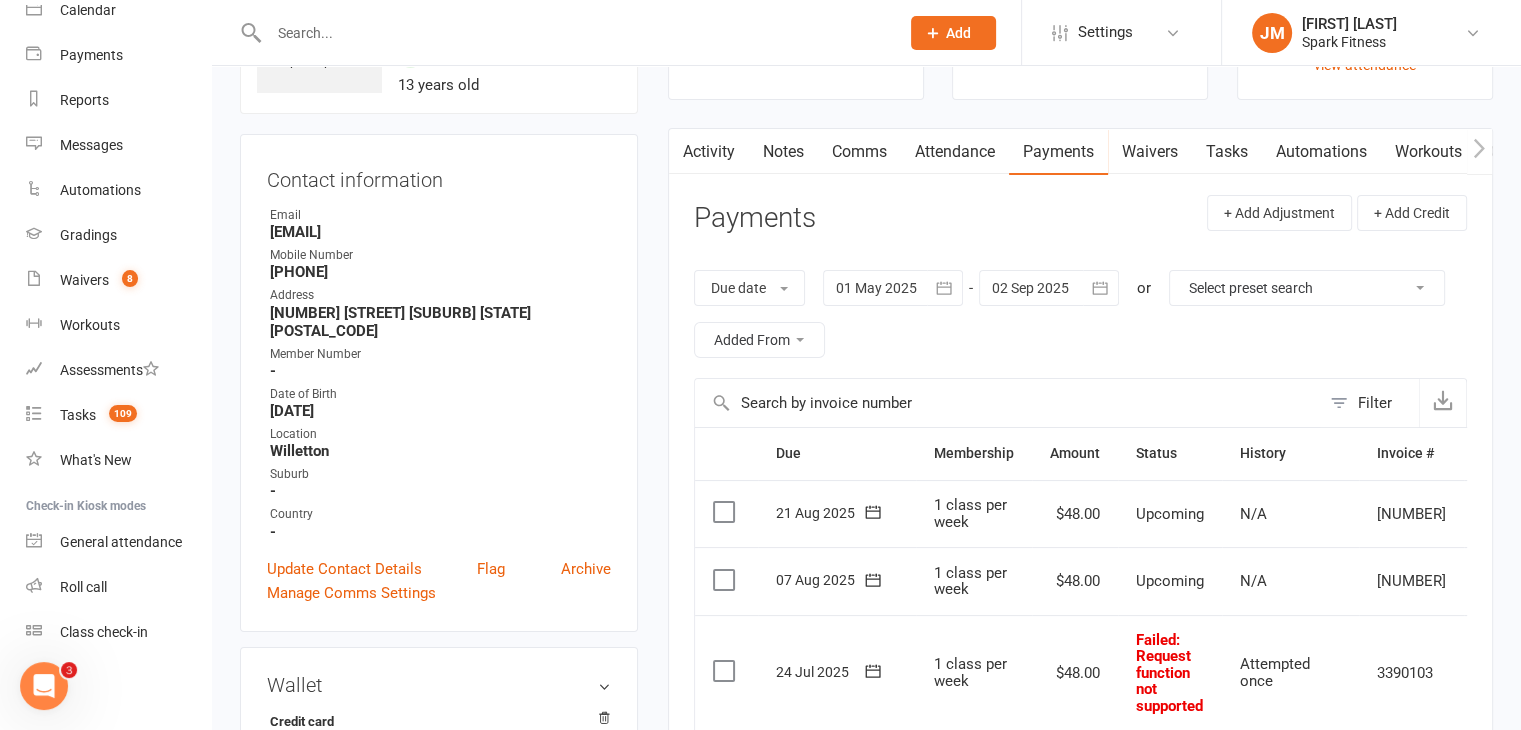 drag, startPoint x: 489, startPoint y: 227, endPoint x: 219, endPoint y: 226, distance: 270.00186 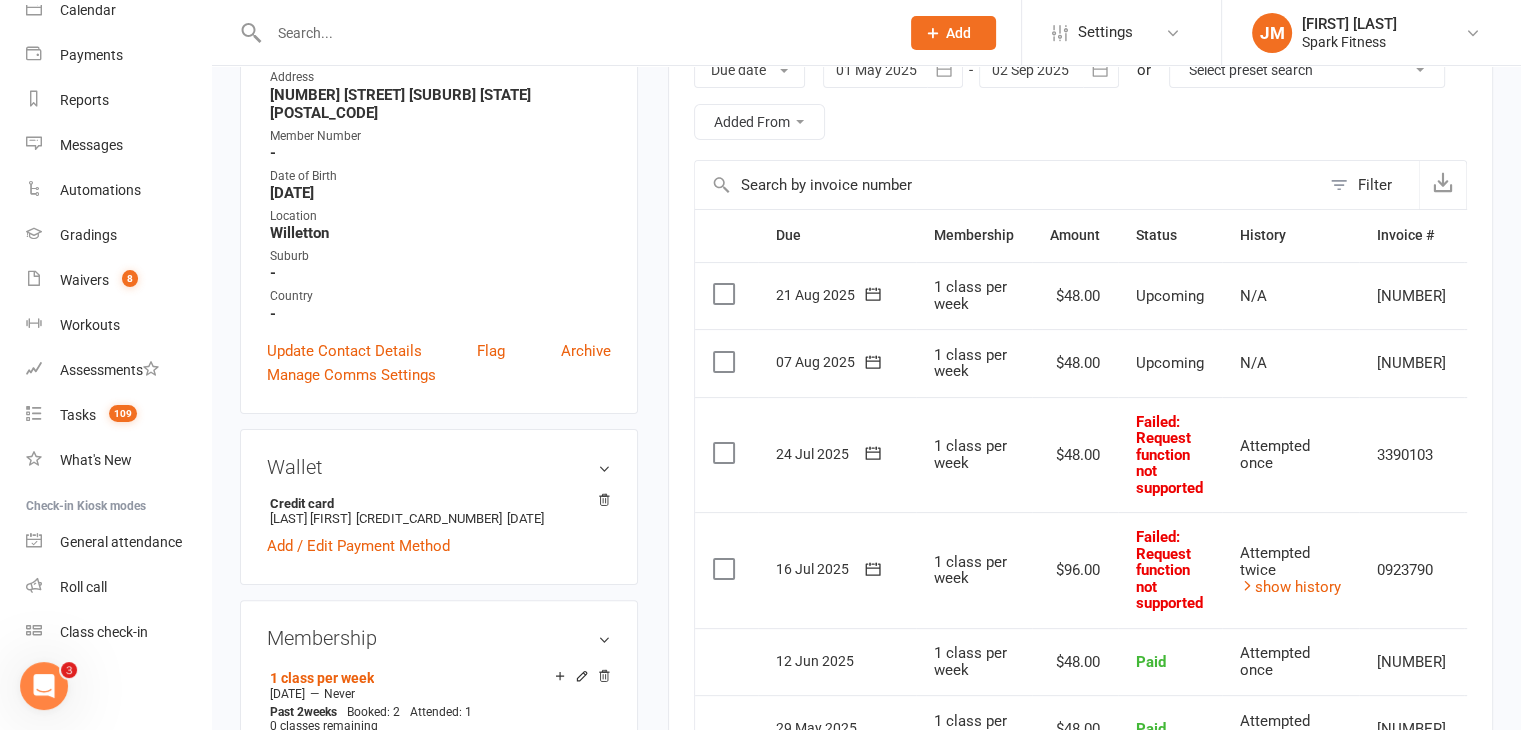 scroll, scrollTop: 362, scrollLeft: 0, axis: vertical 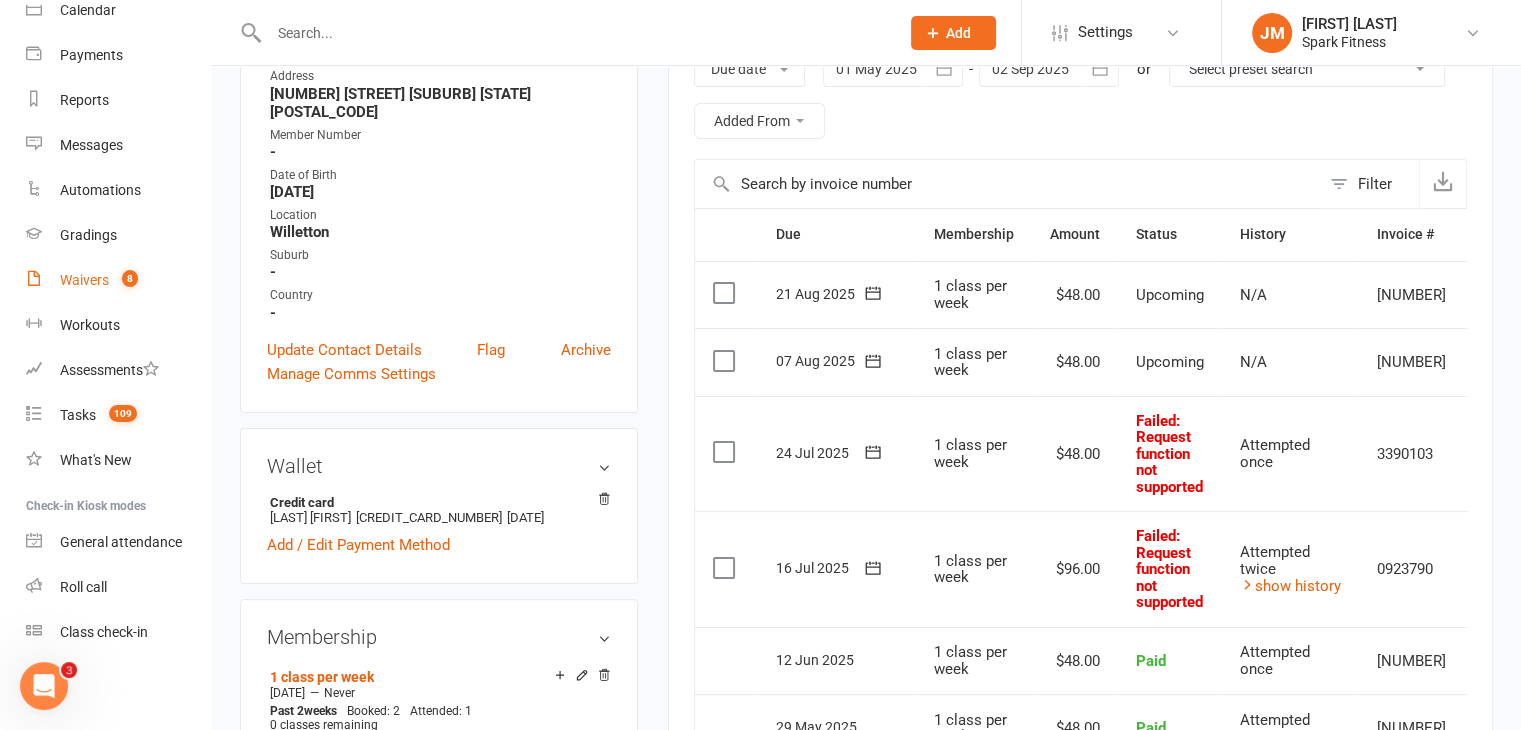 click on "8" at bounding box center [125, 280] 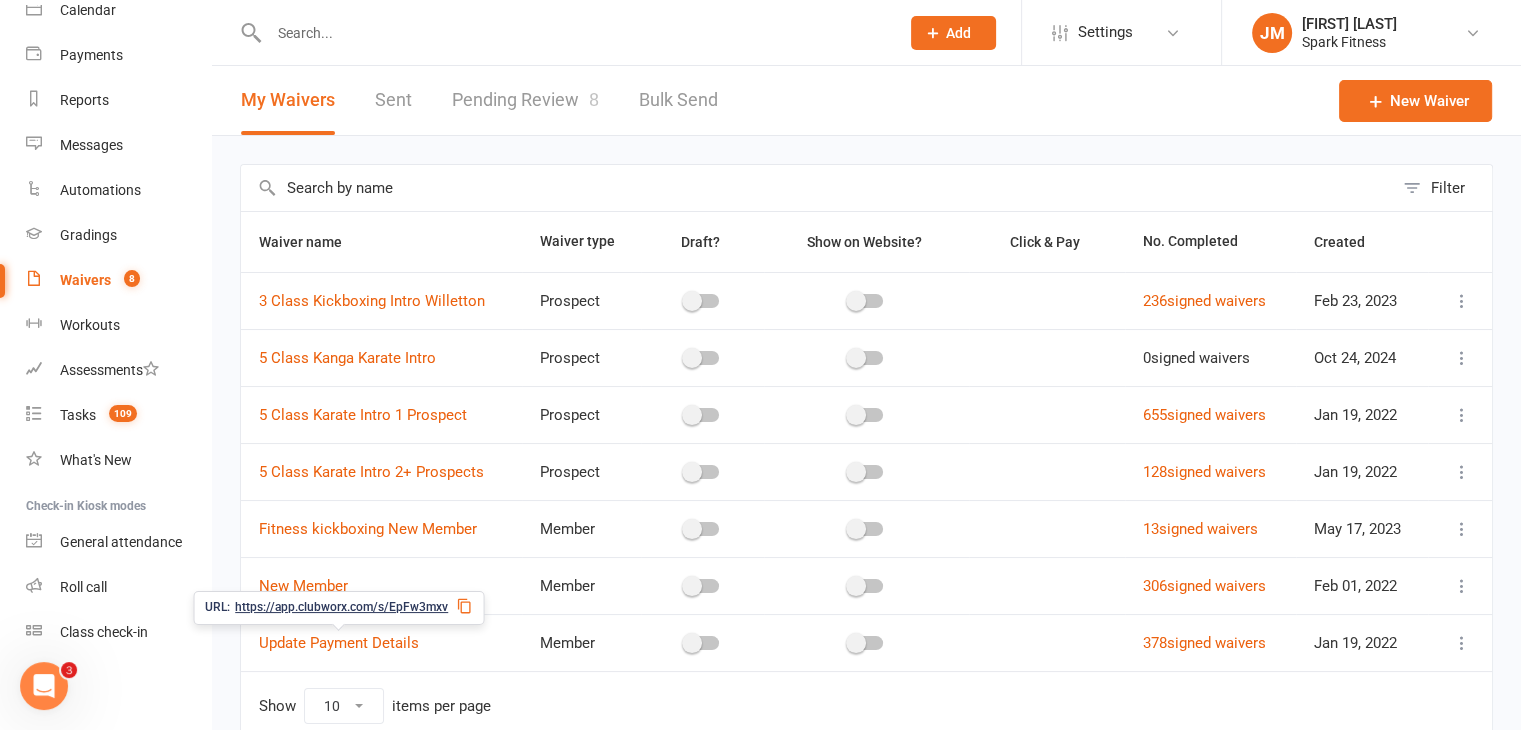 click on "https://app.clubworx.com/s/EpFw3mxv" at bounding box center [341, 607] 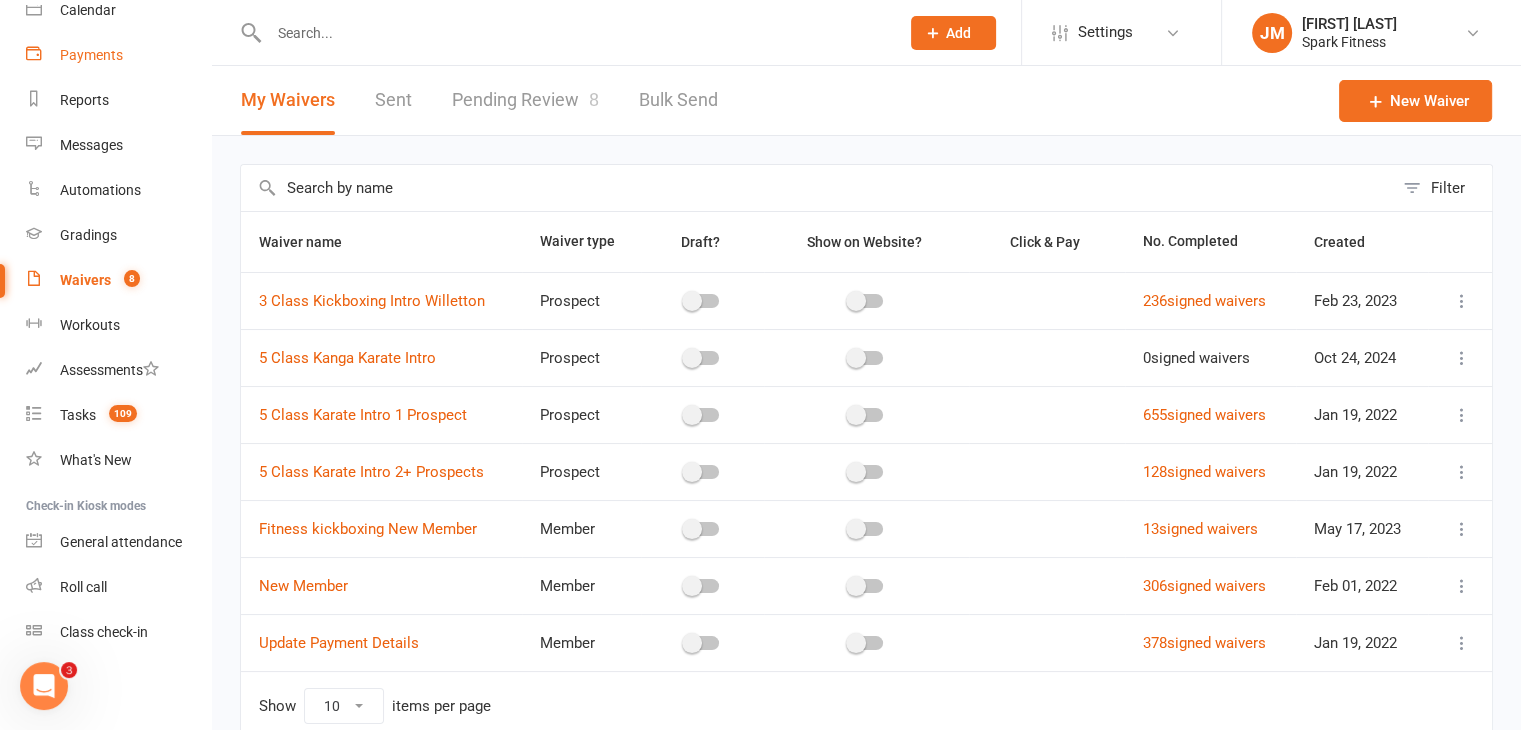 click on "Payments" at bounding box center (118, 55) 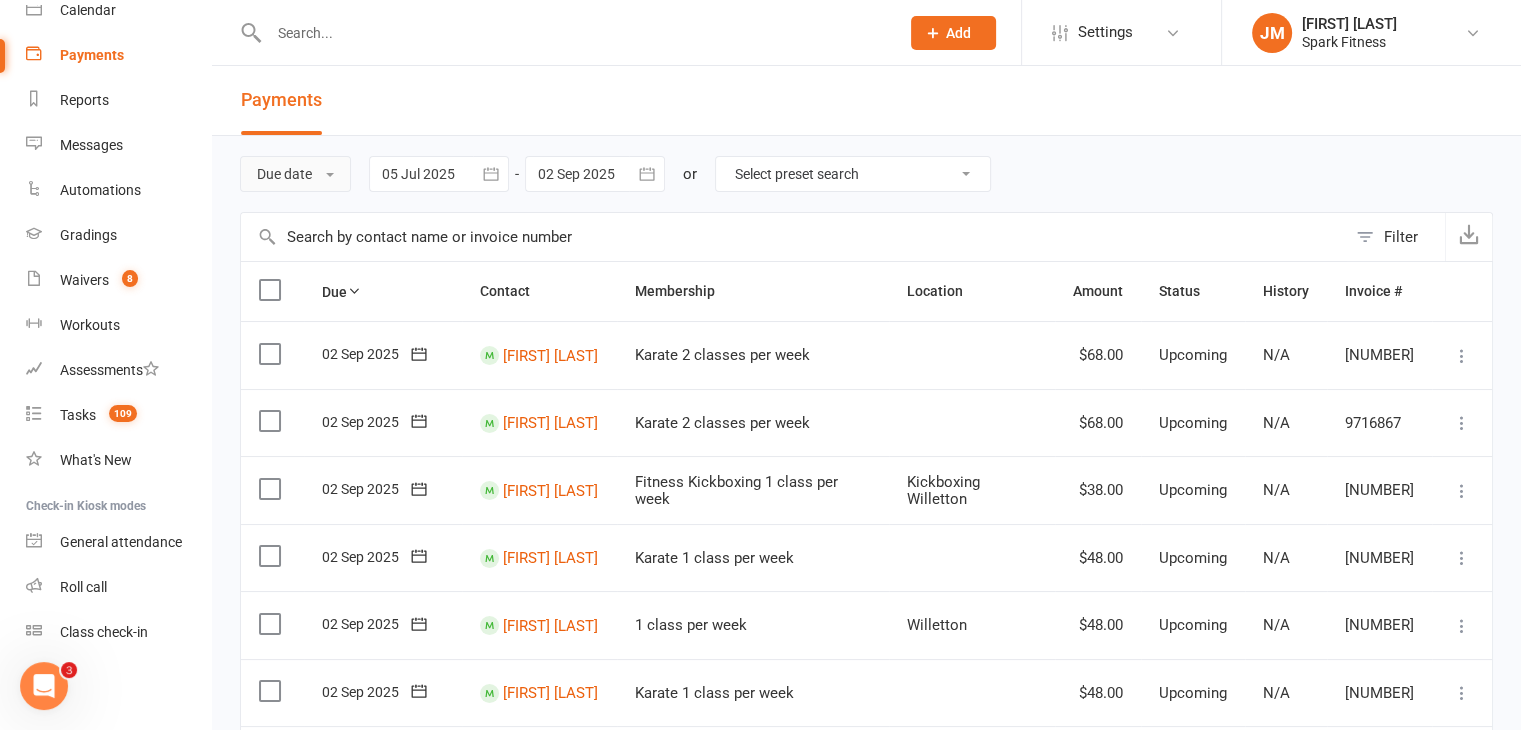 click on "Due date" at bounding box center [295, 174] 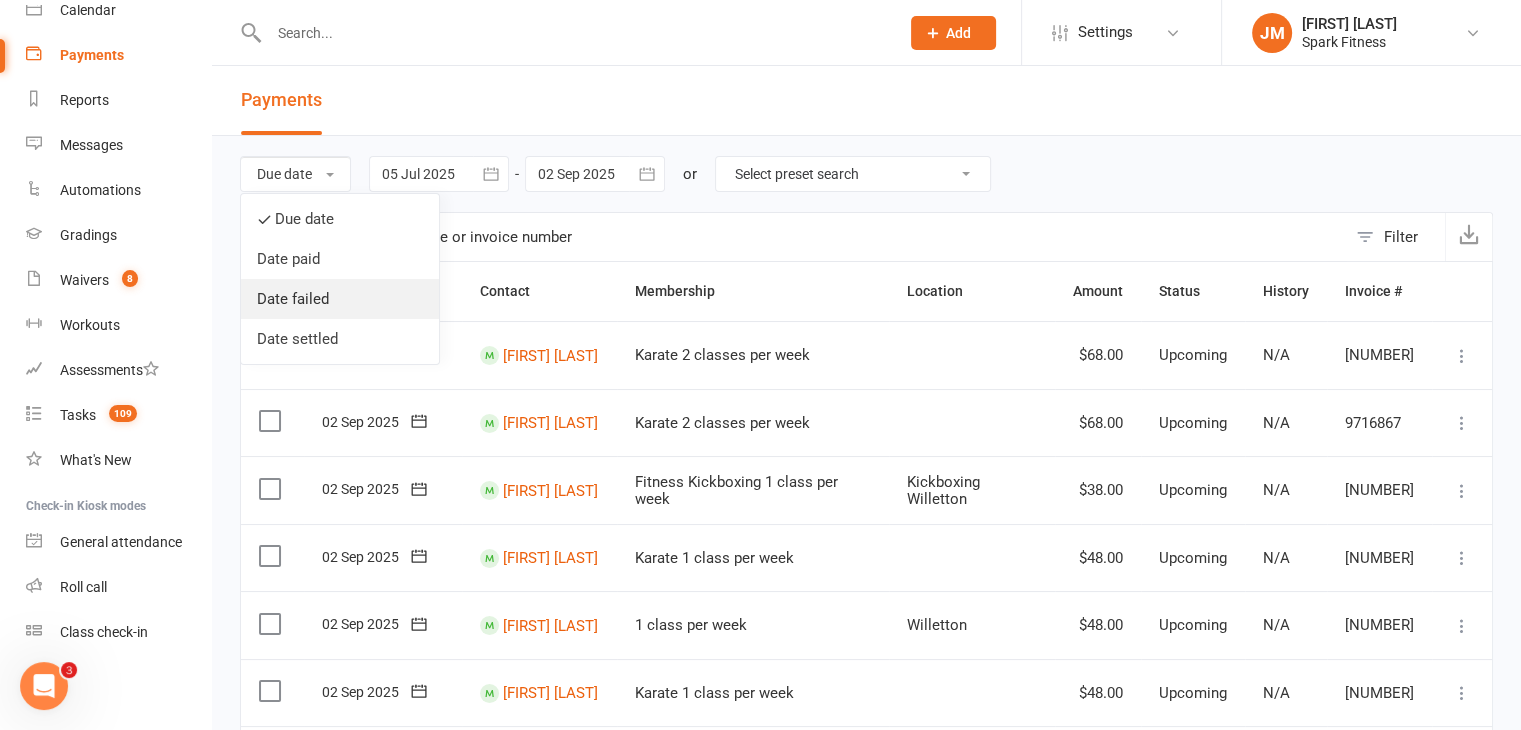 click on "Date failed" at bounding box center (340, 299) 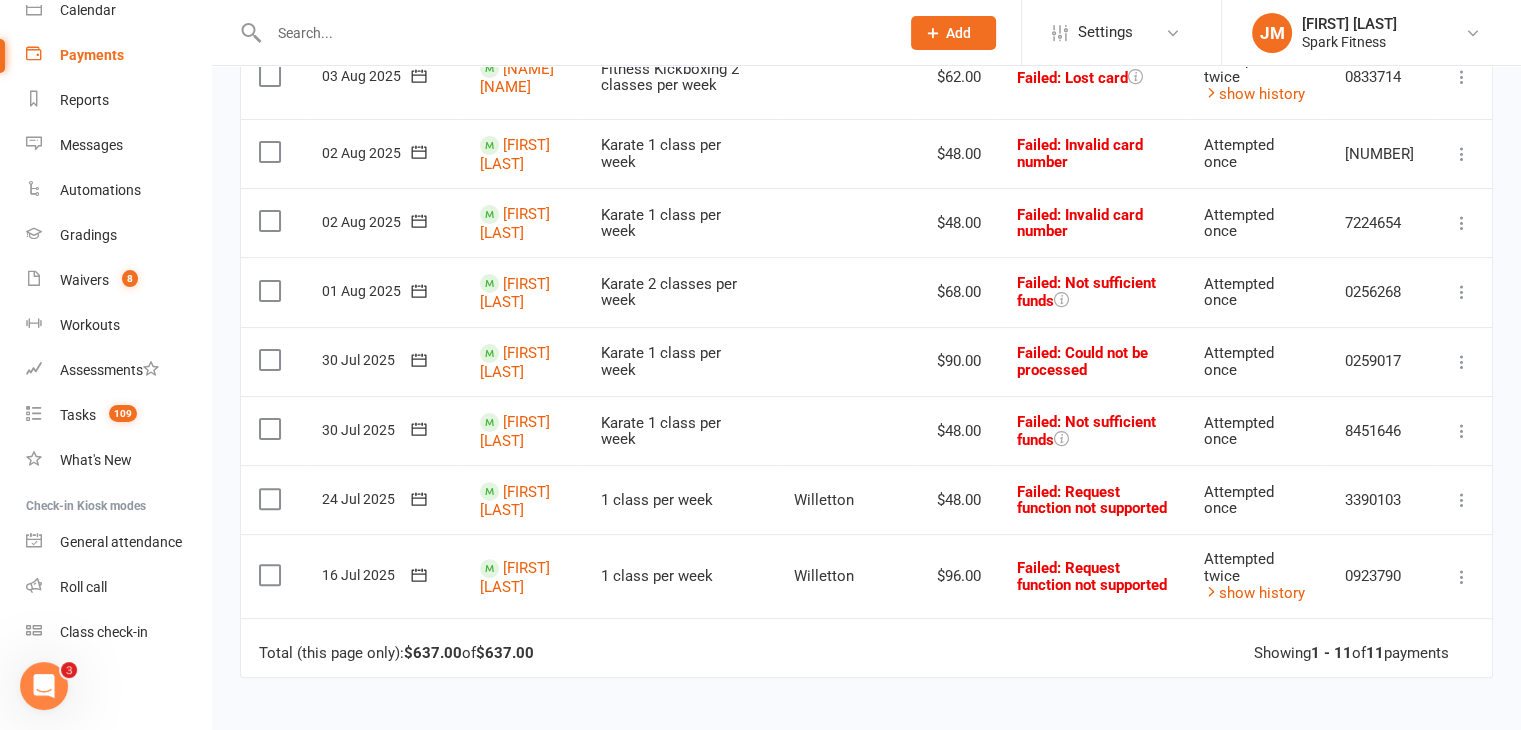 scroll, scrollTop: 496, scrollLeft: 0, axis: vertical 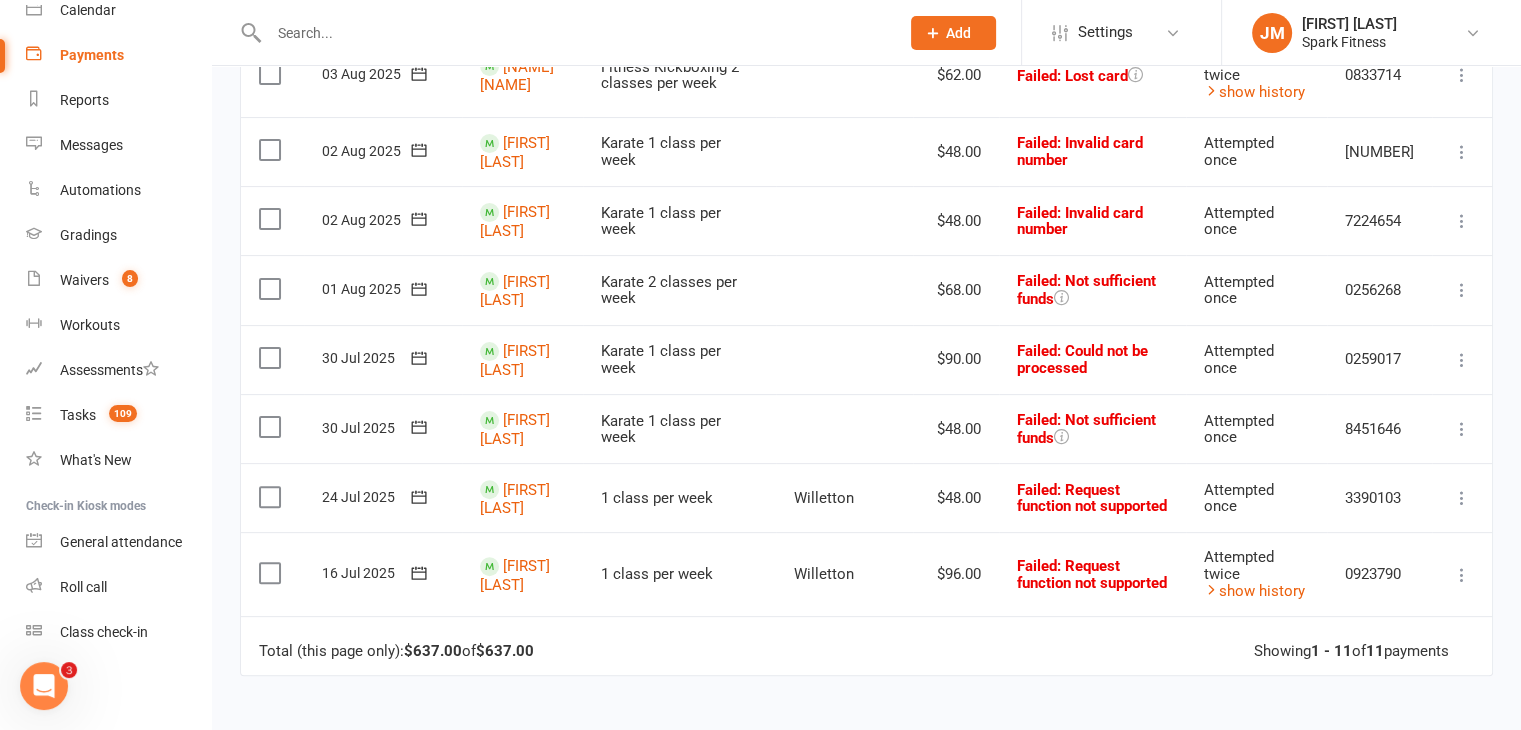 click on "[FIRST] [LAST]" at bounding box center [522, 359] 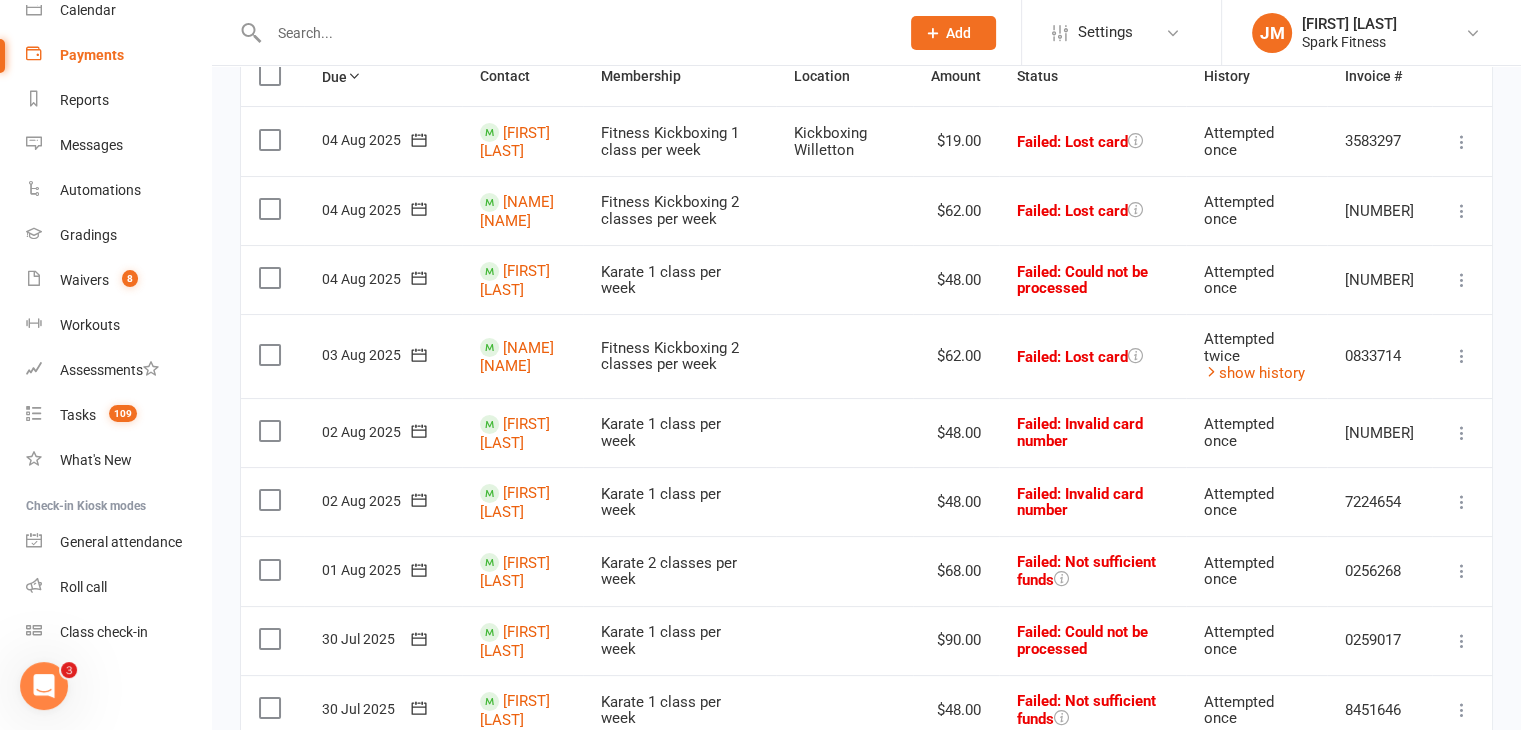 scroll, scrollTop: 214, scrollLeft: 0, axis: vertical 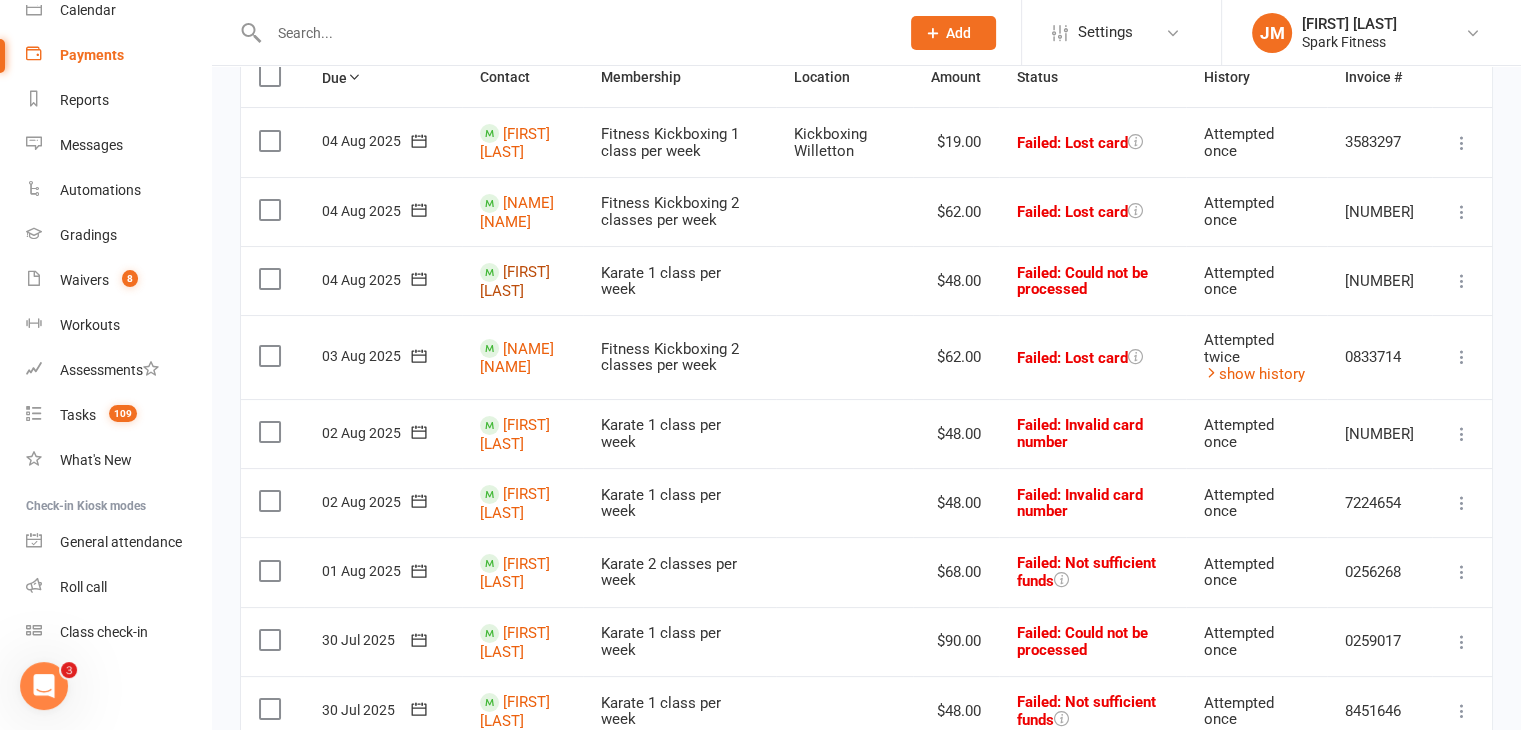 click on "[FIRST] [LAST]" at bounding box center (515, 281) 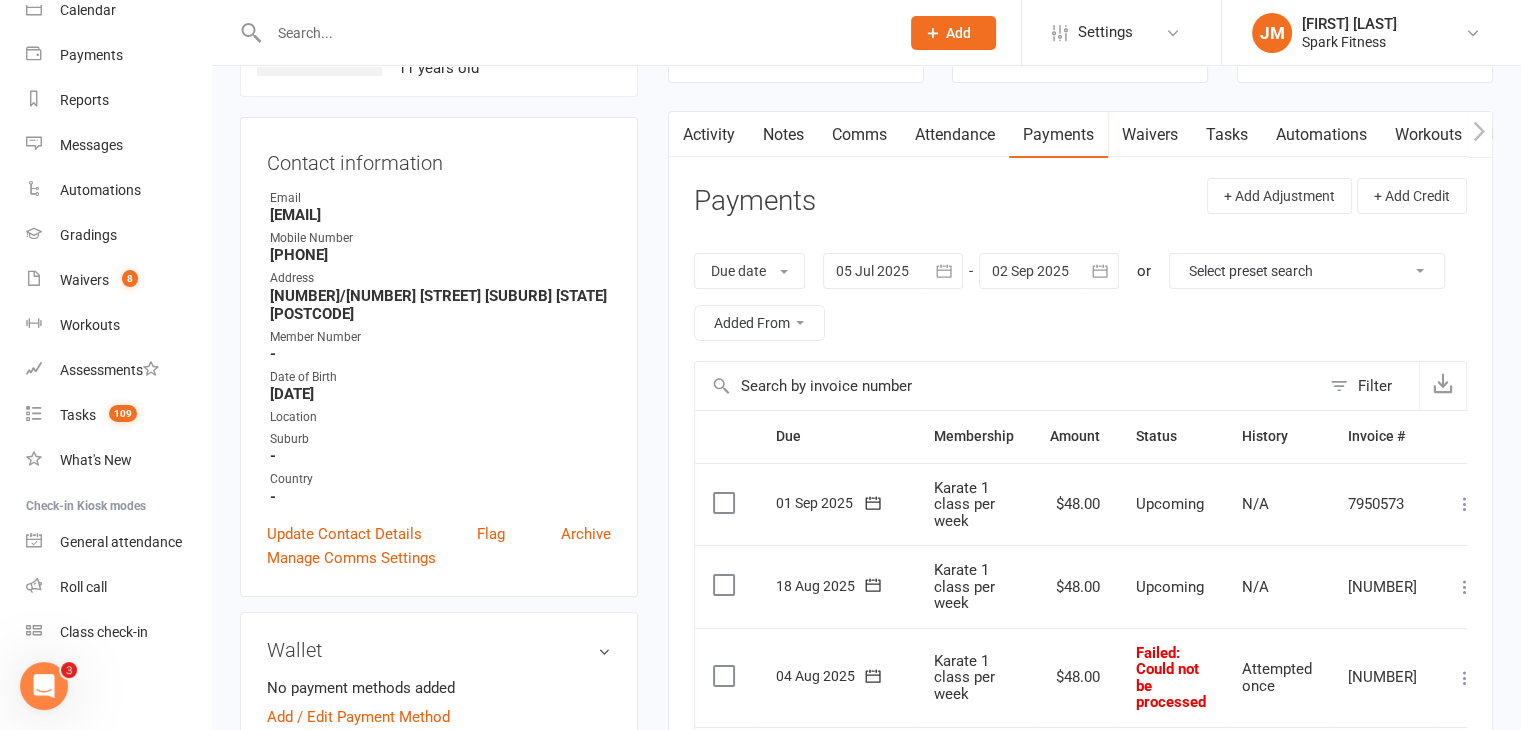 scroll, scrollTop: 155, scrollLeft: 0, axis: vertical 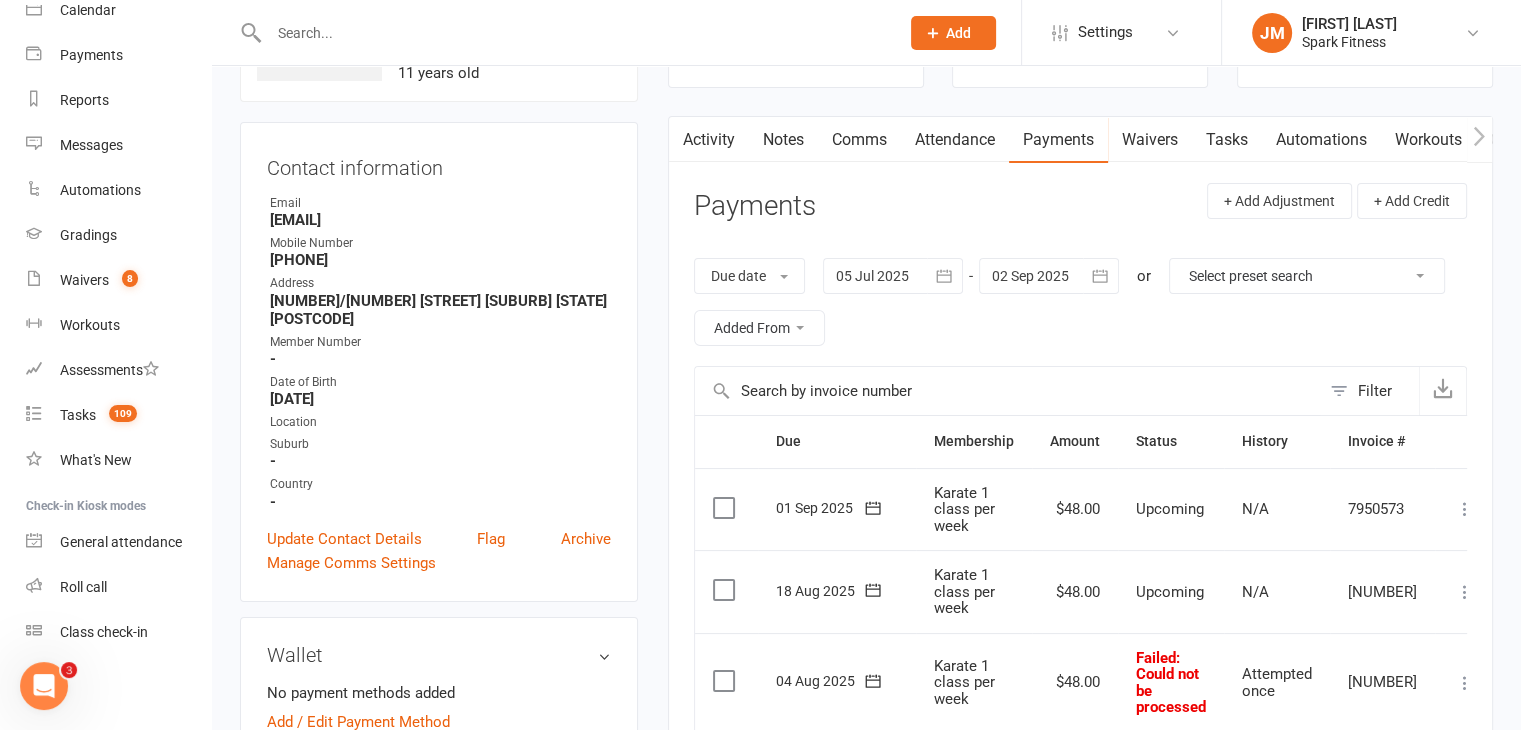 drag, startPoint x: 492, startPoint y: 217, endPoint x: 249, endPoint y: 219, distance: 243.00822 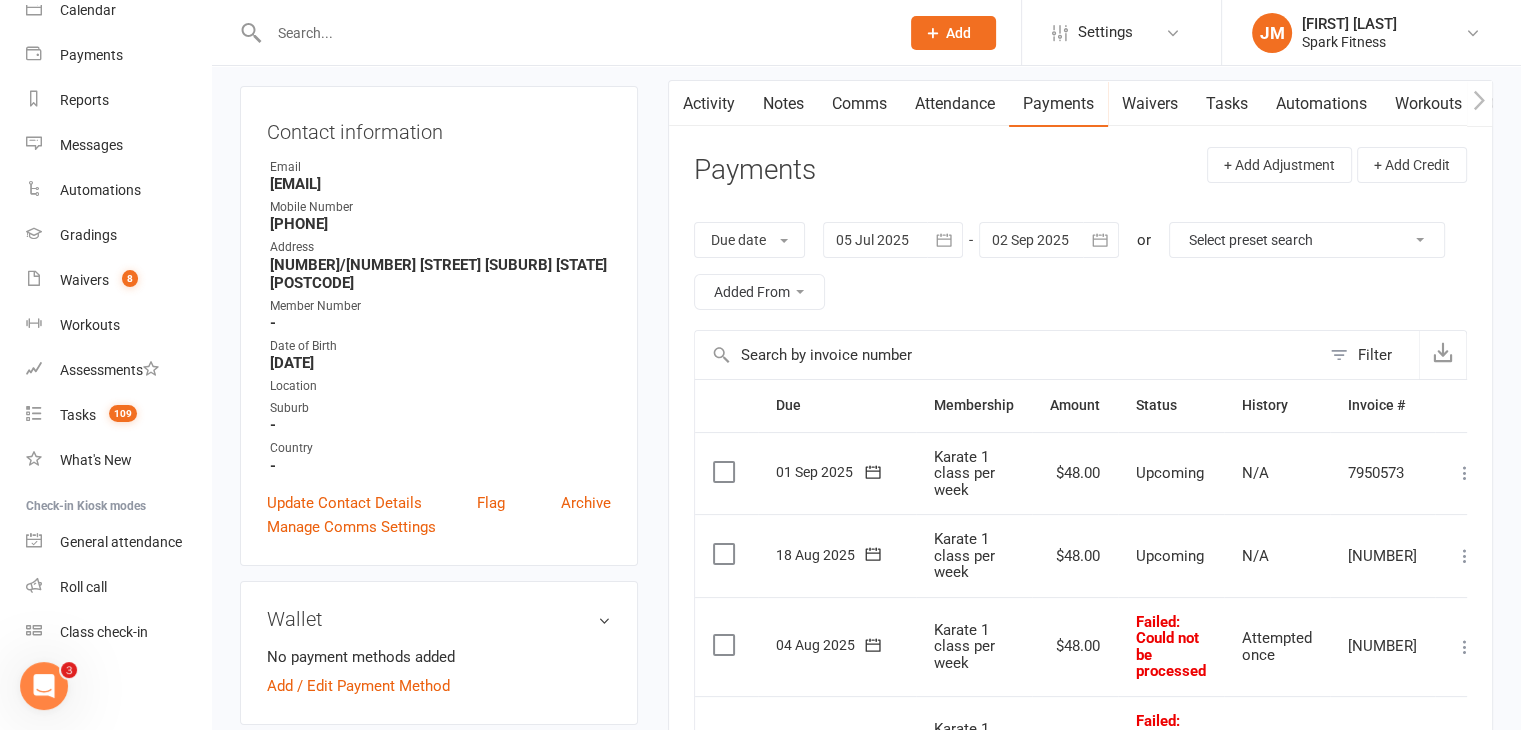 scroll, scrollTop: 184, scrollLeft: 0, axis: vertical 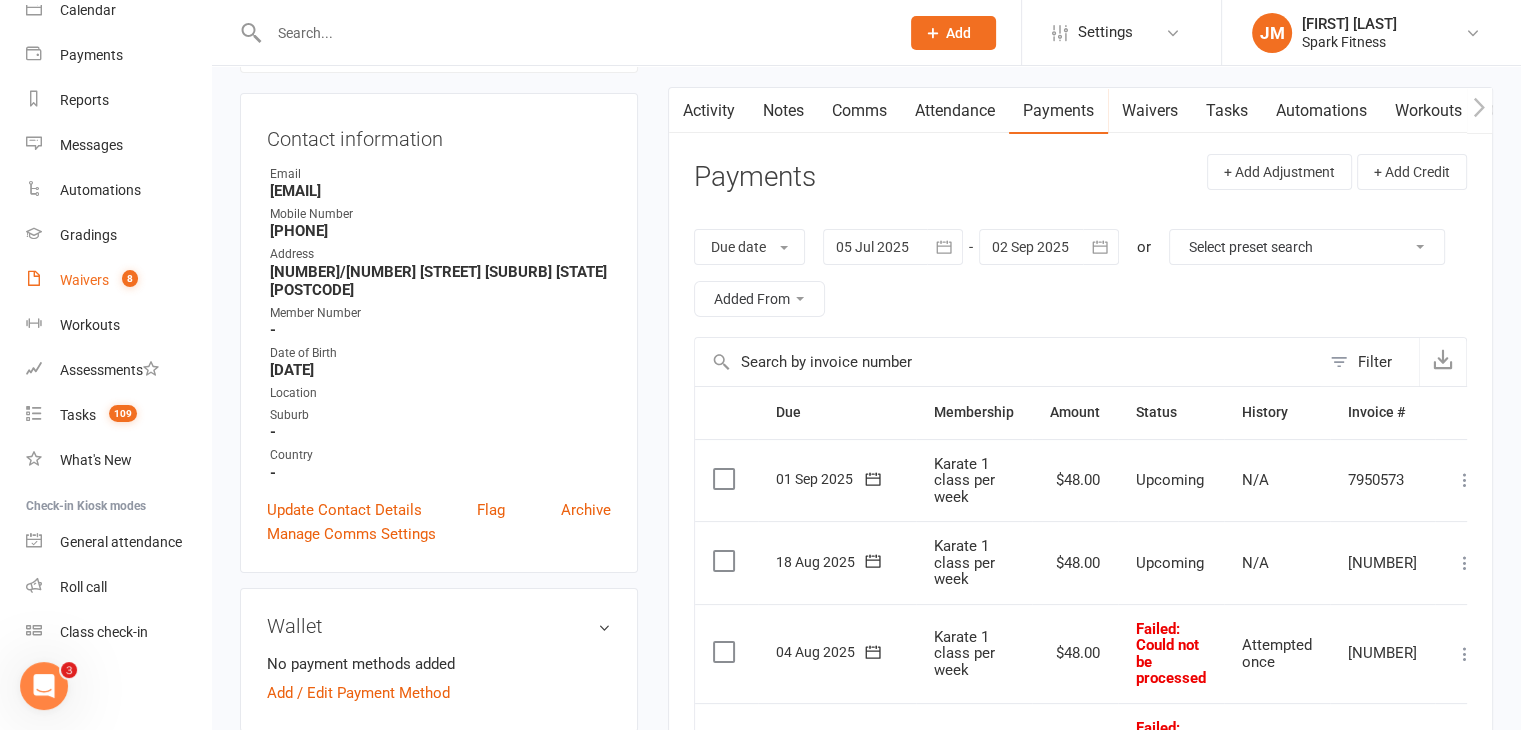 click on "Waivers   8" at bounding box center [118, 280] 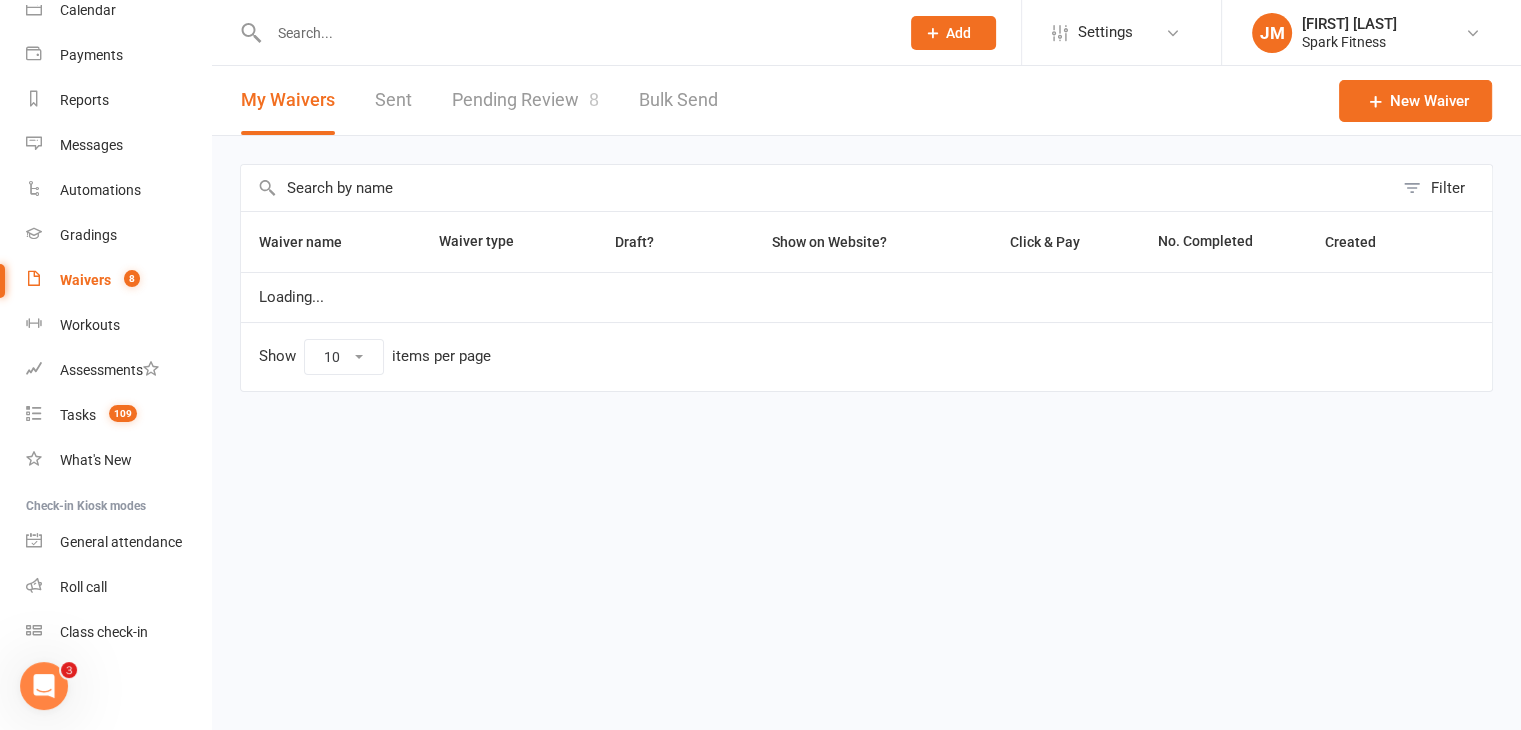 scroll, scrollTop: 0, scrollLeft: 0, axis: both 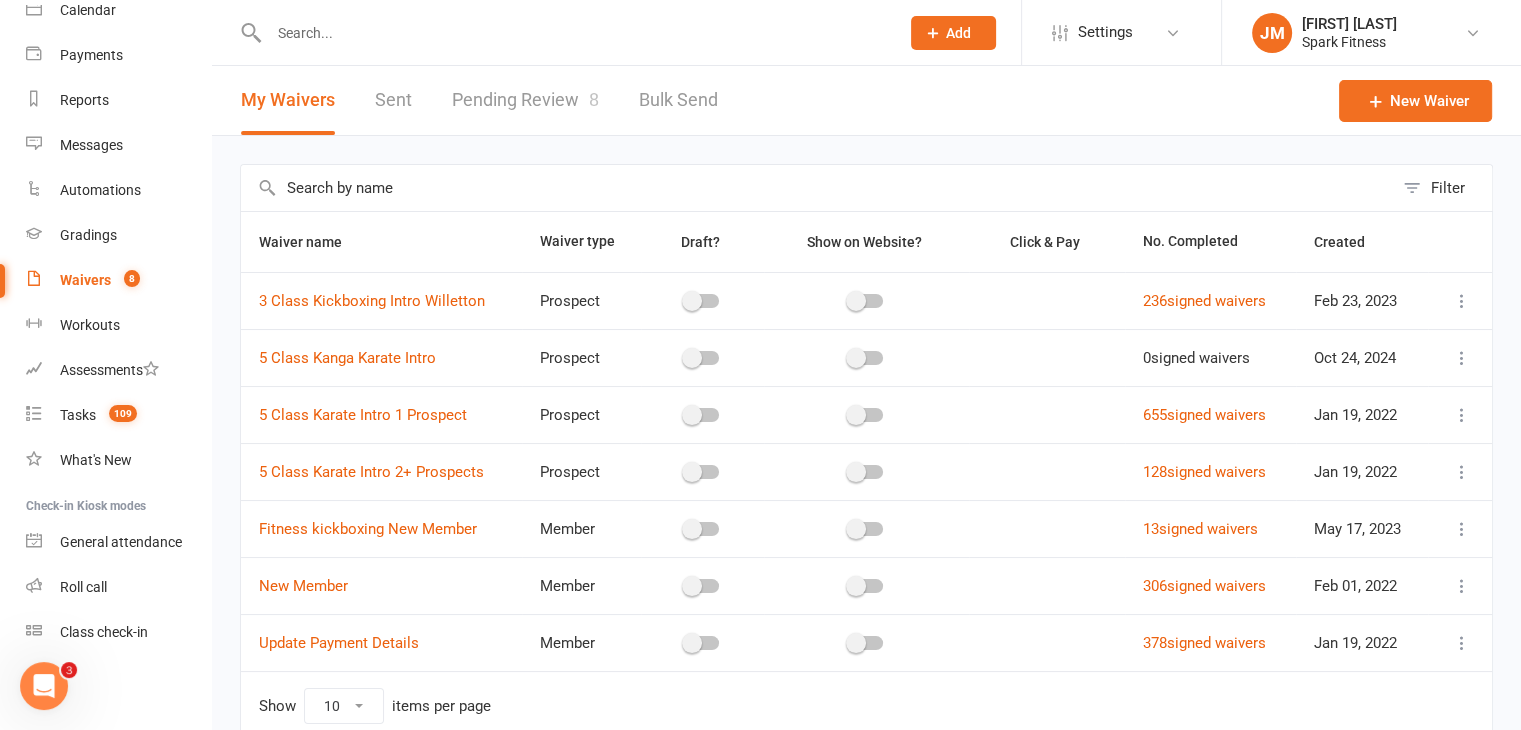 click on "Pending Review 8" at bounding box center (525, 100) 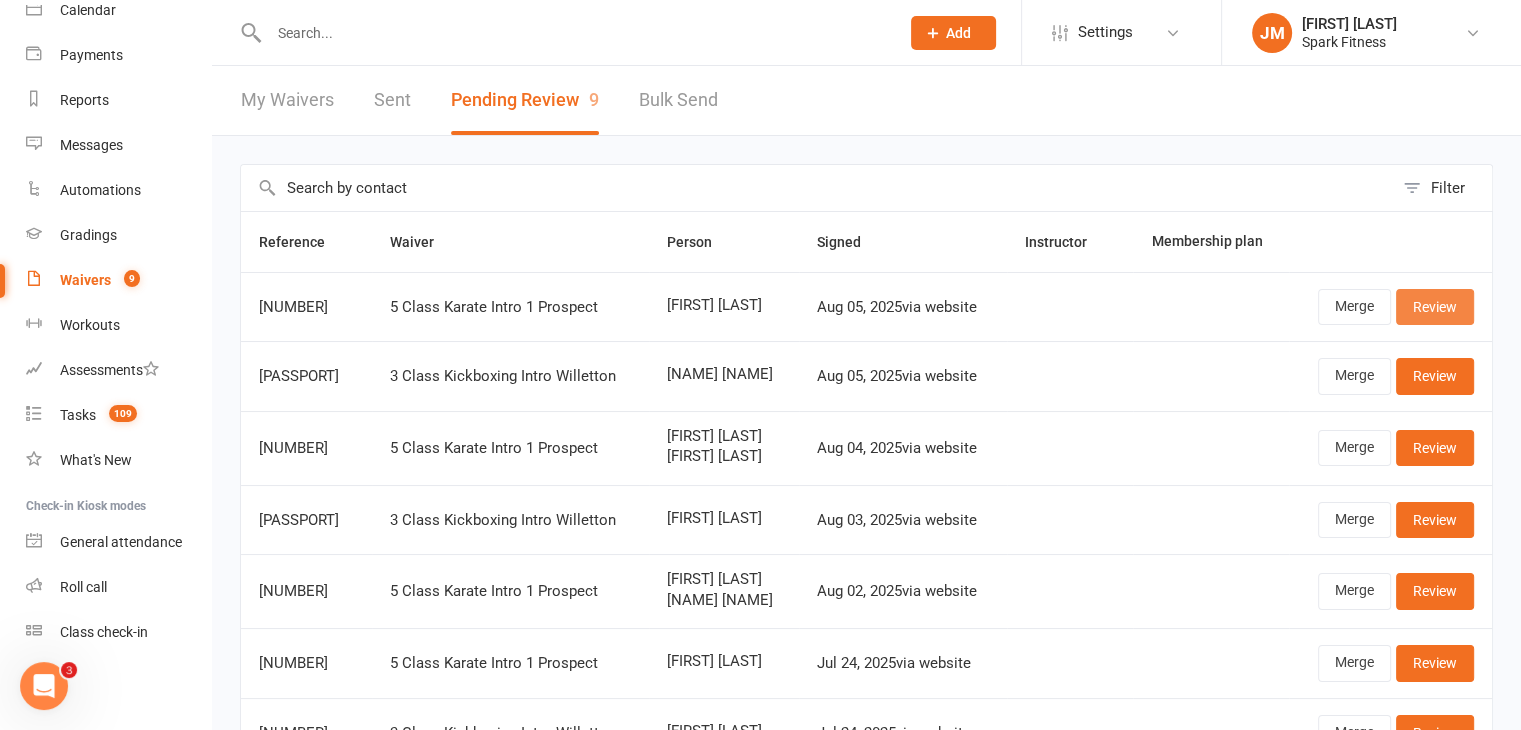 click on "Review" at bounding box center (1435, 307) 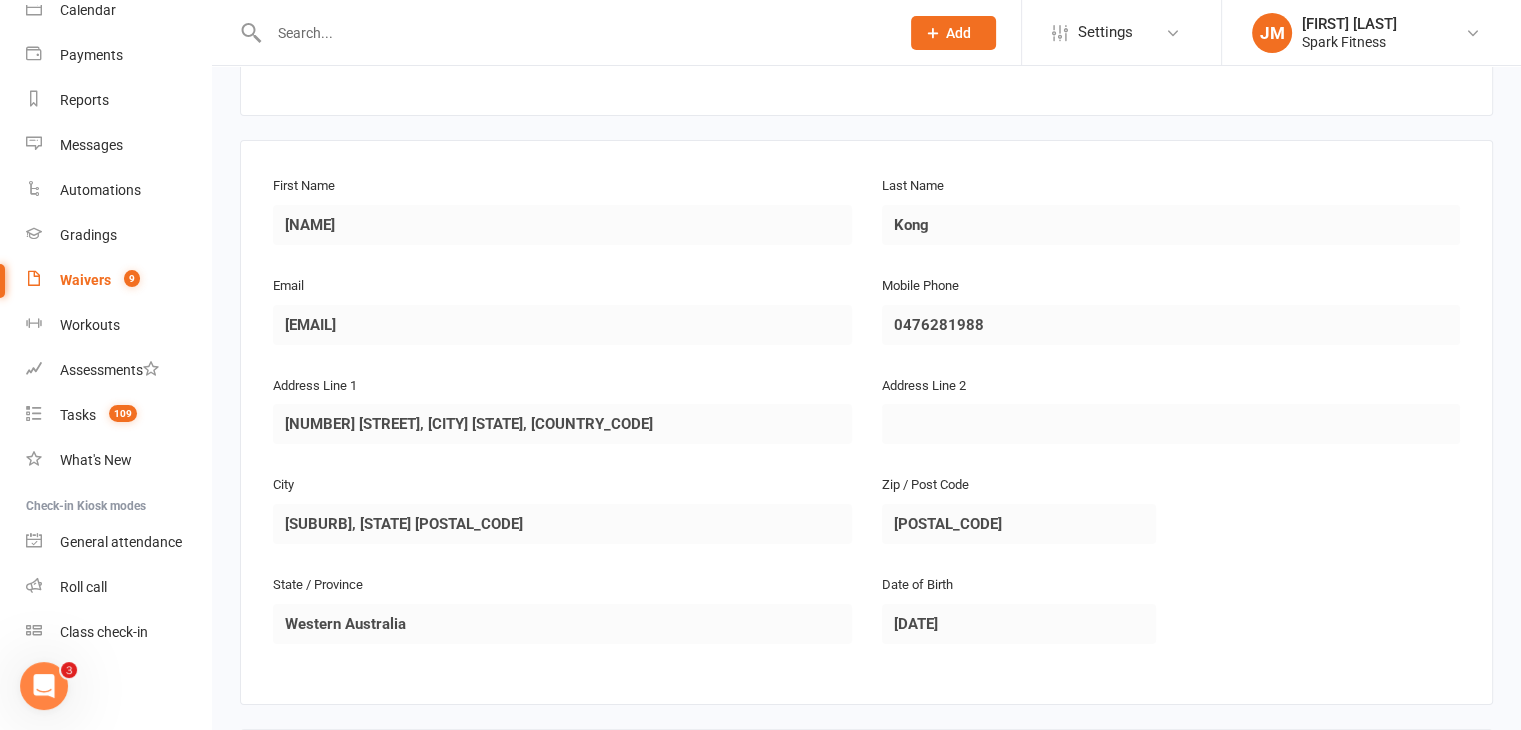 scroll, scrollTop: 232, scrollLeft: 0, axis: vertical 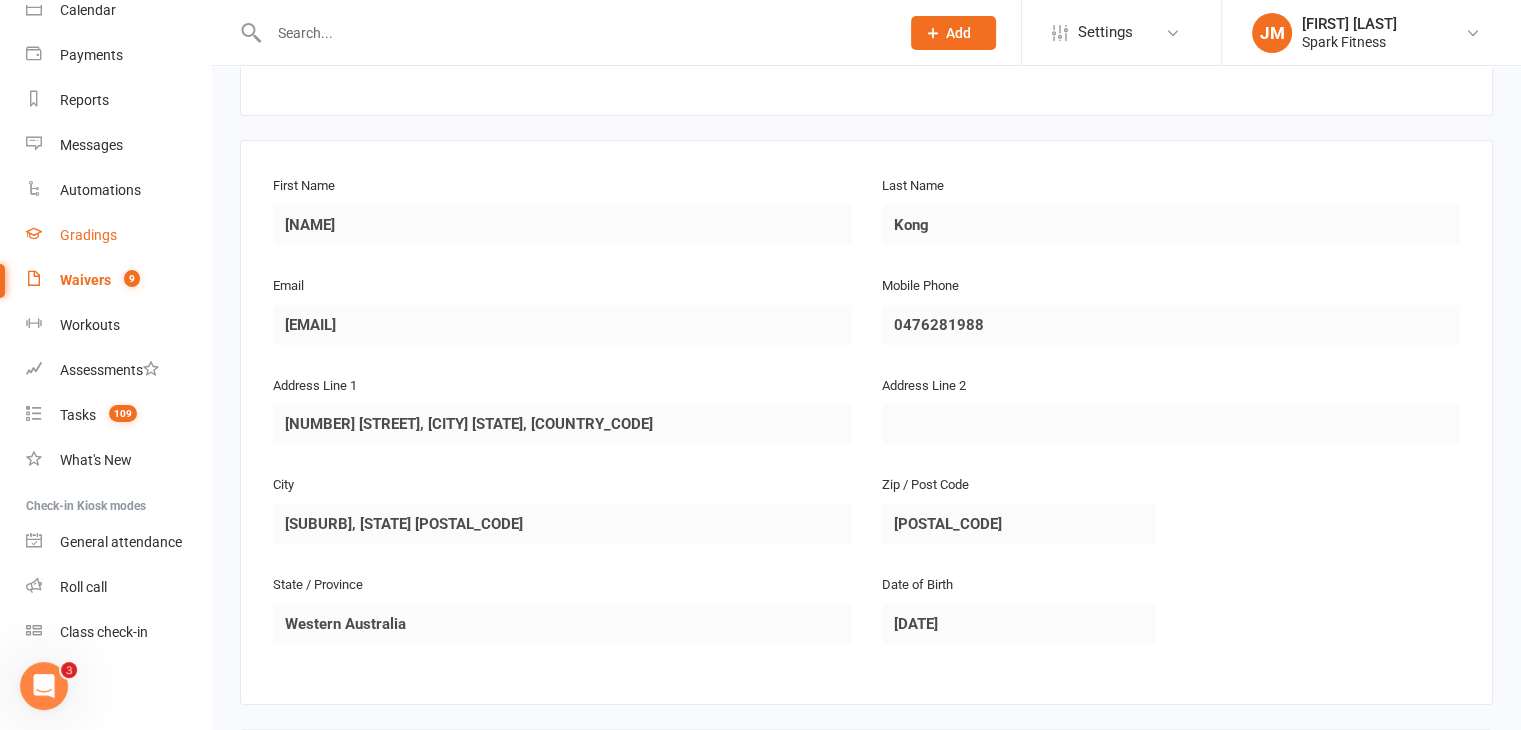 click on "Spark Fitness p: [PHONE] Sparkfitnessinfo@example.com 1A/9 Yampi Way Willetton, [STATE], [POSTAL_CODE], AU First Name [NAME] Last Name [NAME] Email vincent9958@example.com" at bounding box center (760, 584) 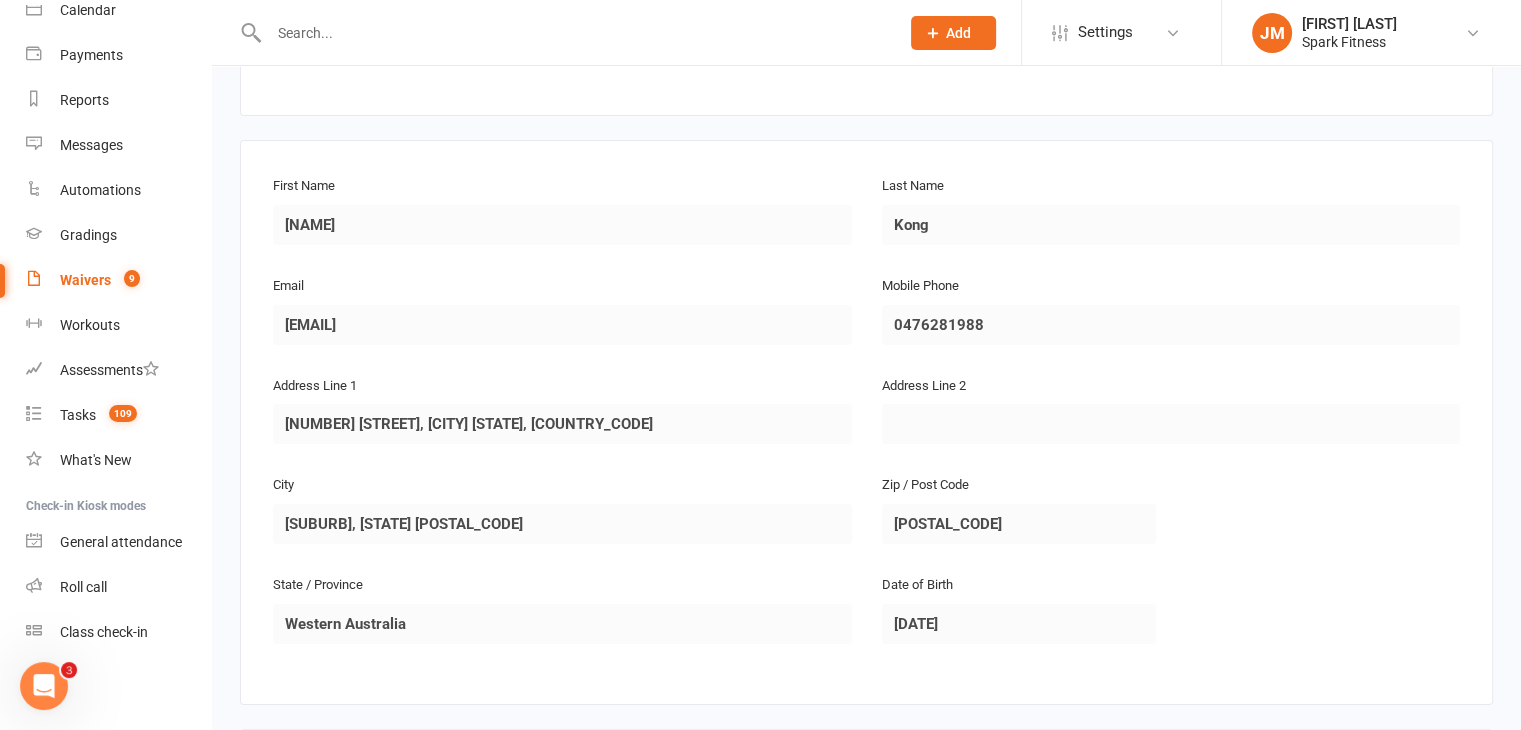 click on "9" at bounding box center [127, 280] 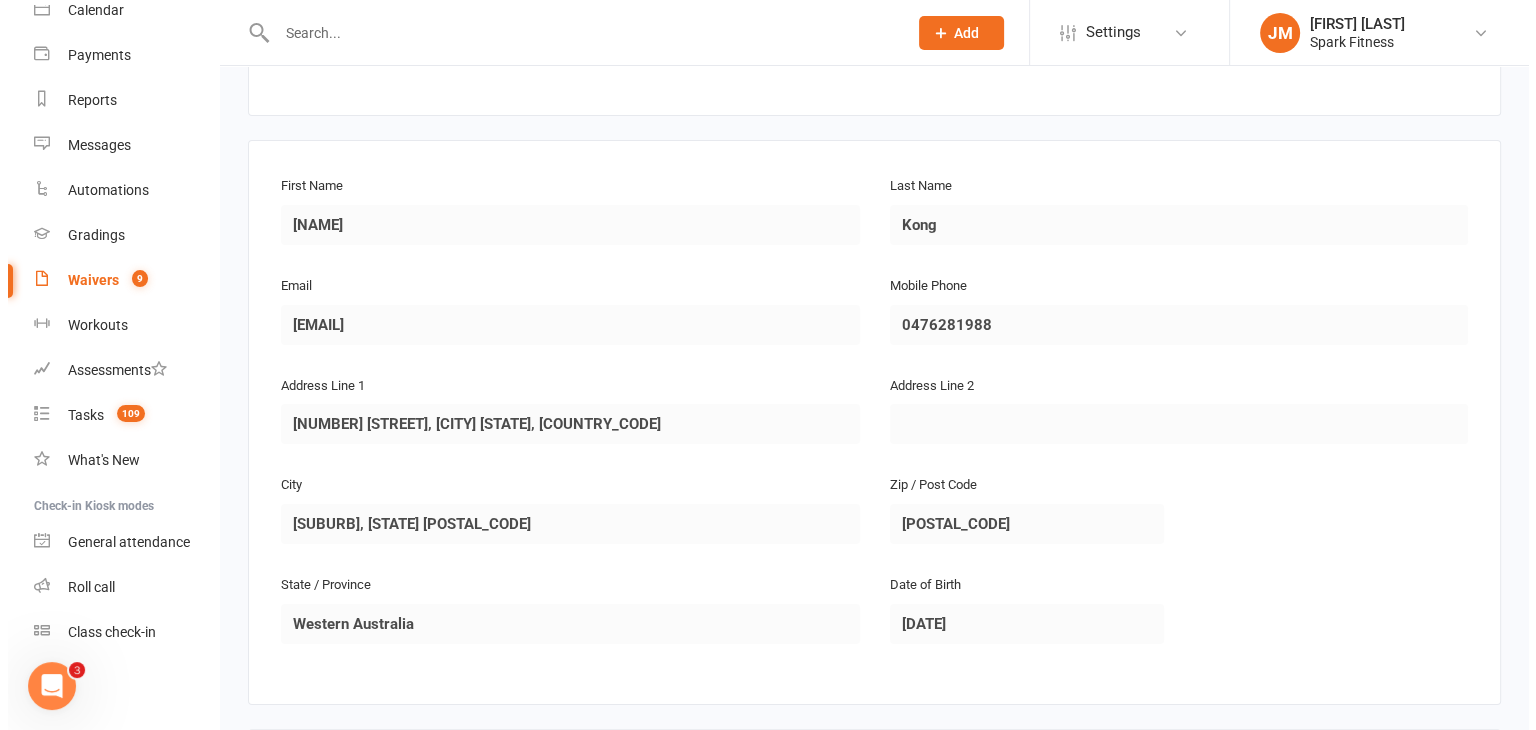 scroll, scrollTop: 0, scrollLeft: 0, axis: both 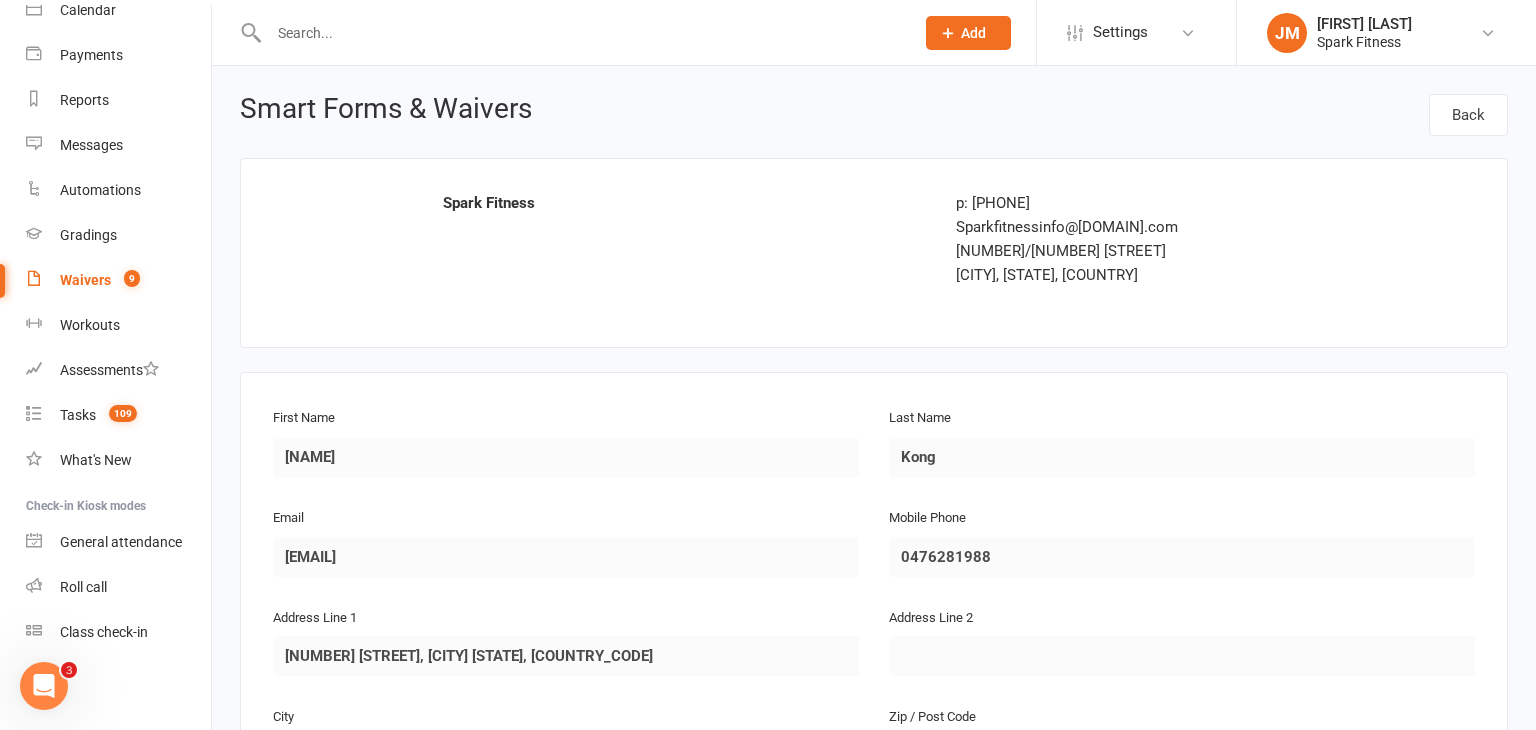 click on "9" at bounding box center (127, 280) 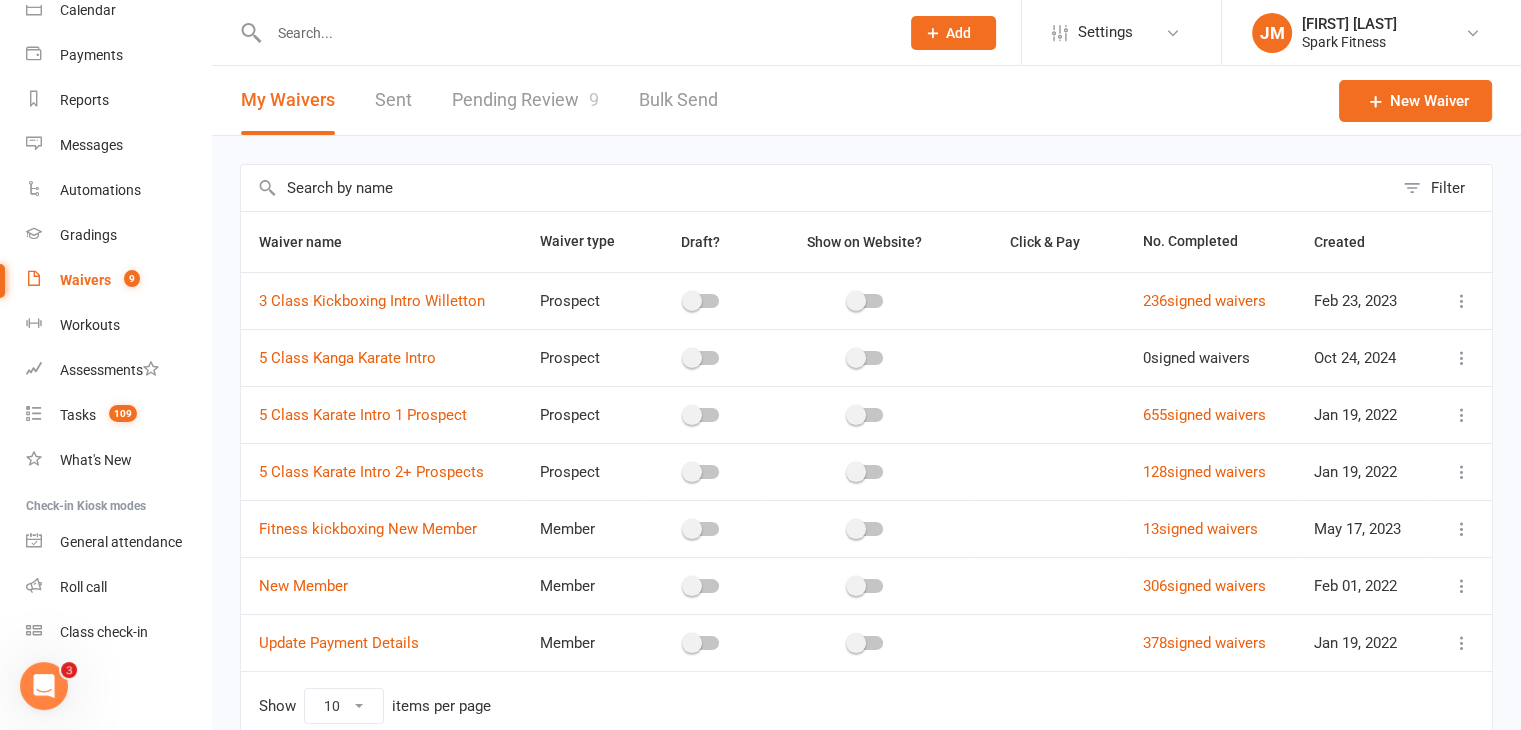 click on "Pending Review 9" at bounding box center [525, 100] 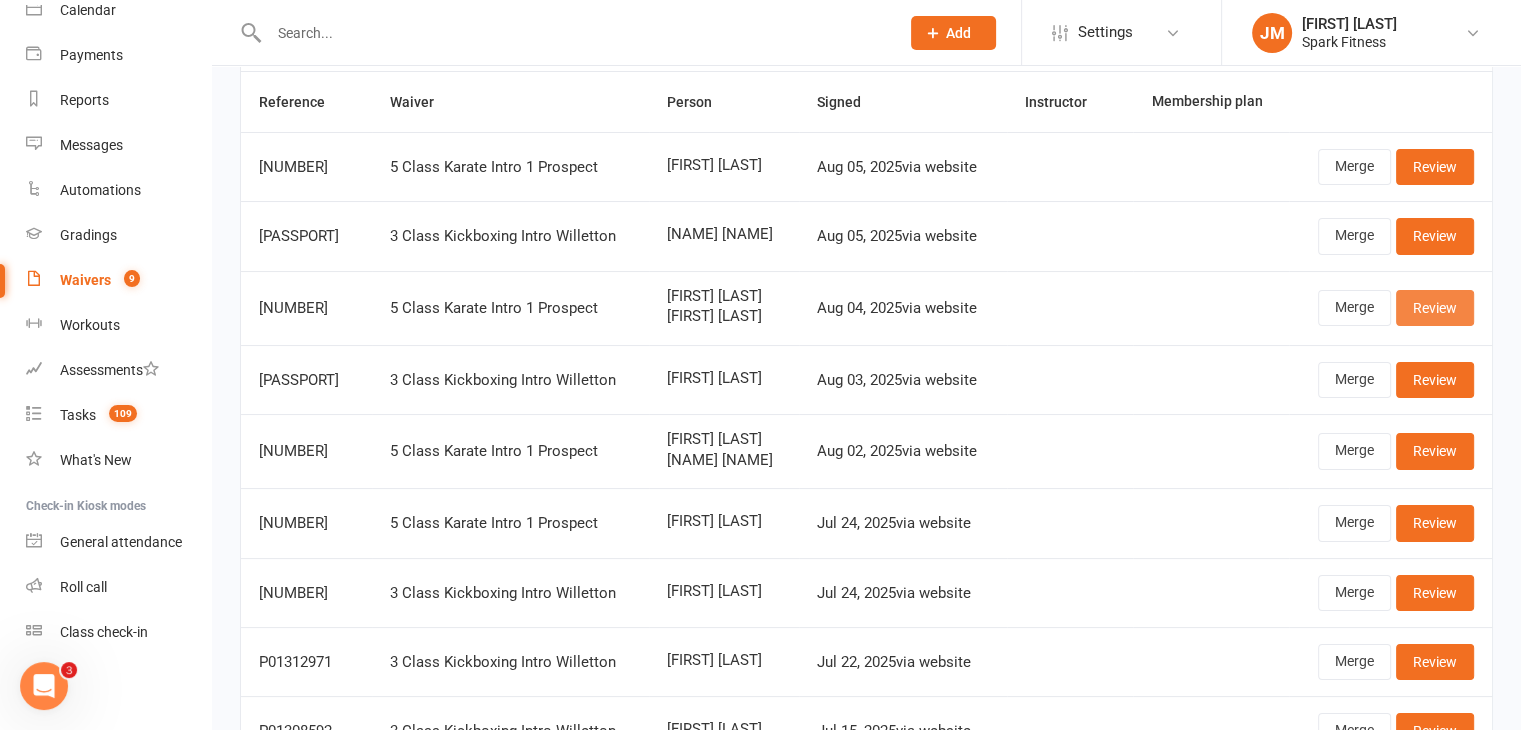 scroll, scrollTop: 142, scrollLeft: 0, axis: vertical 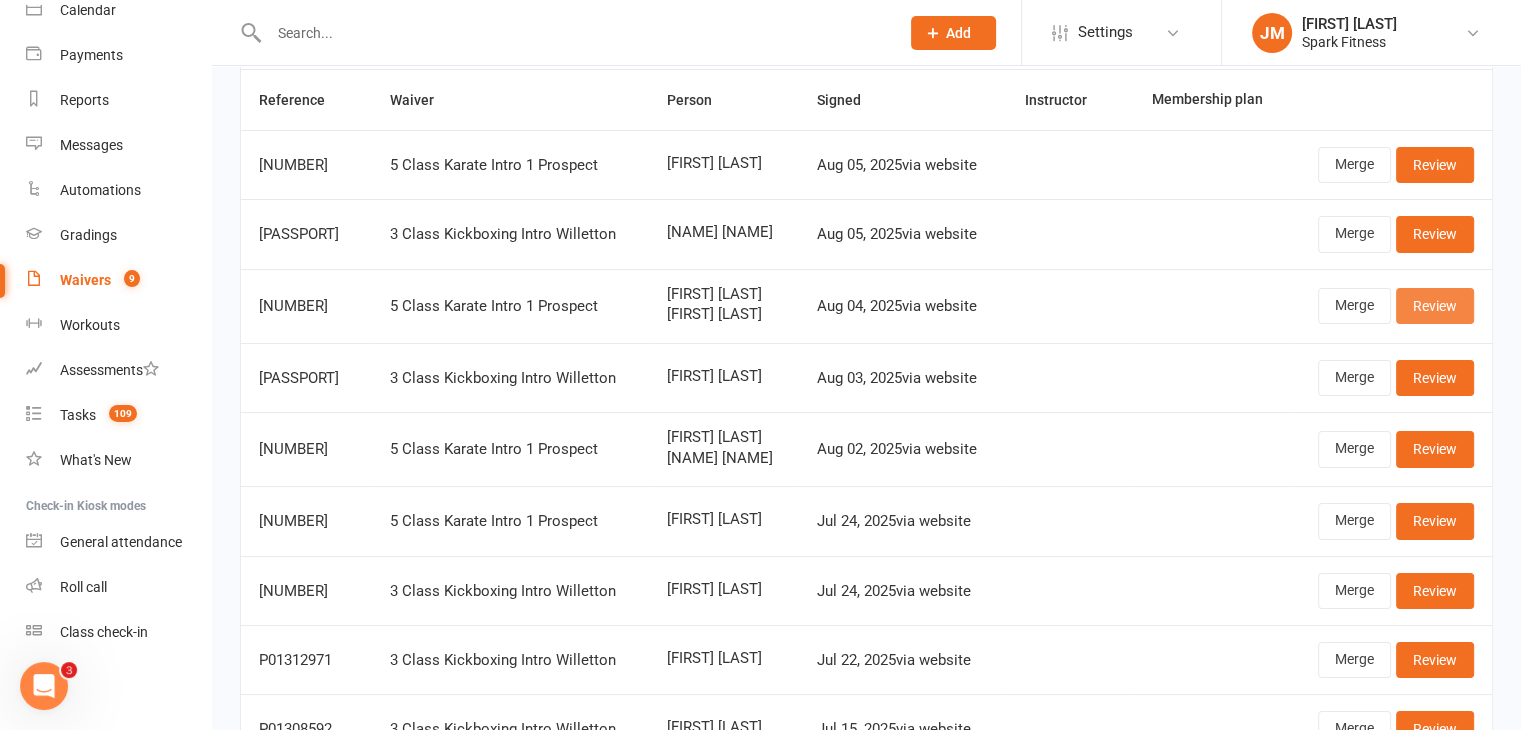 click on "Review" at bounding box center [1435, 306] 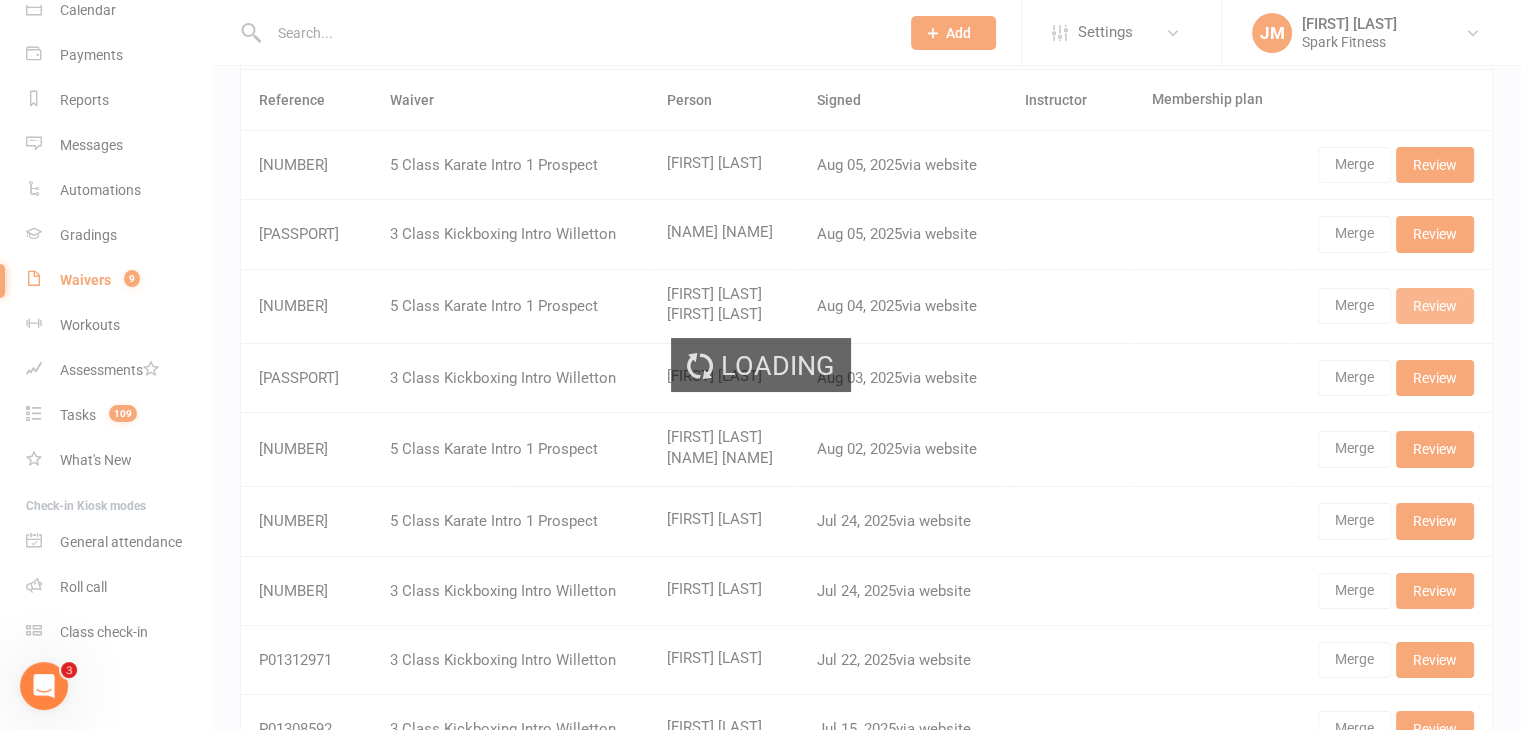 scroll, scrollTop: 0, scrollLeft: 0, axis: both 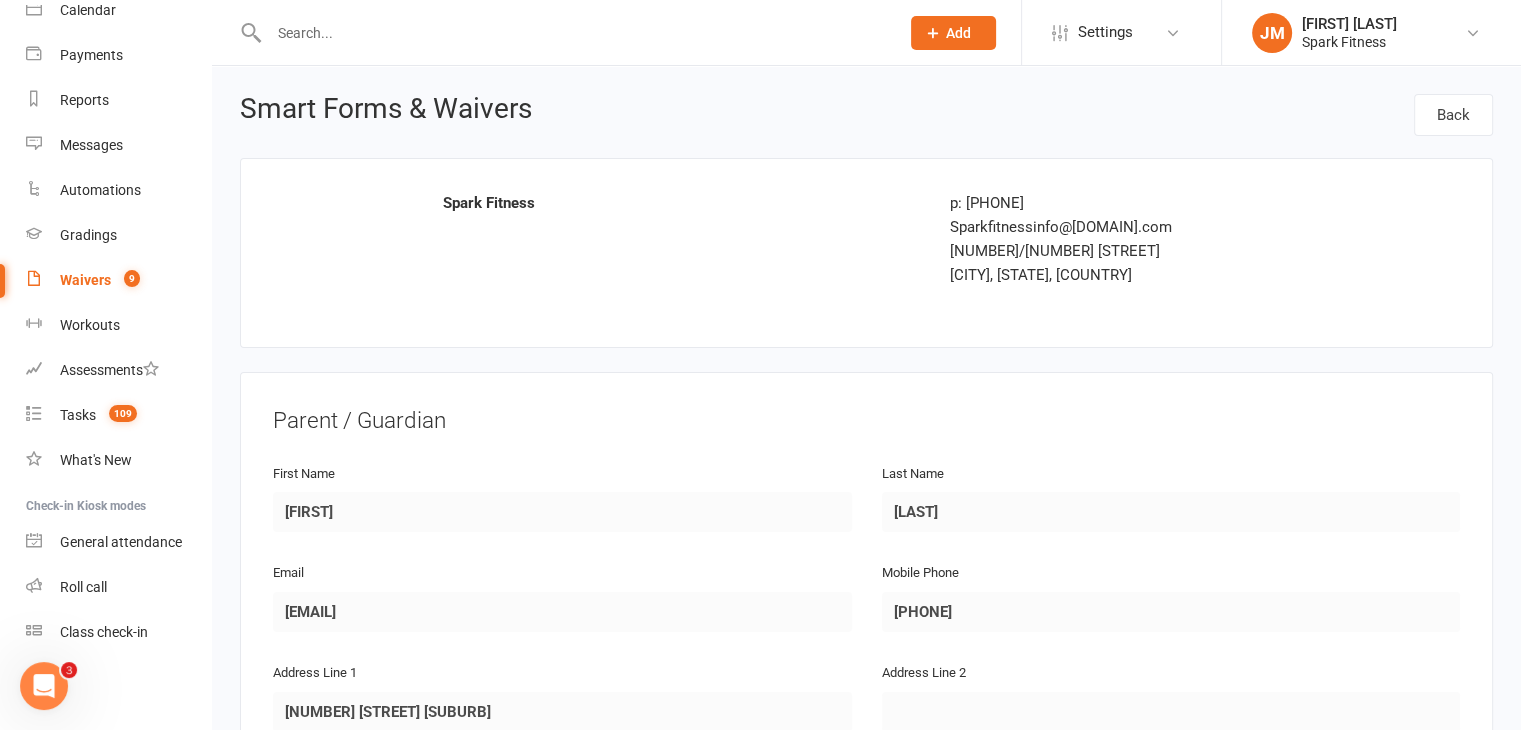 click on "Parent / Guardian First Name [NAME] Last Name [NAME] Email sarawp83@example.com Mobile Phone [PHONE] Address Line 1 106 Apsley Rd Willetton Address Line 2 City Willetton Zip / Post Code 6155 State / Province [STATE] Date of Birth [DATE] Attending?   NO Dependant / Child #1 First Name [NAME] Last Name [NAME] Email sarawp83@example.com Mobile Phone [PHONE] Address Line 1 106 Apsley Rd Willetton Address Line 2 City Willetton Zip / Post Code 6155 State / Province [STATE] Date of Birth [DATE]" at bounding box center [866, 1034] 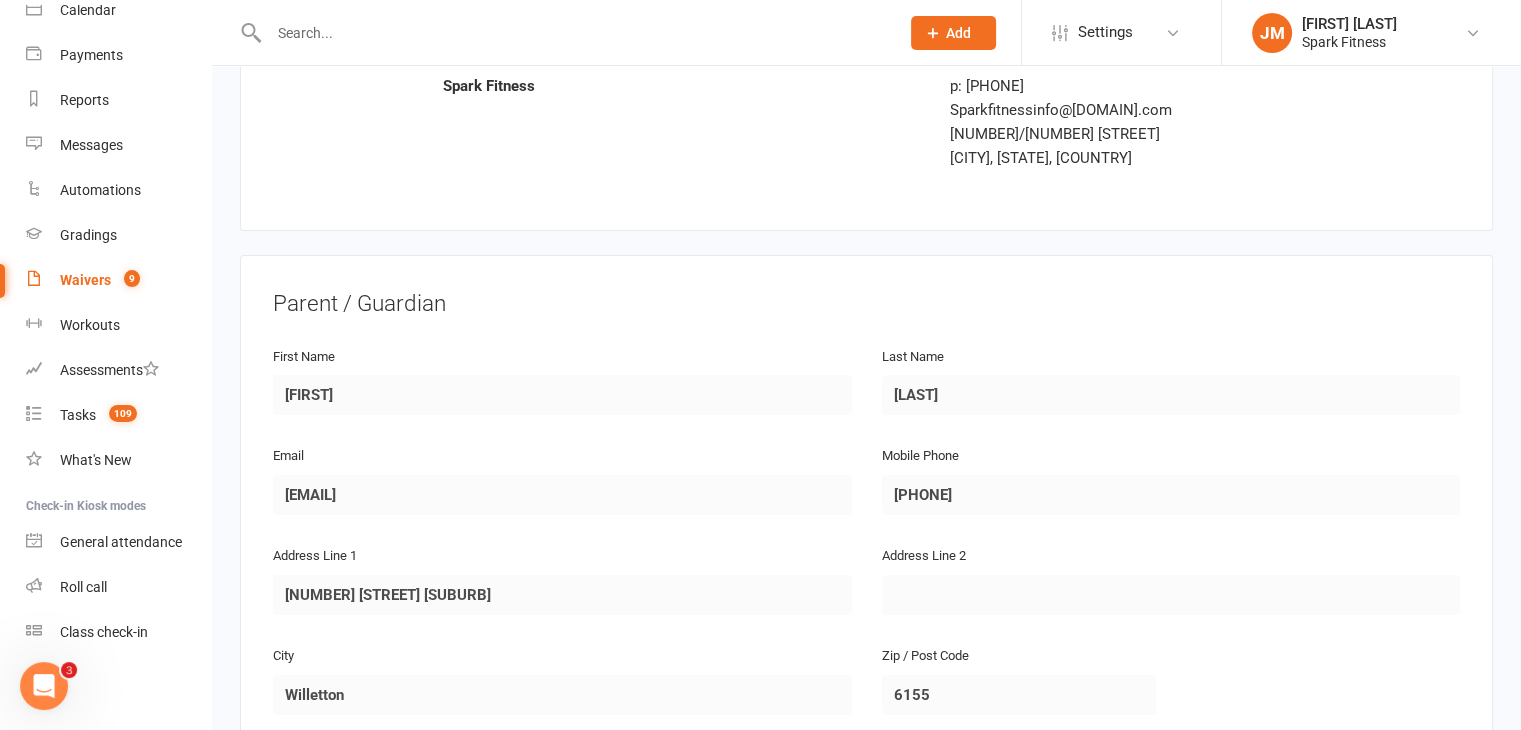 scroll, scrollTop: 0, scrollLeft: 0, axis: both 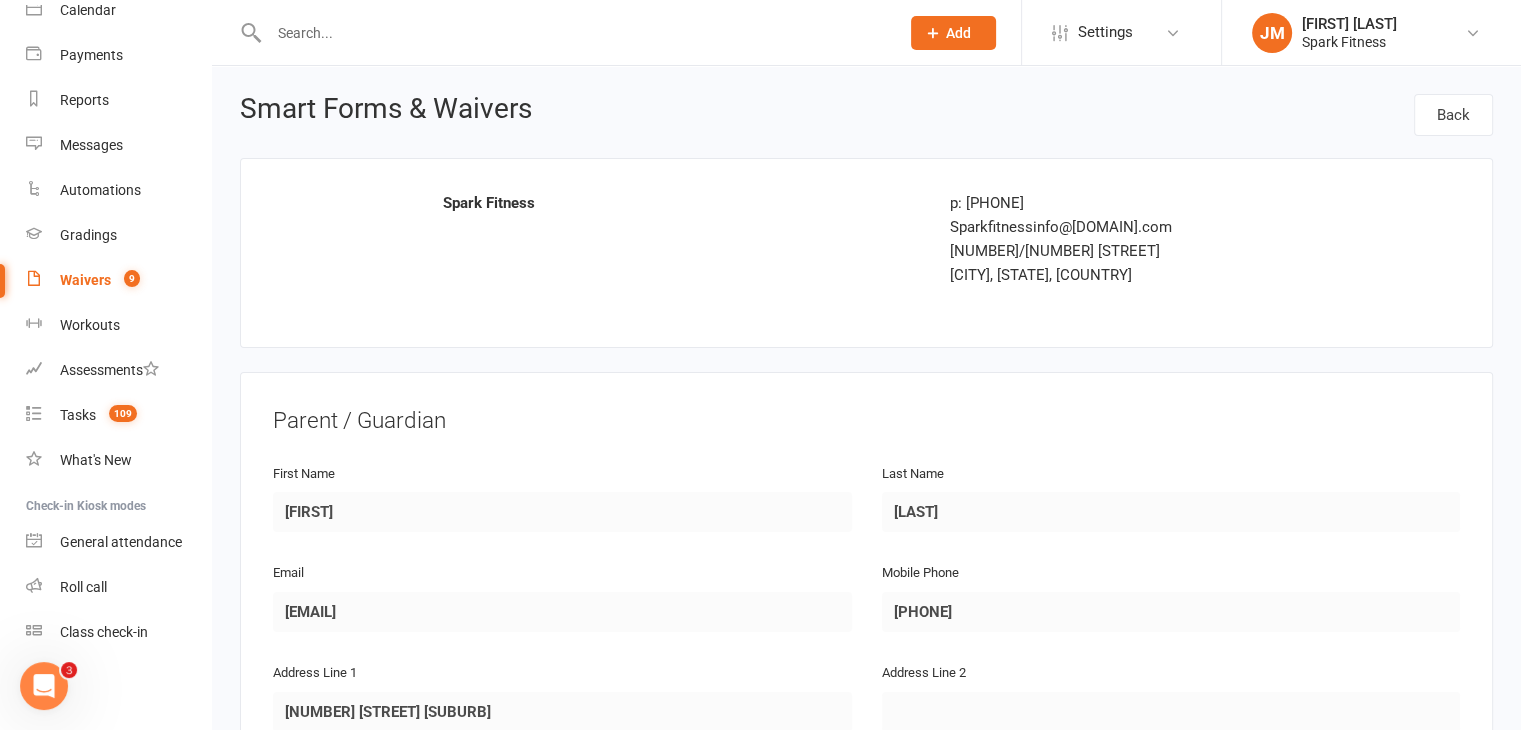 click at bounding box center (574, 33) 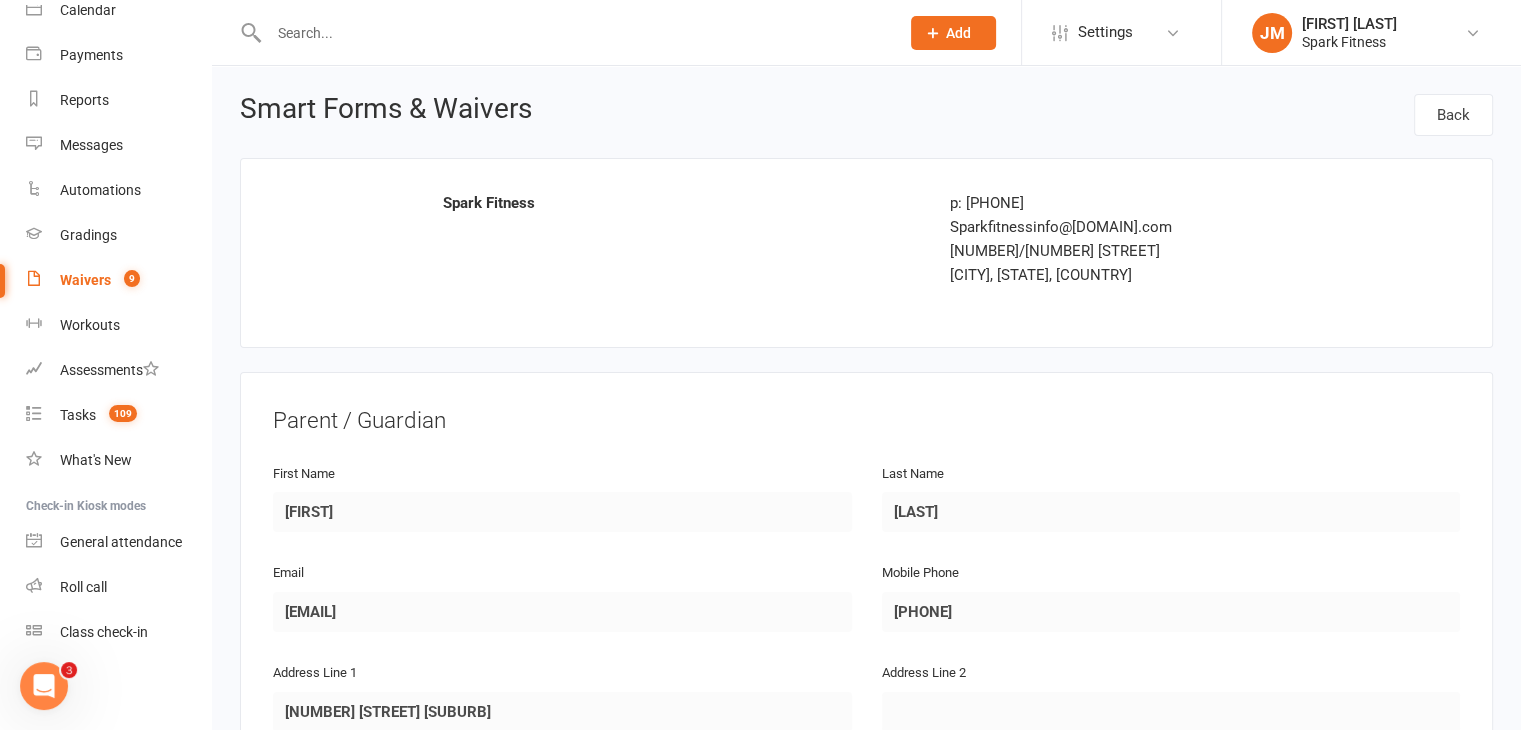 paste on "[EMAIL]" 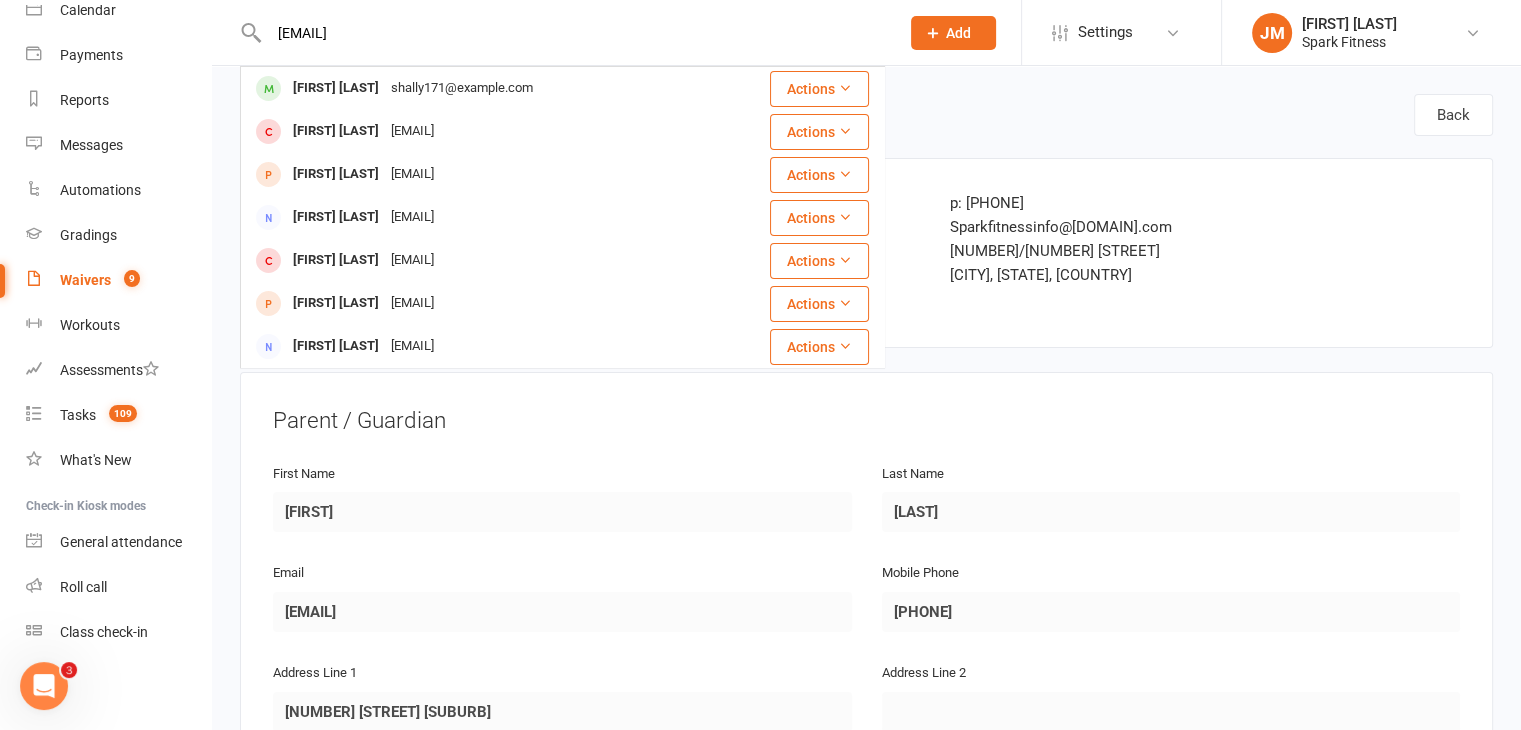 type on "[EMAIL]" 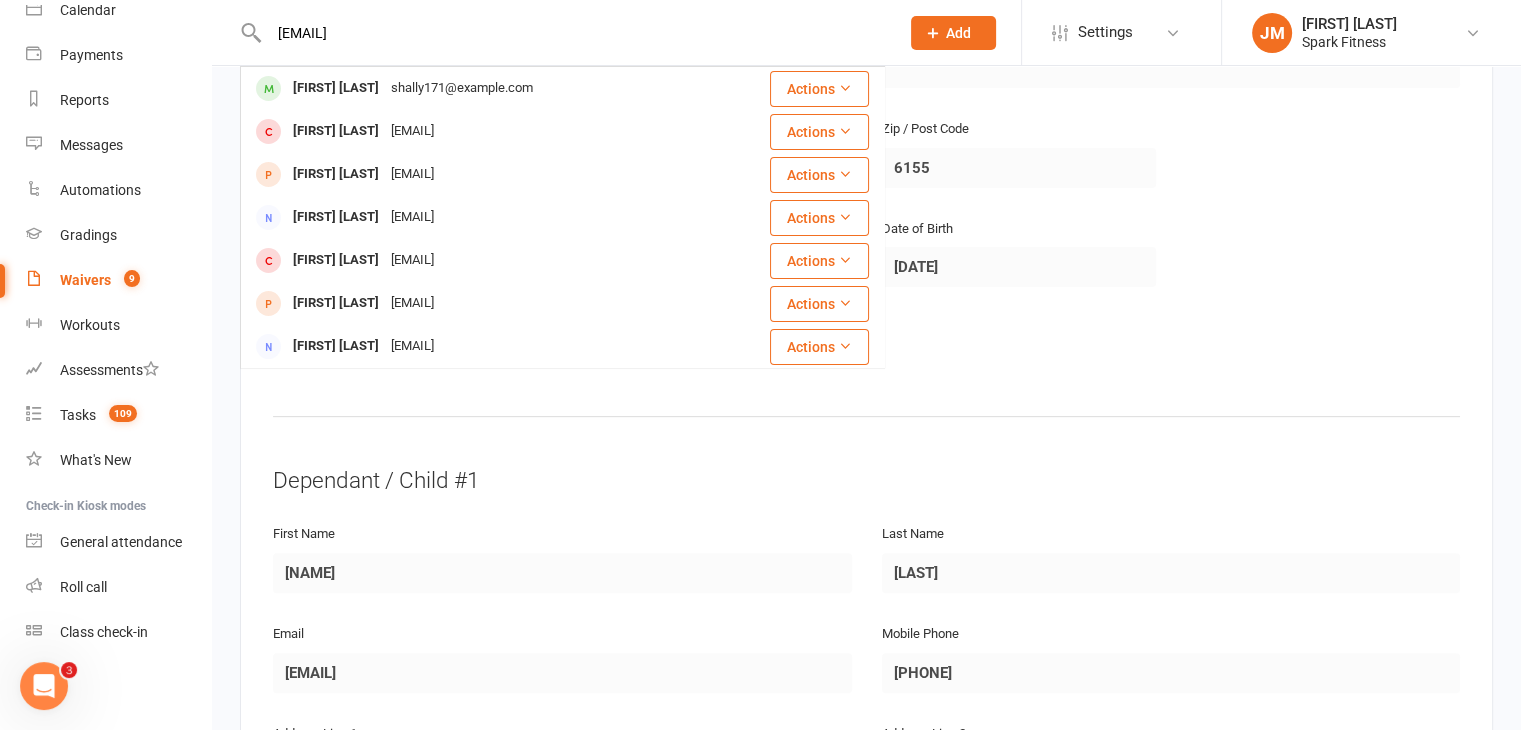 scroll, scrollTop: 644, scrollLeft: 0, axis: vertical 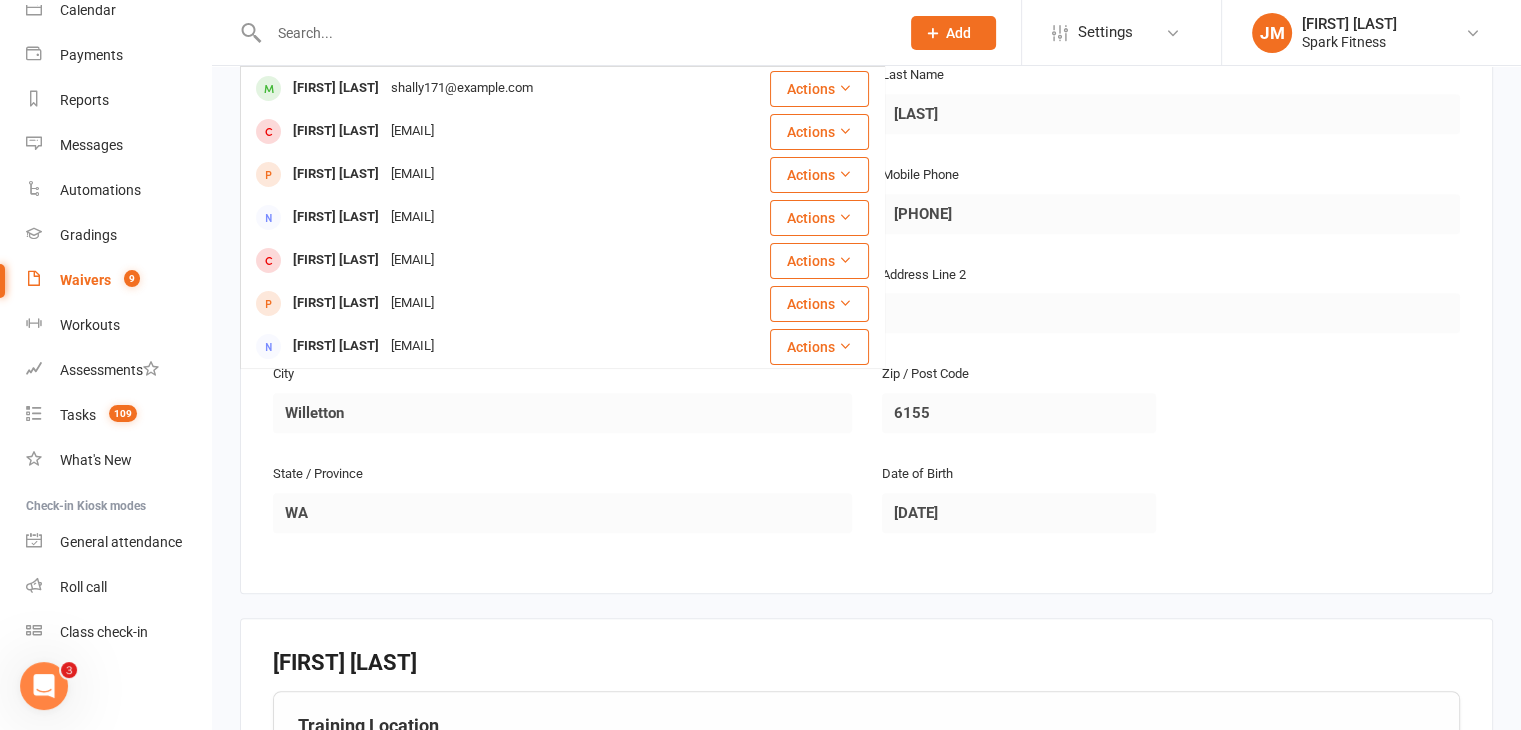 click on "9" at bounding box center (127, 280) 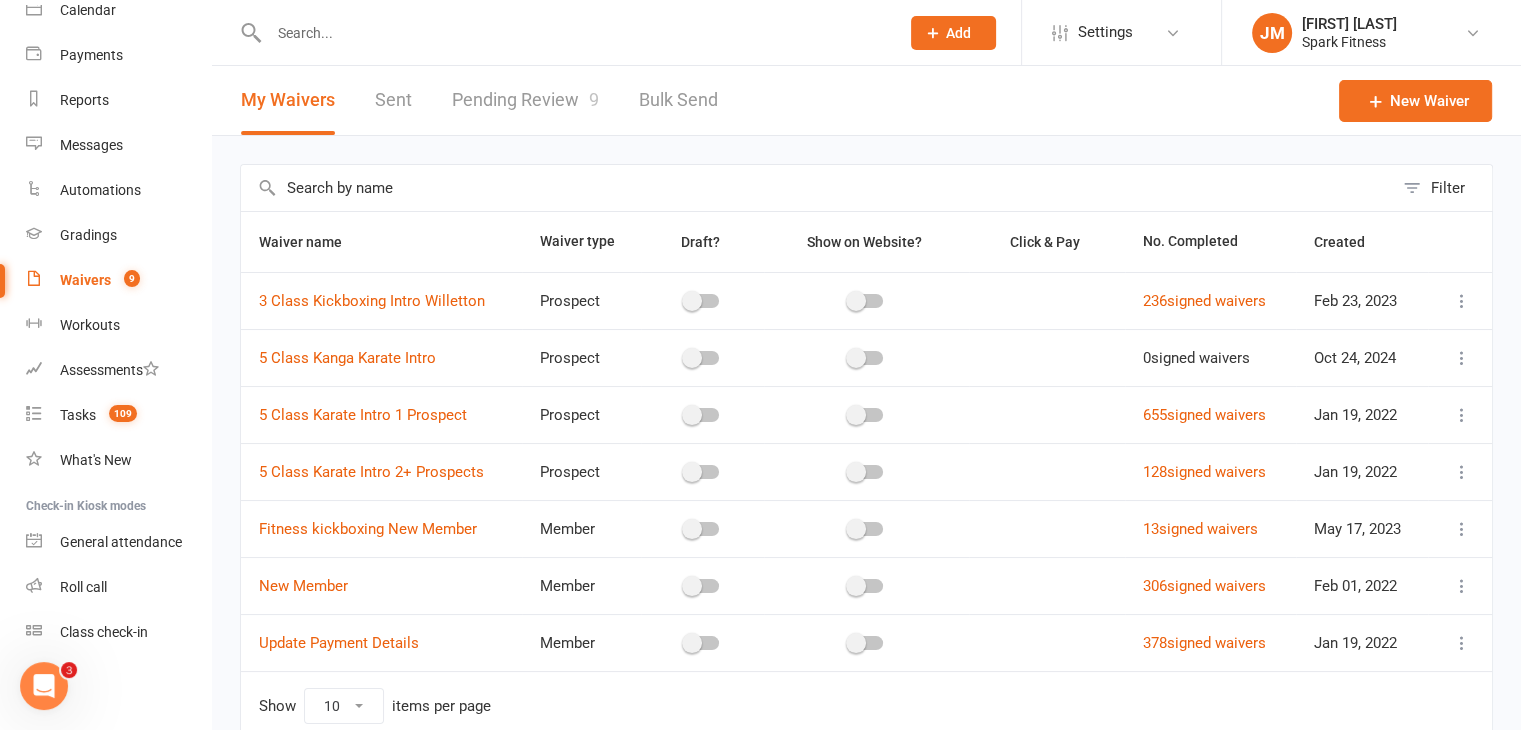 click on "Pending Review 9" at bounding box center [525, 100] 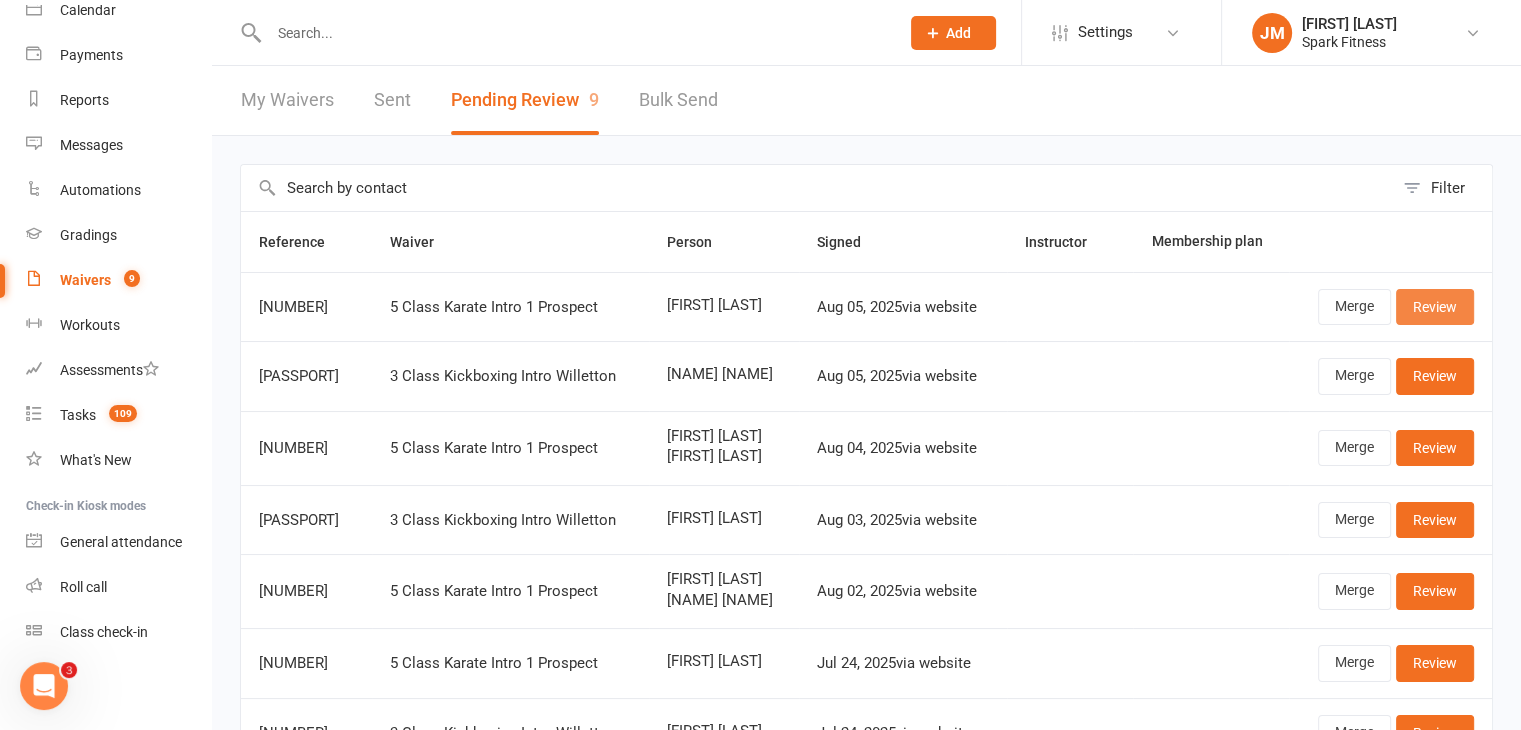 click on "Review" at bounding box center (1435, 307) 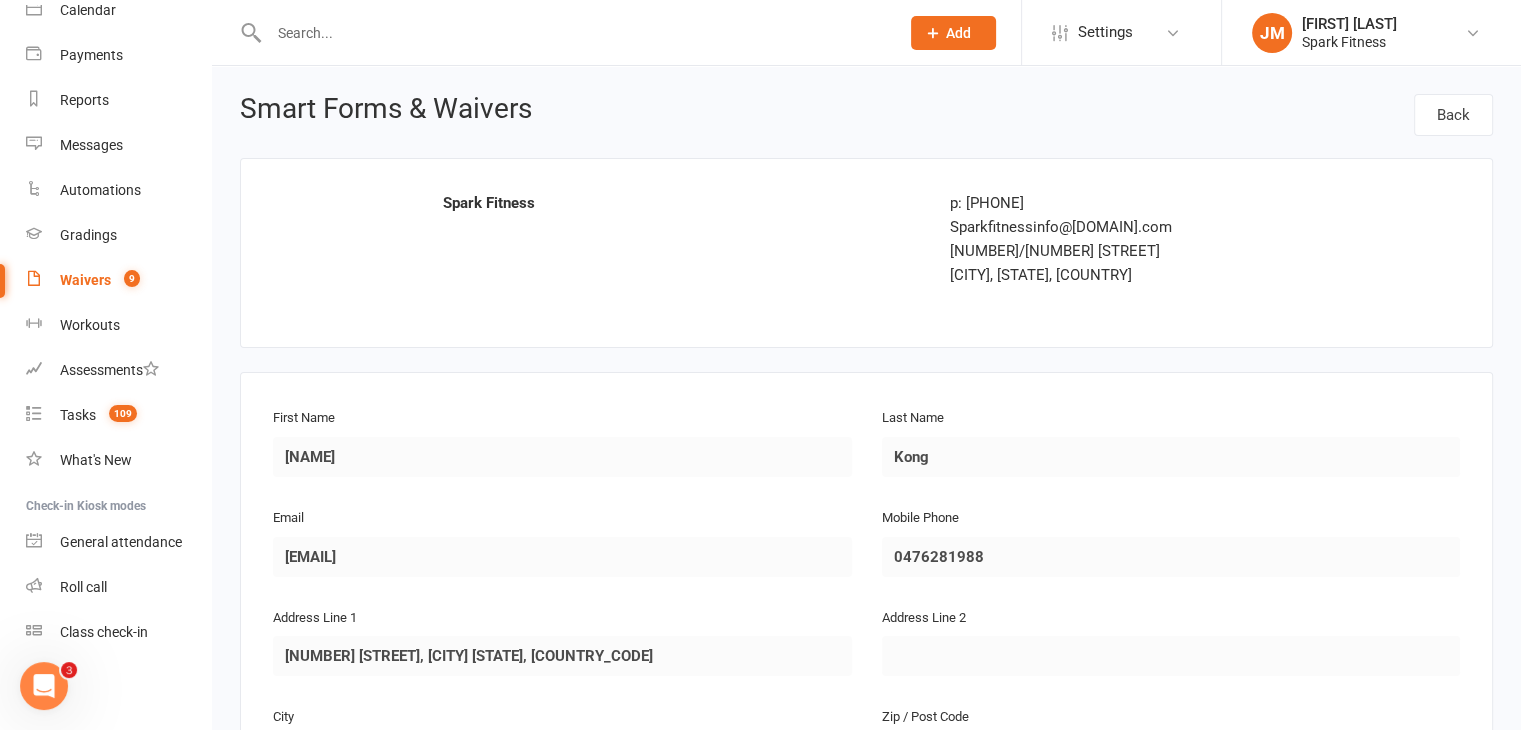 scroll, scrollTop: 44, scrollLeft: 0, axis: vertical 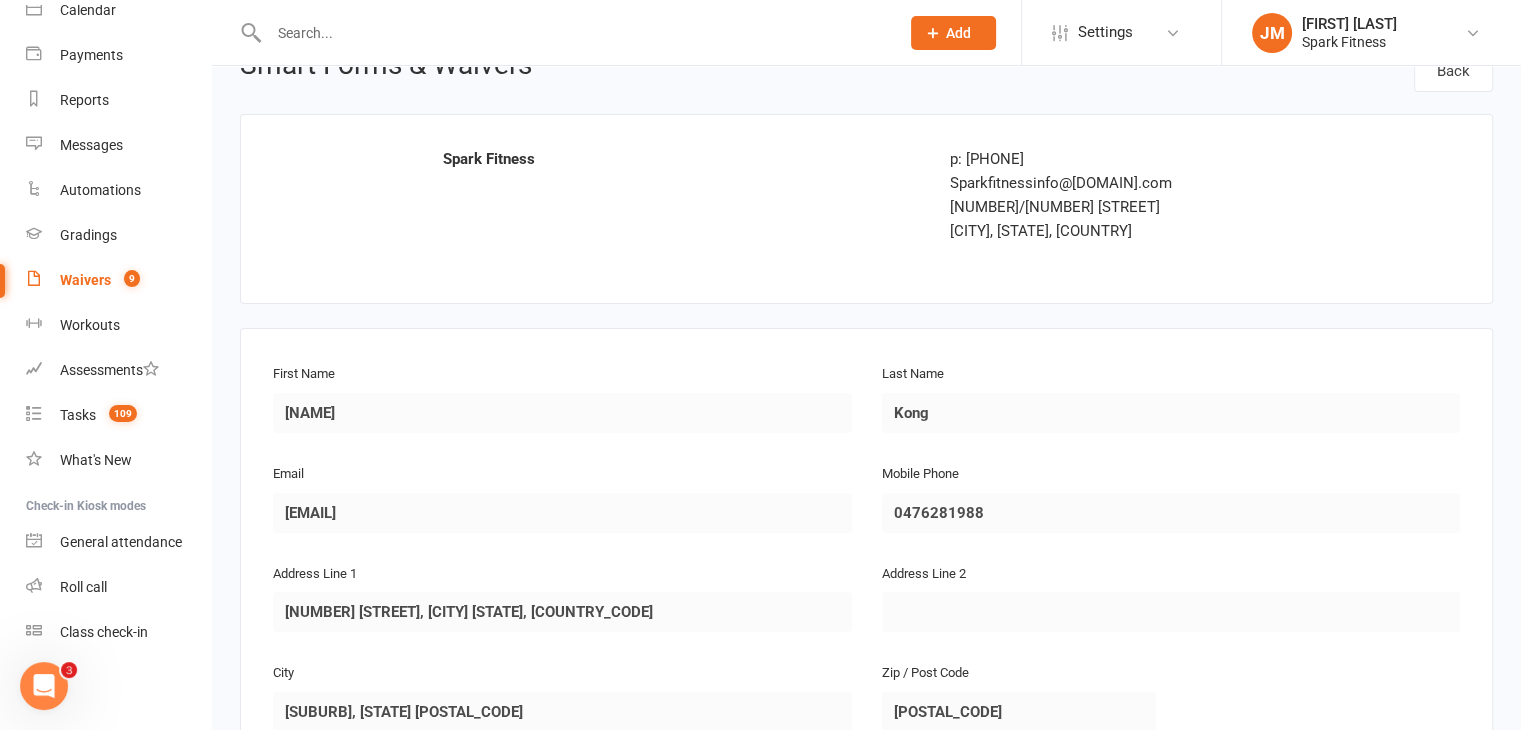 click on "Spark Fitness p: [PHONE] Sparkfitnessinfo@example.com 1A/9 Yampi Way Willetton, [STATE], [POSTAL_CODE], AU First Name [NAME] Last Name [NAME] Email vincent9958@example.com" at bounding box center (760, 772) 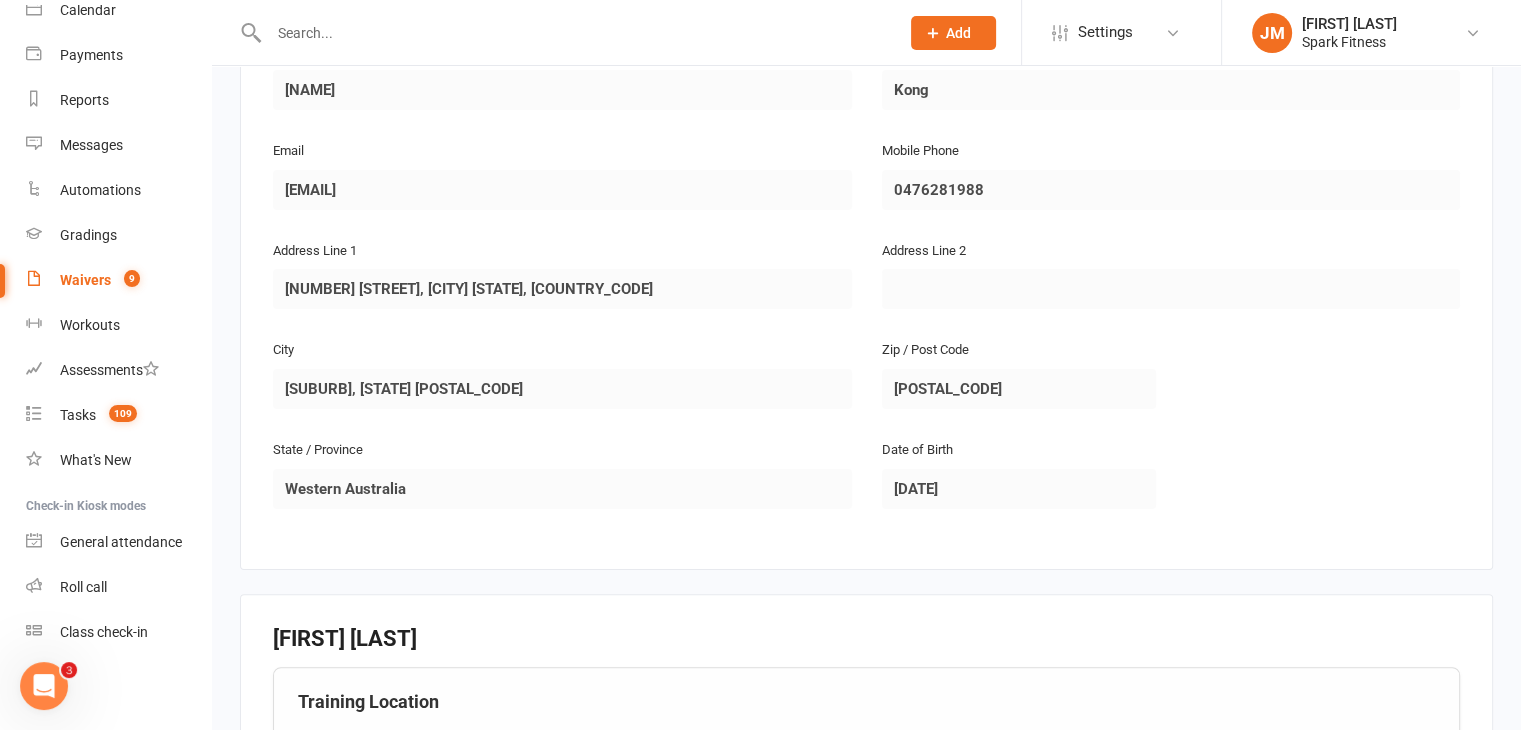 scroll, scrollTop: 922, scrollLeft: 0, axis: vertical 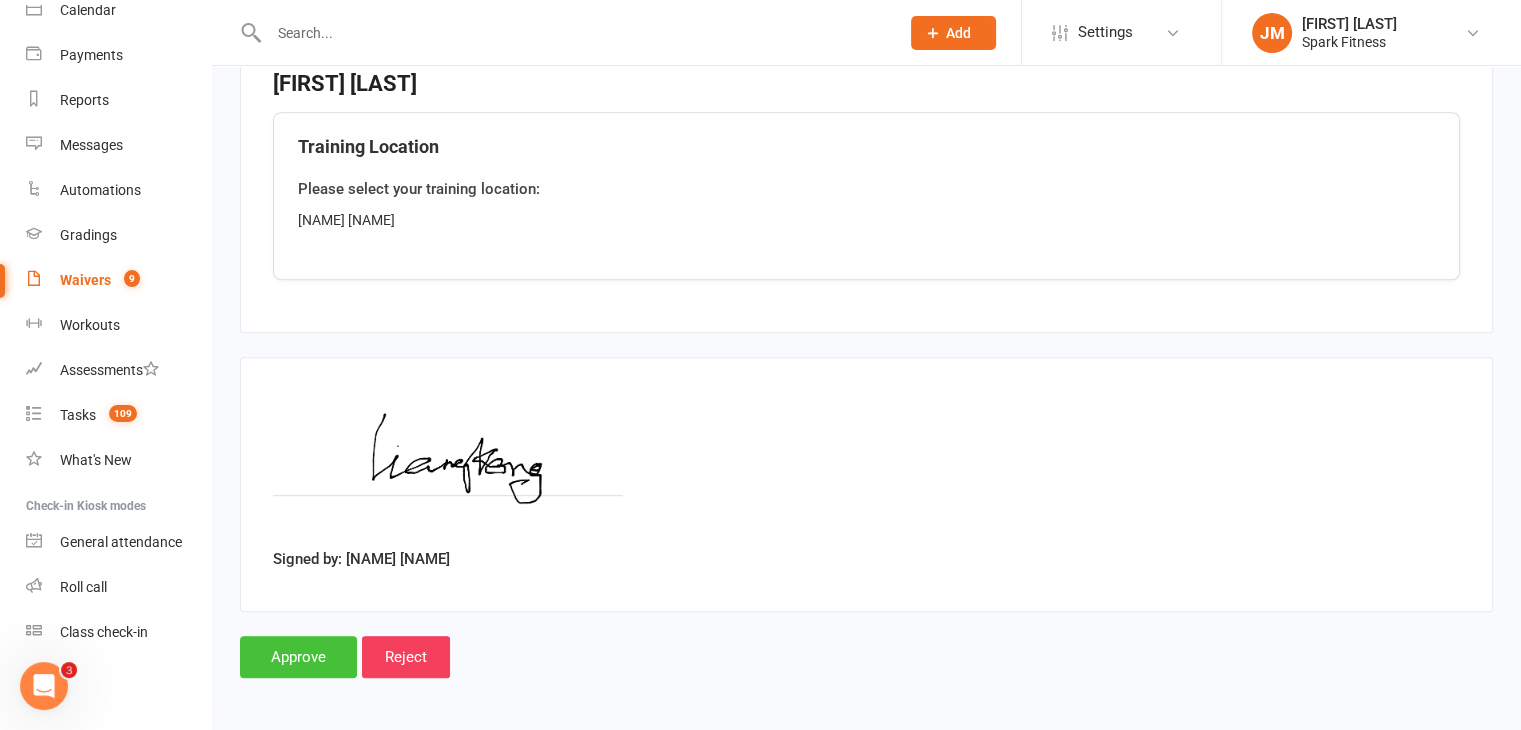 click on "Approve" at bounding box center (298, 657) 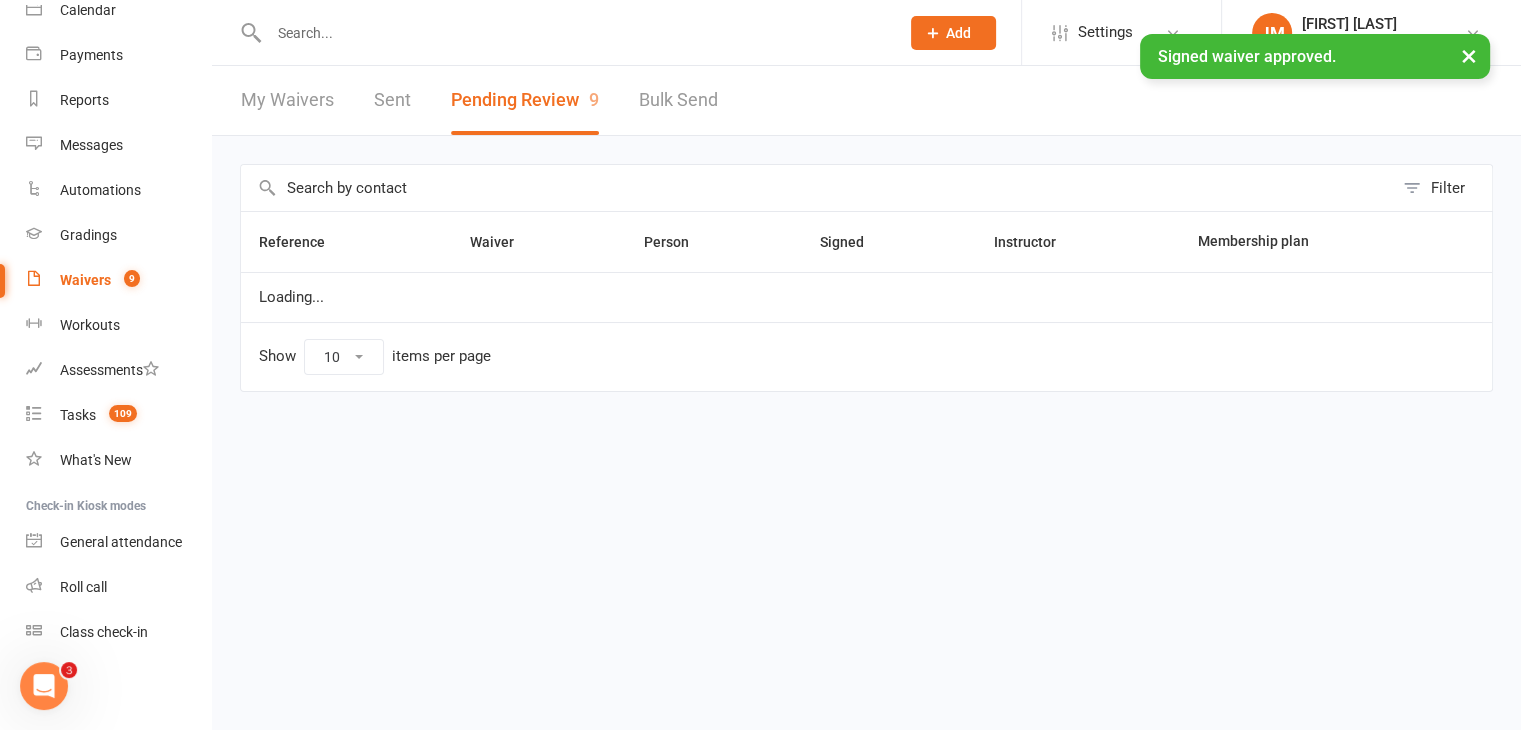 scroll, scrollTop: 0, scrollLeft: 0, axis: both 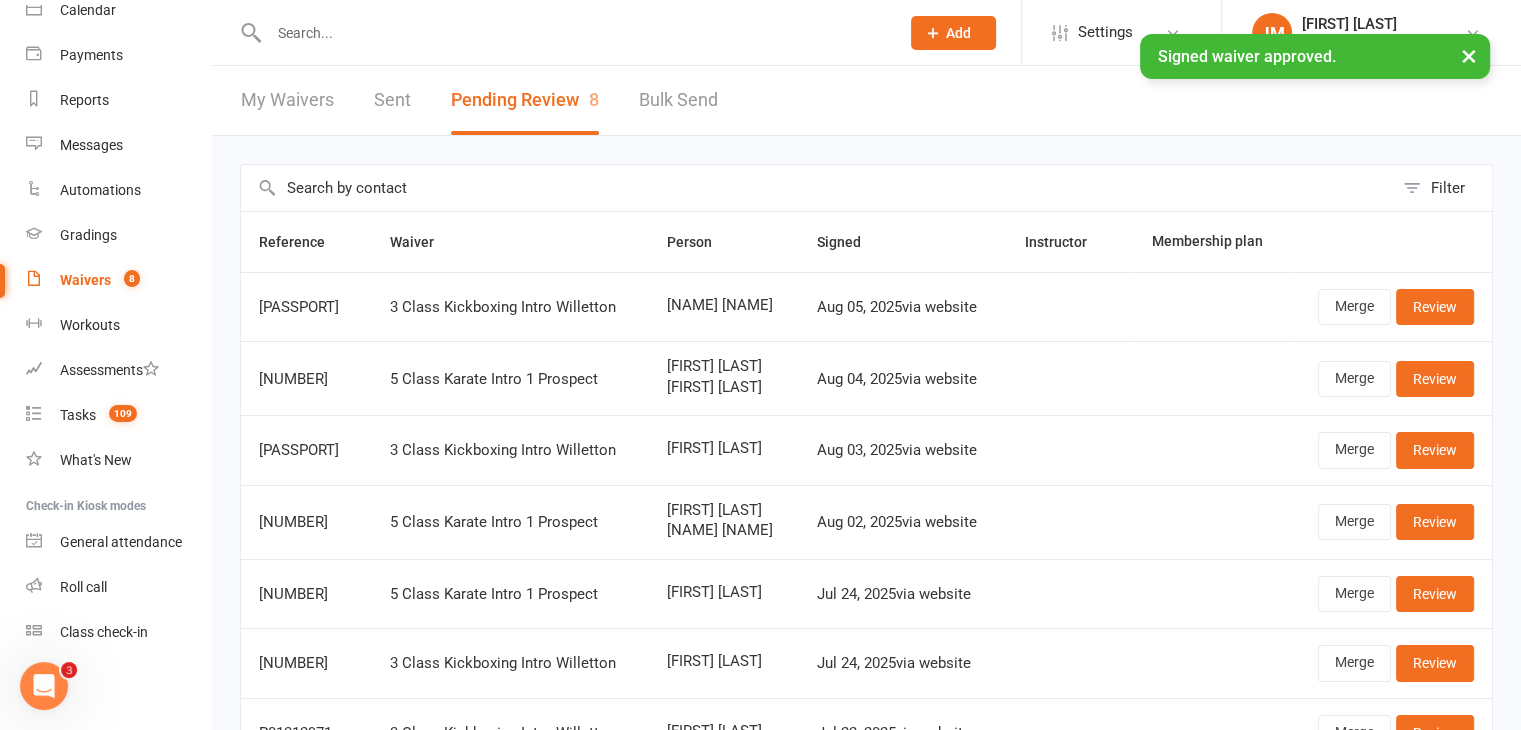 click on "× Signed waiver approved." at bounding box center (747, 34) 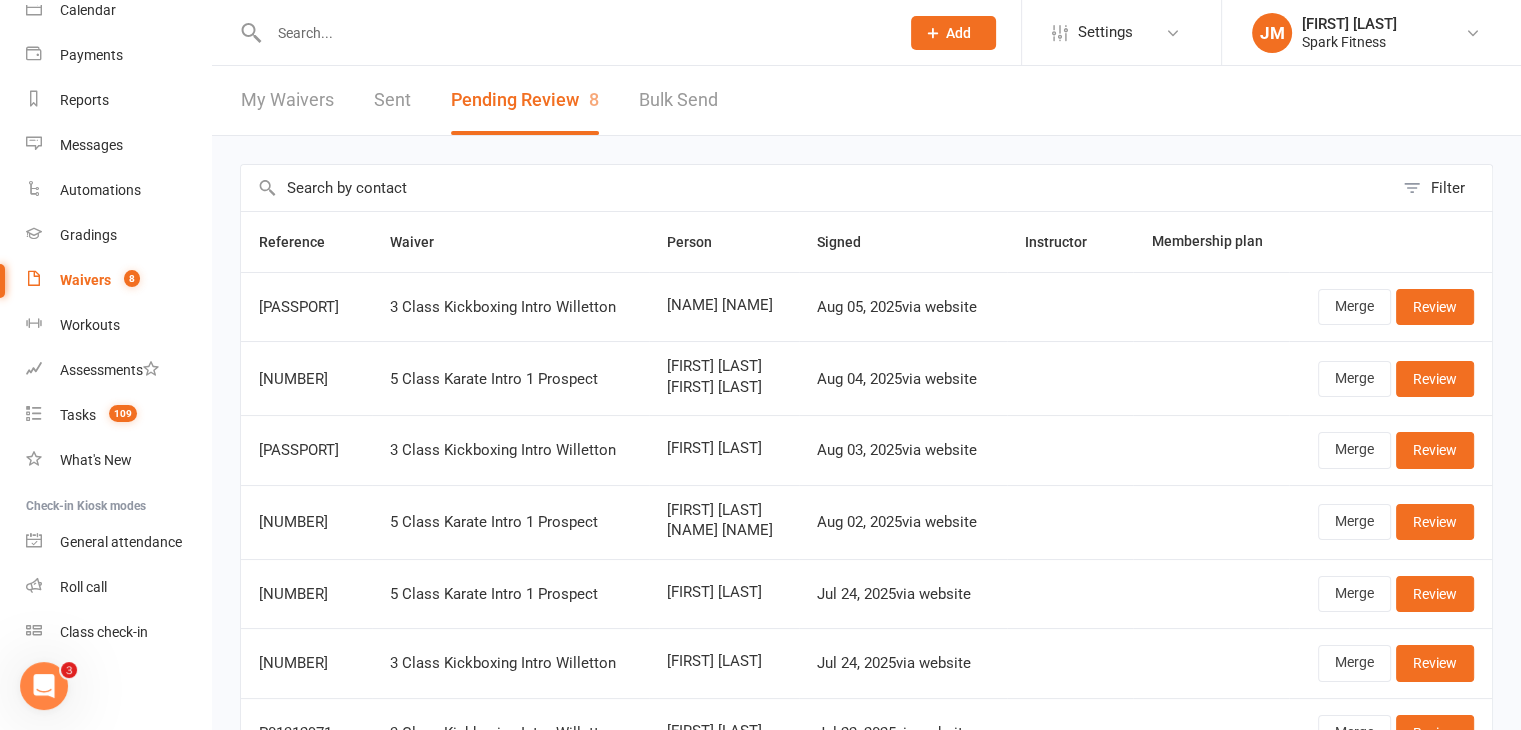 click at bounding box center [574, 33] 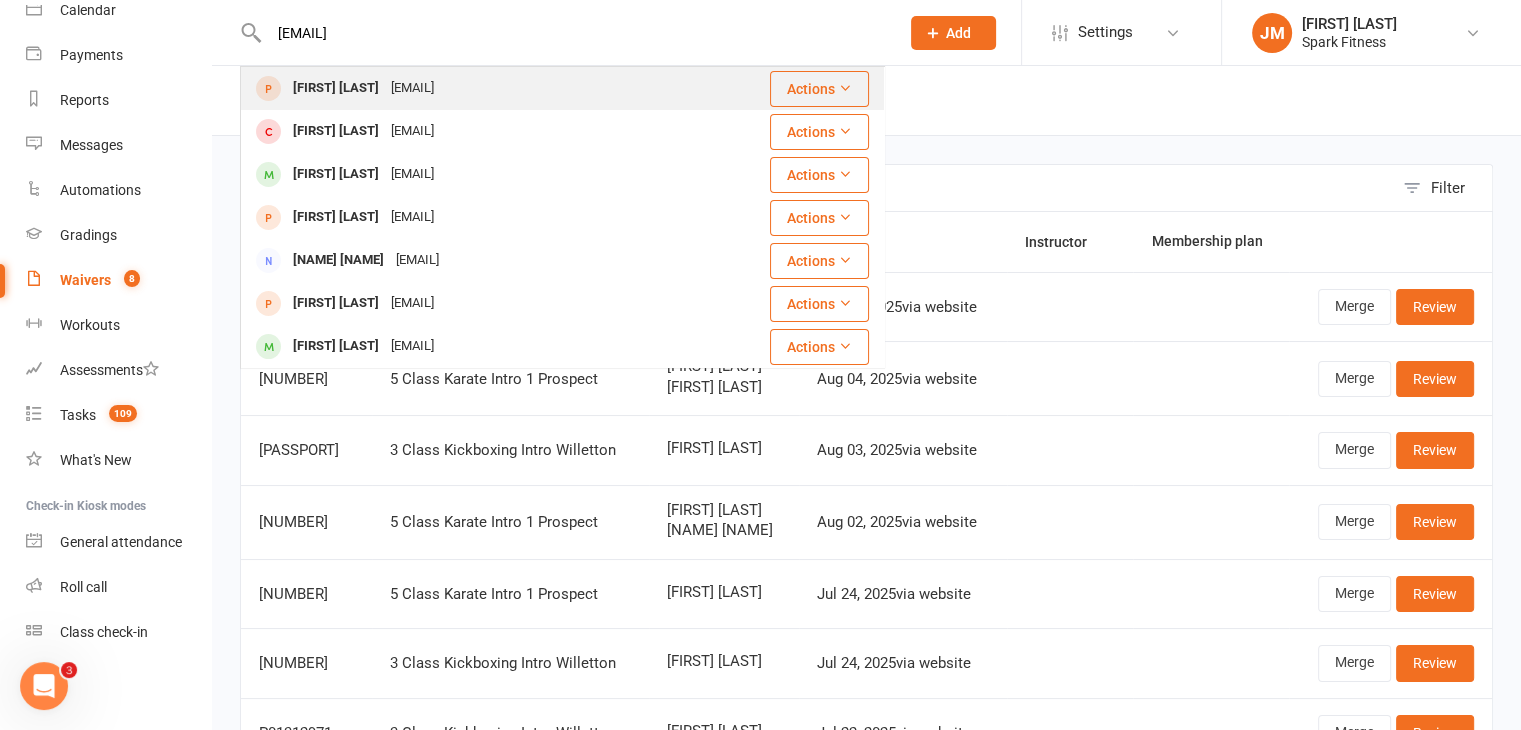 type on "[EMAIL]" 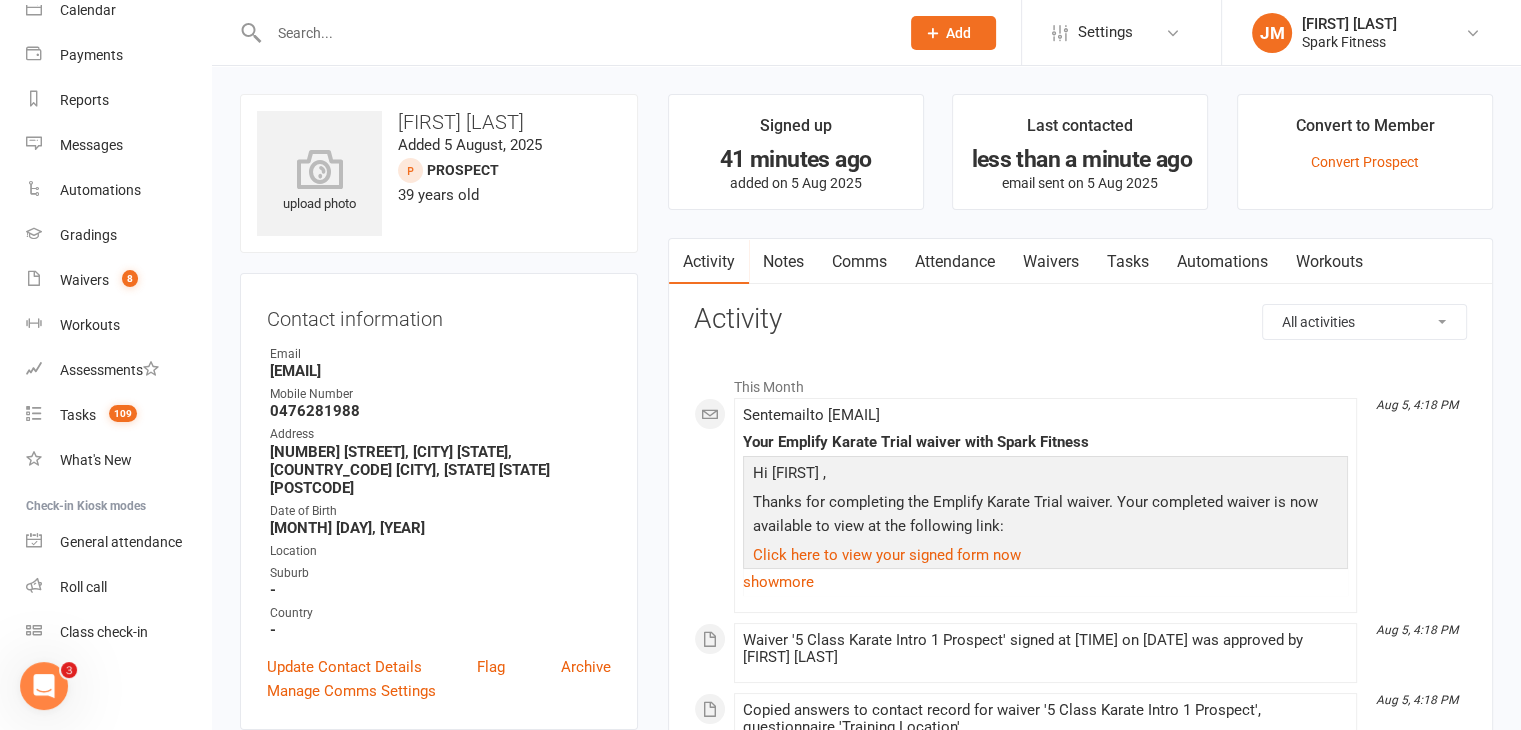 click on "Attendance" at bounding box center (955, 262) 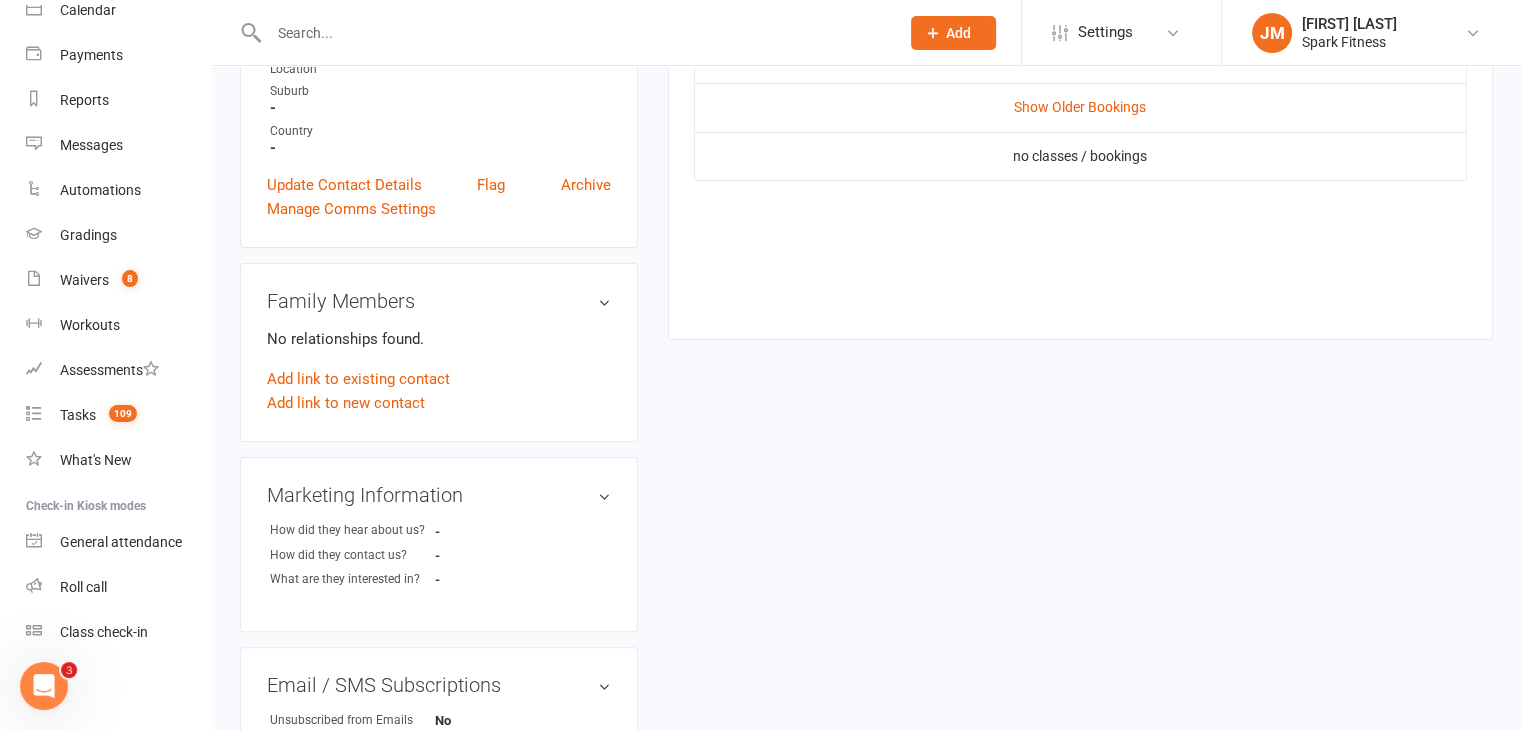 scroll, scrollTop: 483, scrollLeft: 0, axis: vertical 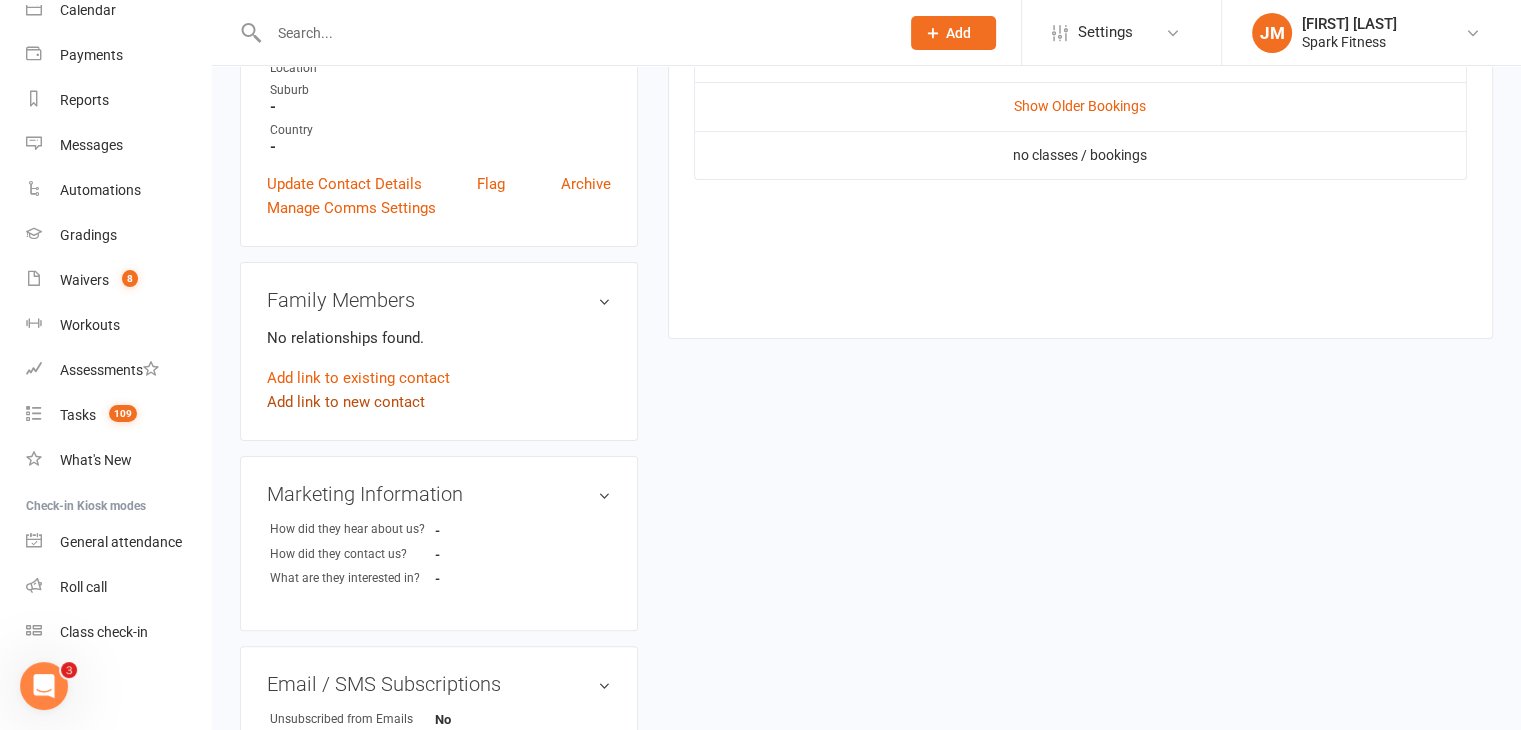 click on "Add link to new contact" at bounding box center [346, 402] 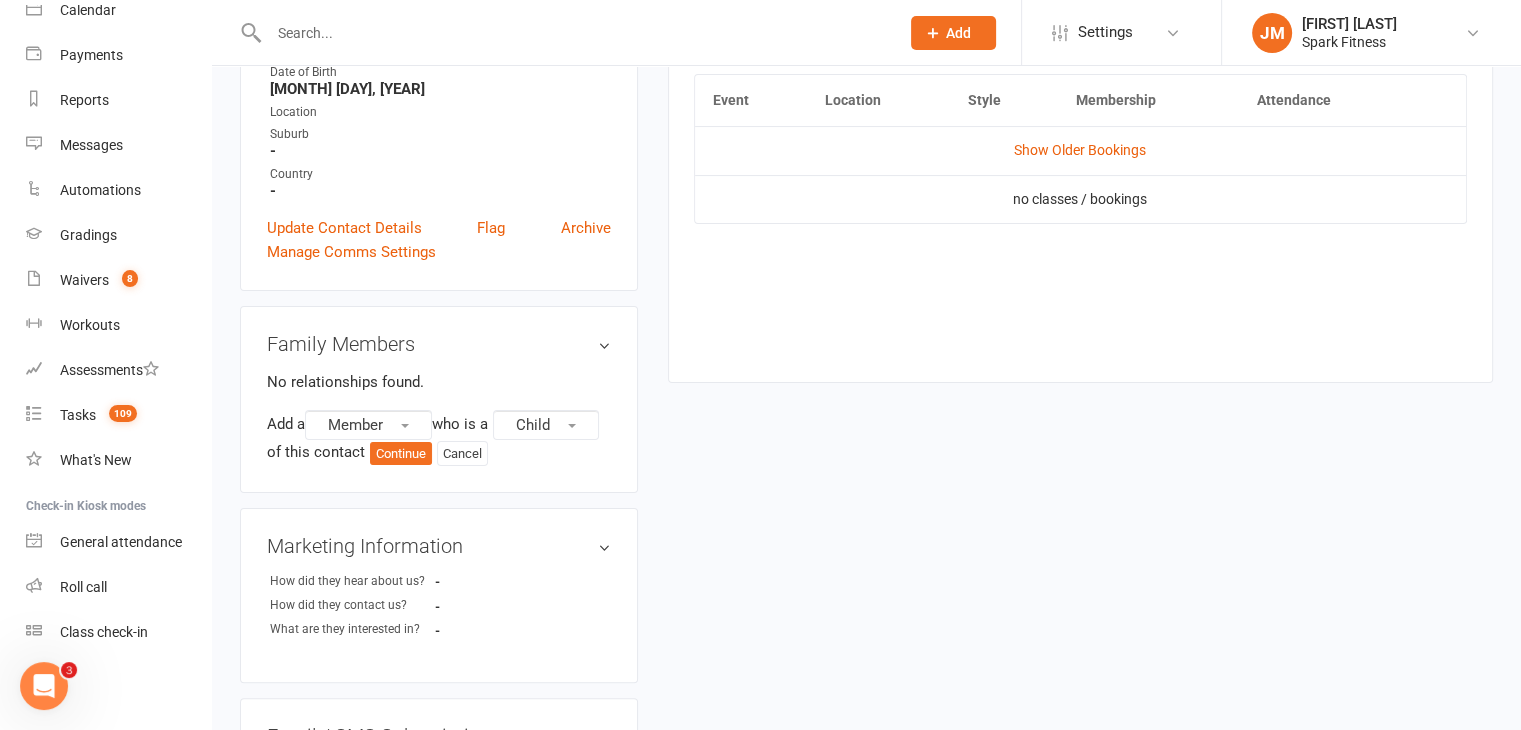 scroll, scrollTop: 411, scrollLeft: 0, axis: vertical 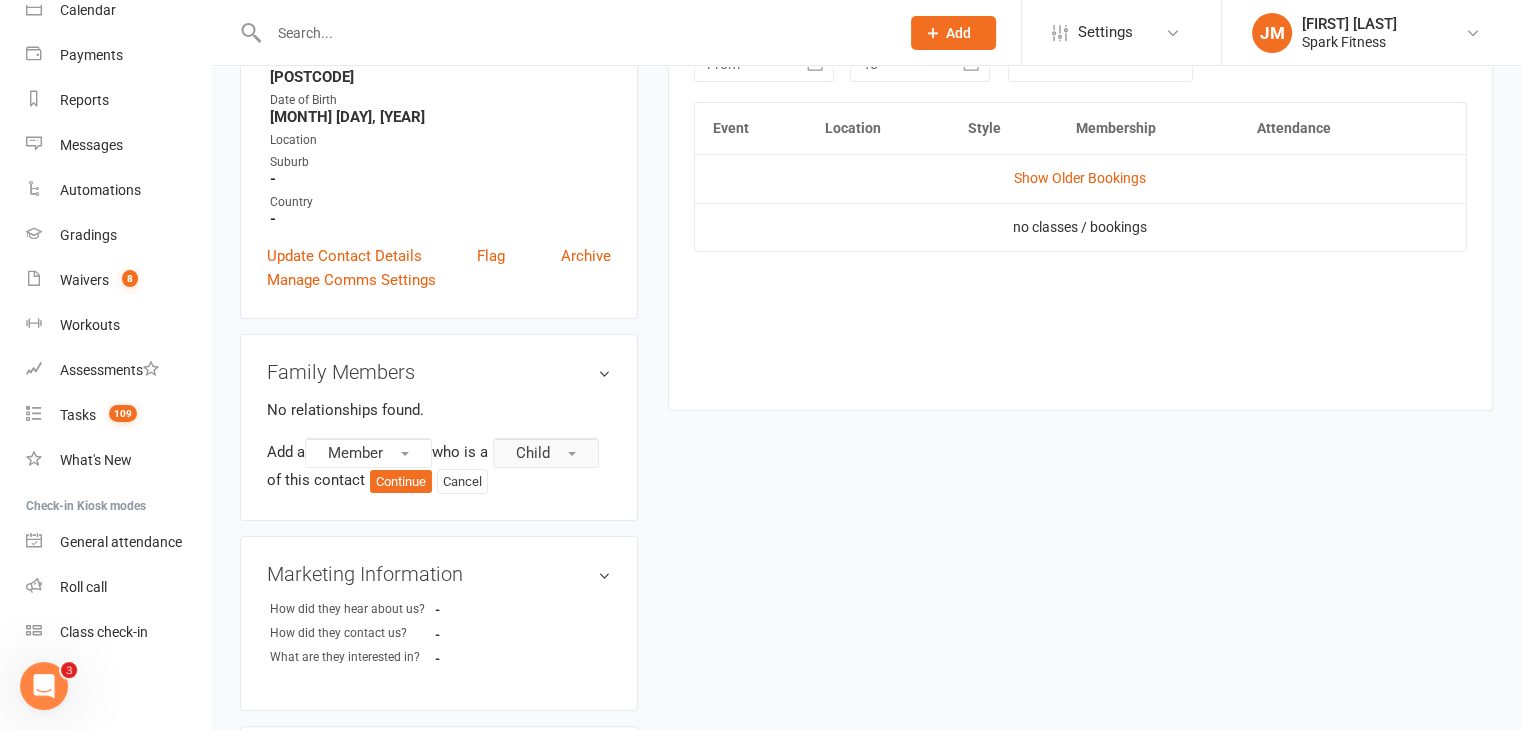 click on "Child" at bounding box center (546, 453) 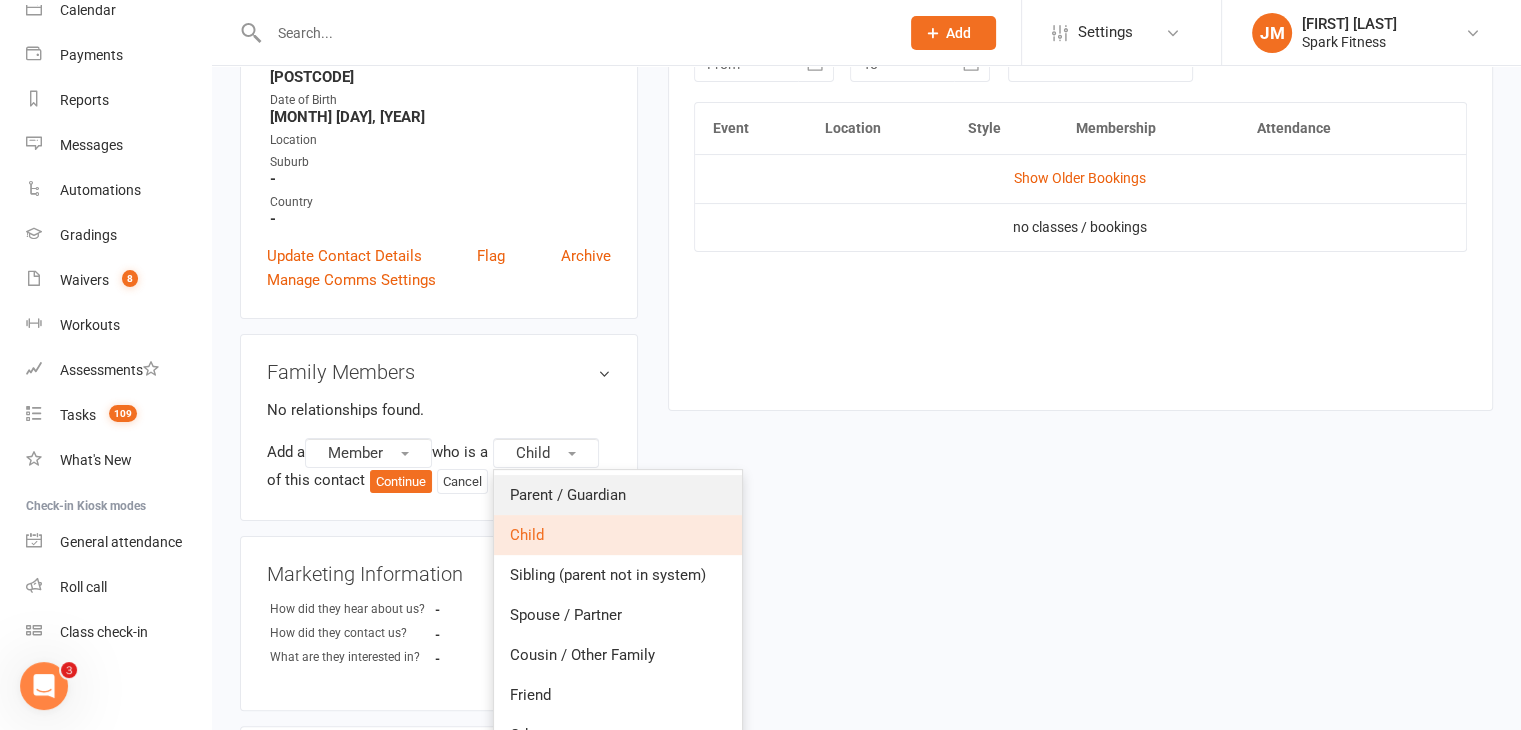 click on "Parent / Guardian" at bounding box center (568, 495) 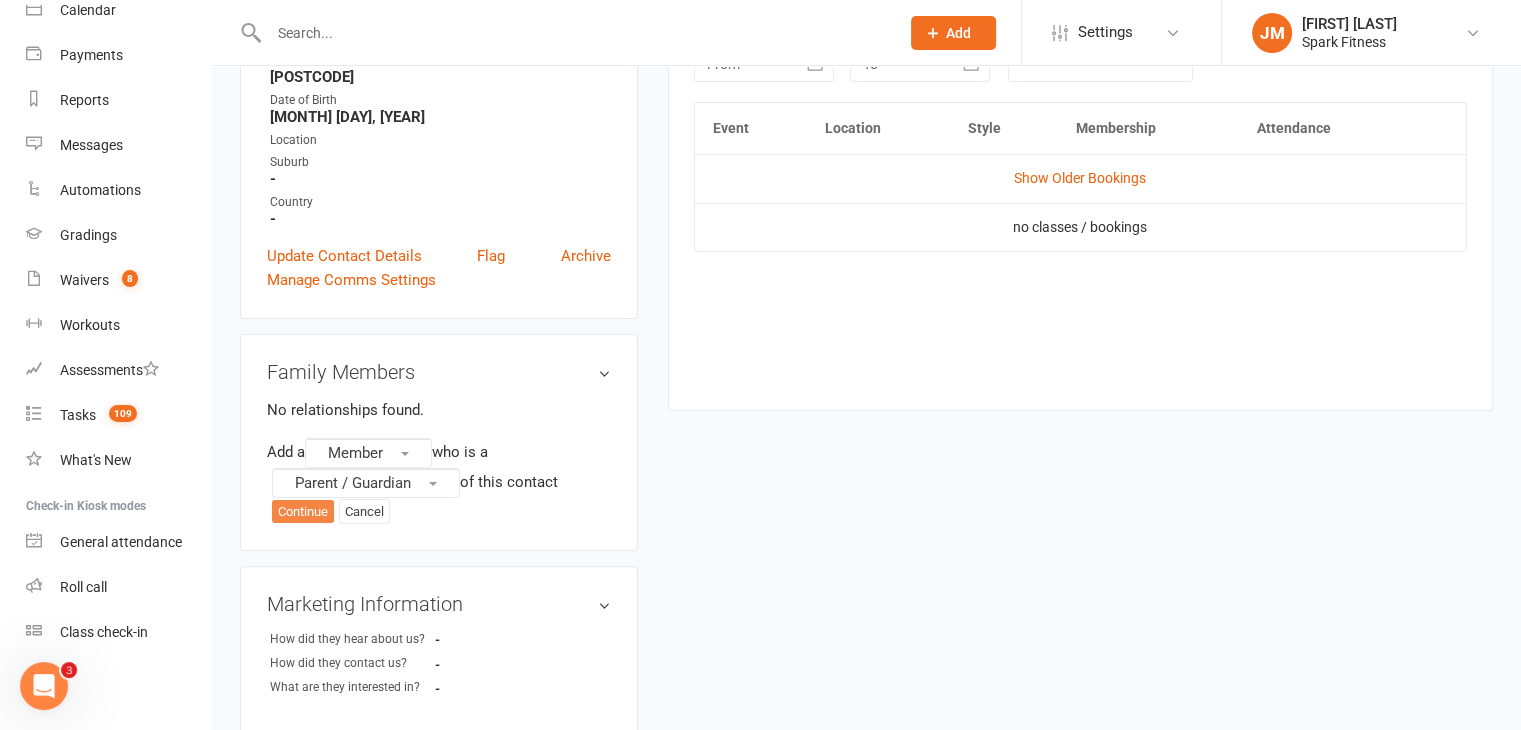click on "Continue" at bounding box center [303, 512] 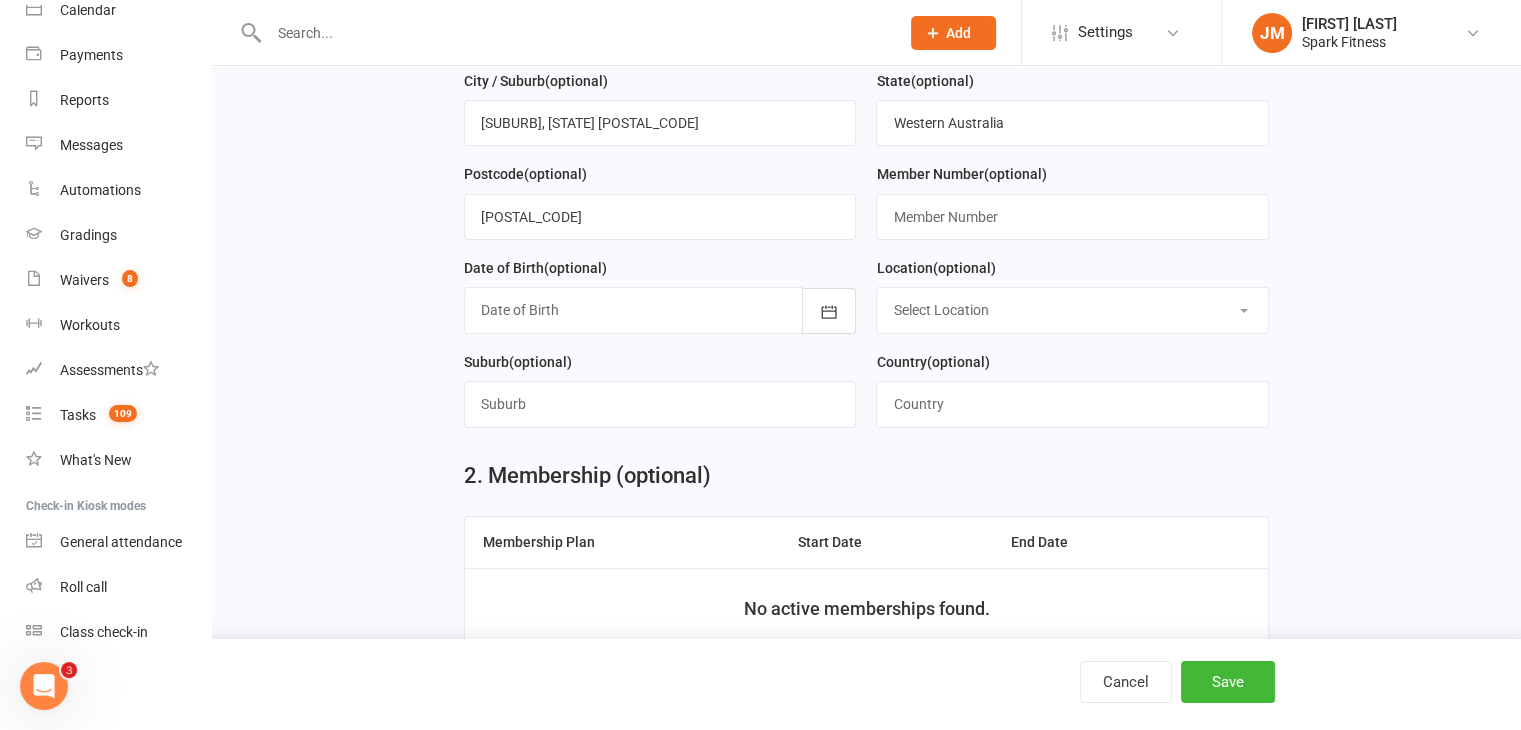 scroll, scrollTop: 0, scrollLeft: 0, axis: both 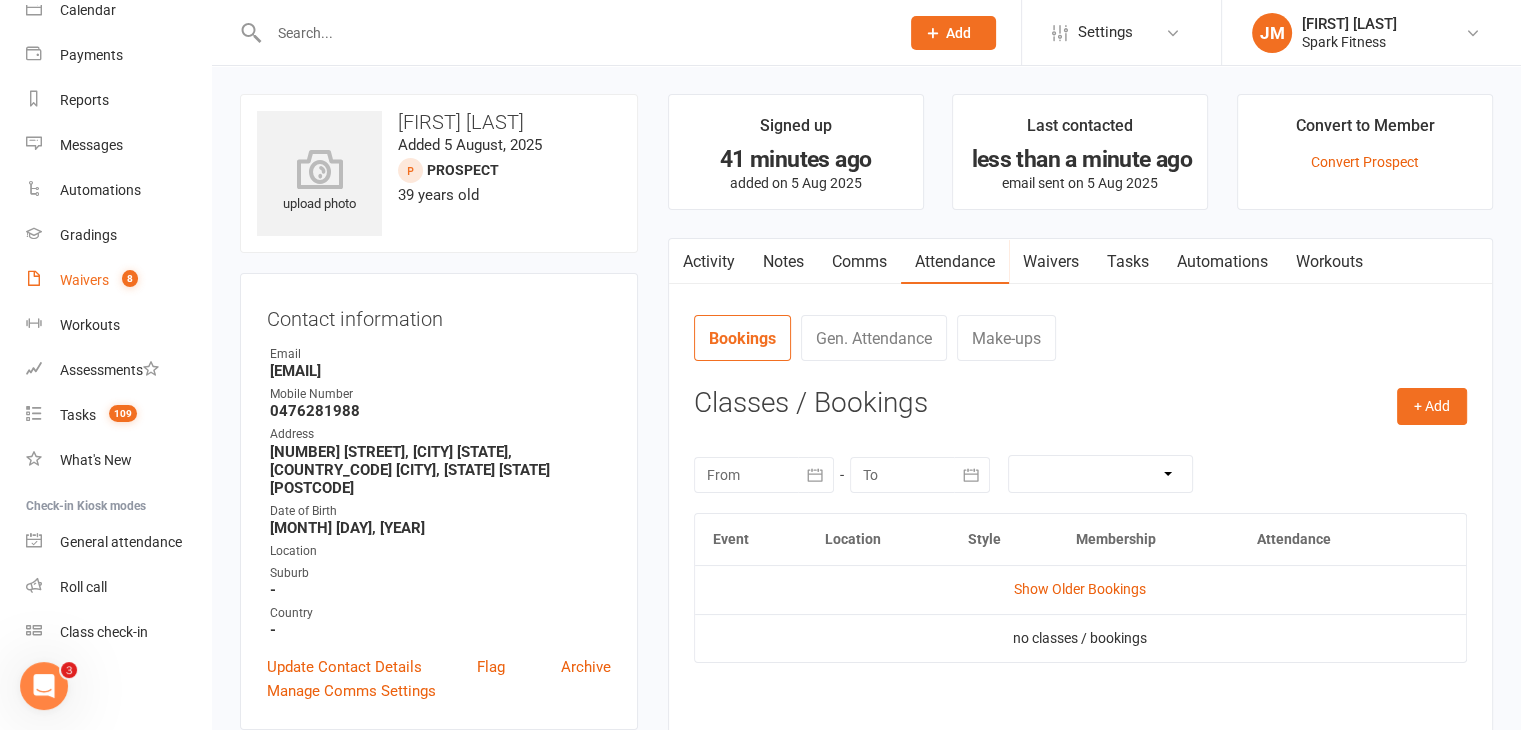 click on "Waivers   8" at bounding box center (118, 280) 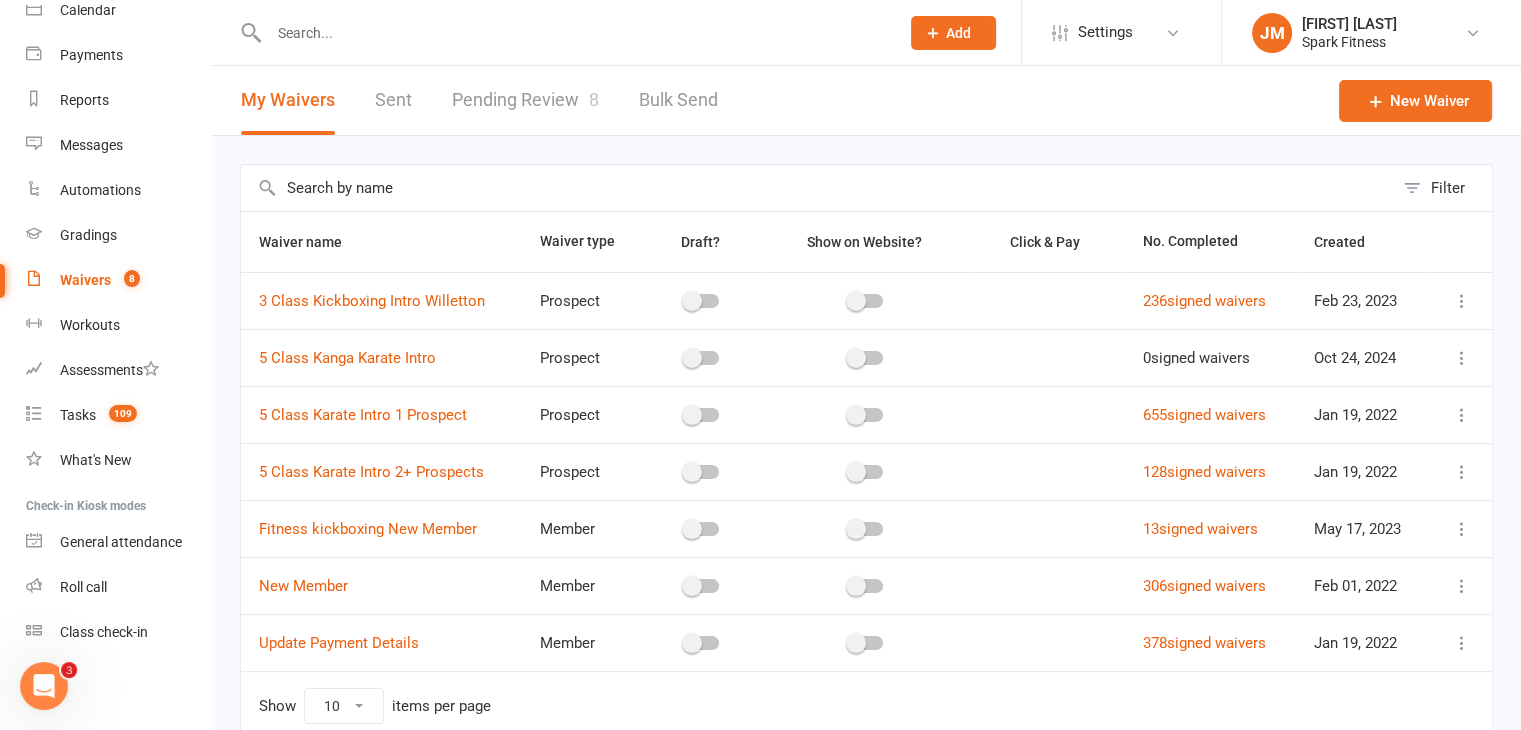 click on "Pending Review 8" at bounding box center (525, 100) 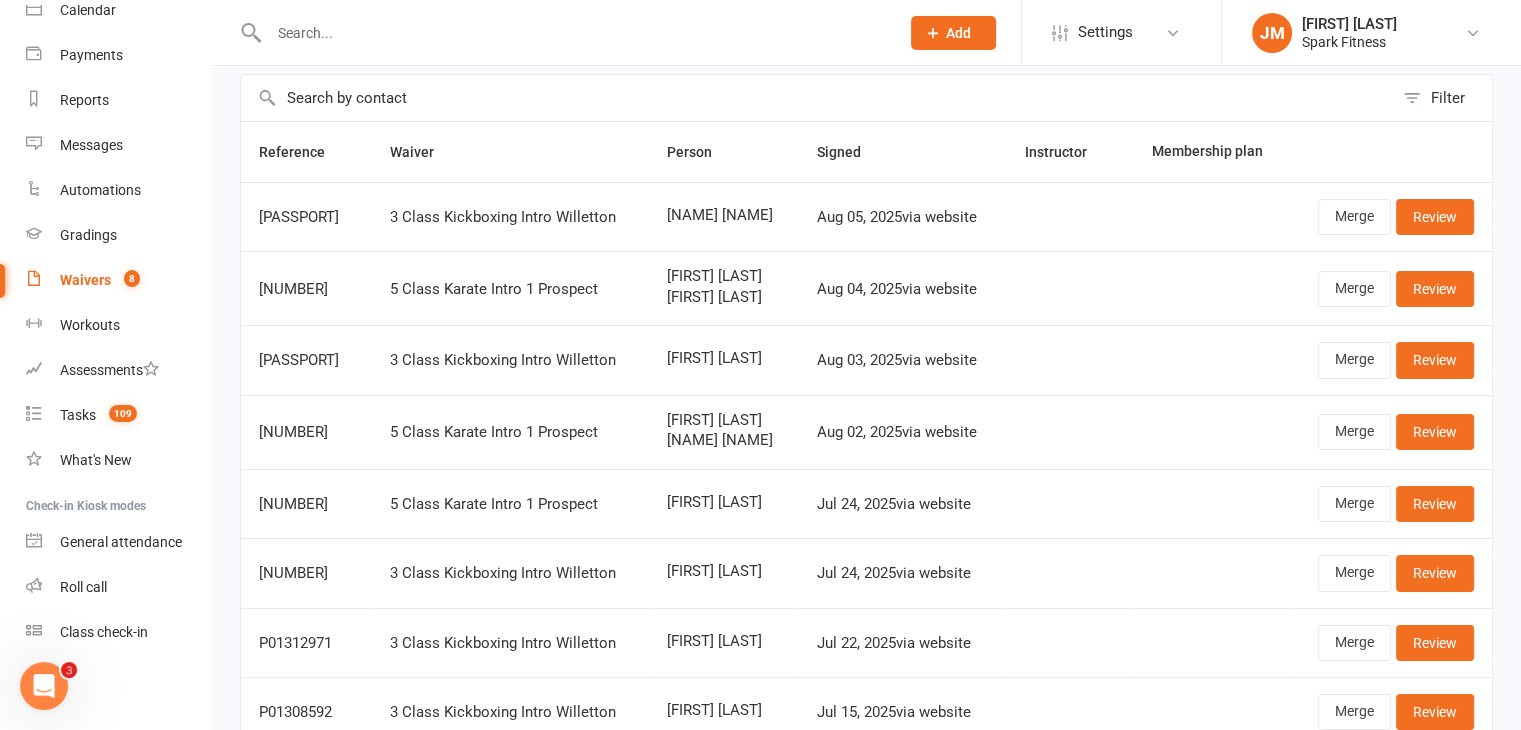 scroll, scrollTop: 88, scrollLeft: 0, axis: vertical 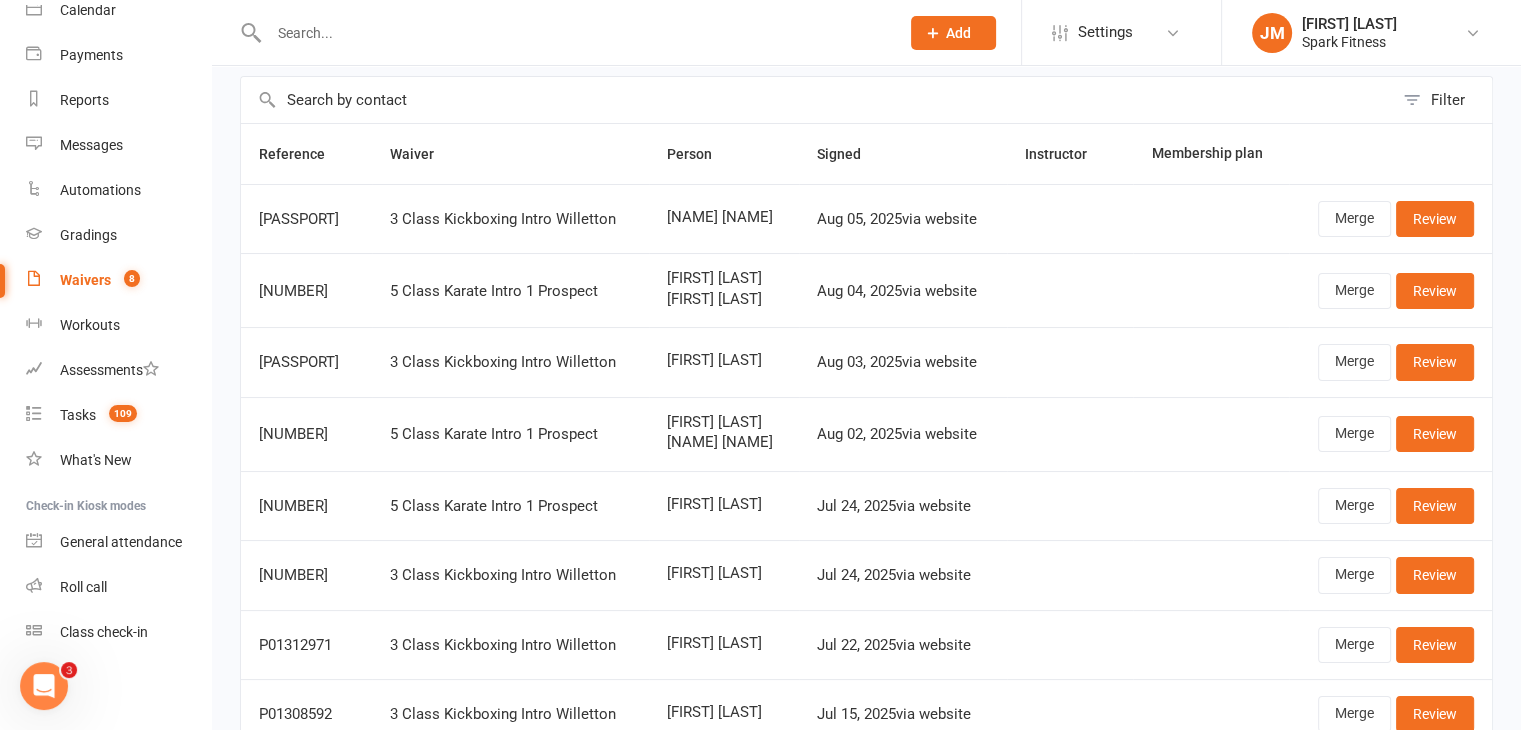 click at bounding box center (574, 33) 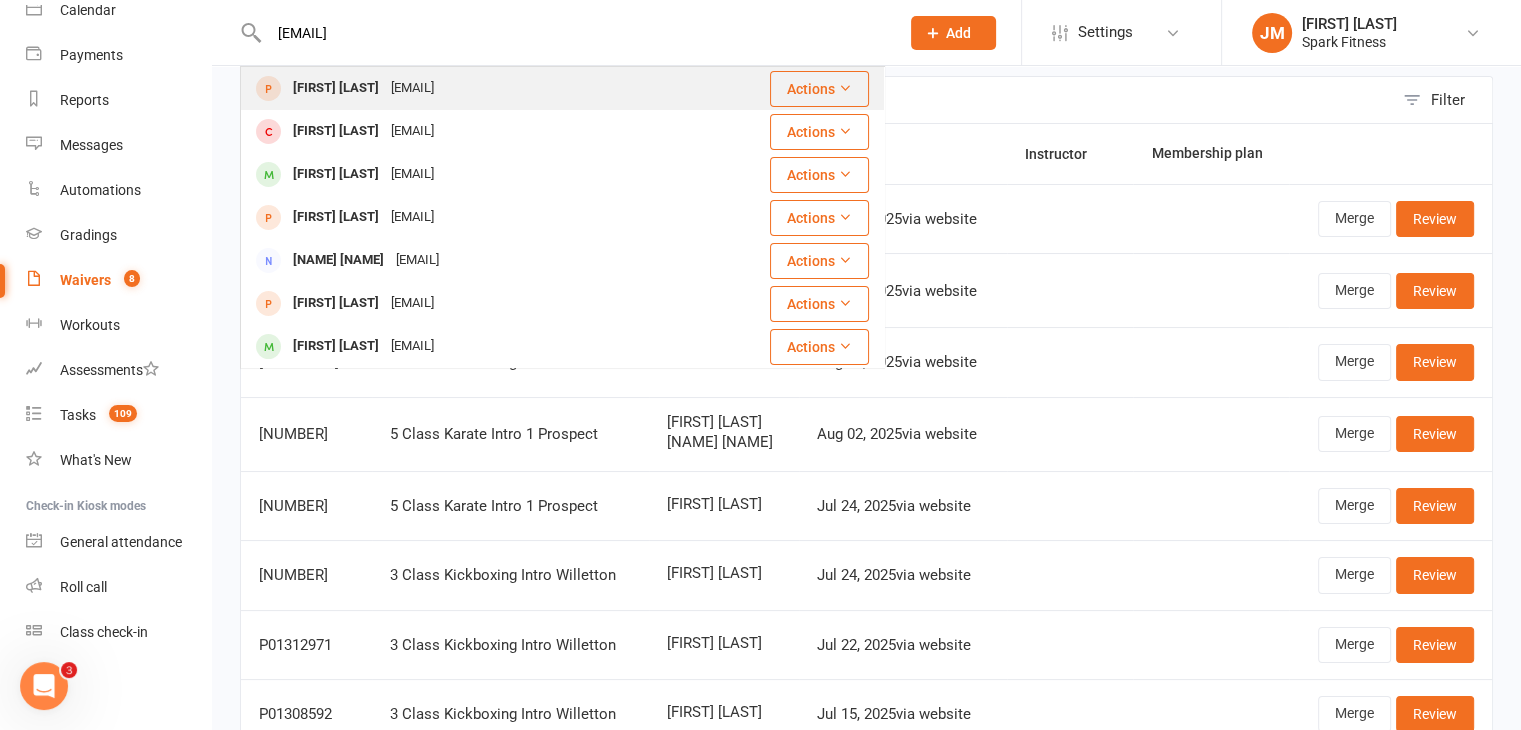 type on "[EMAIL]" 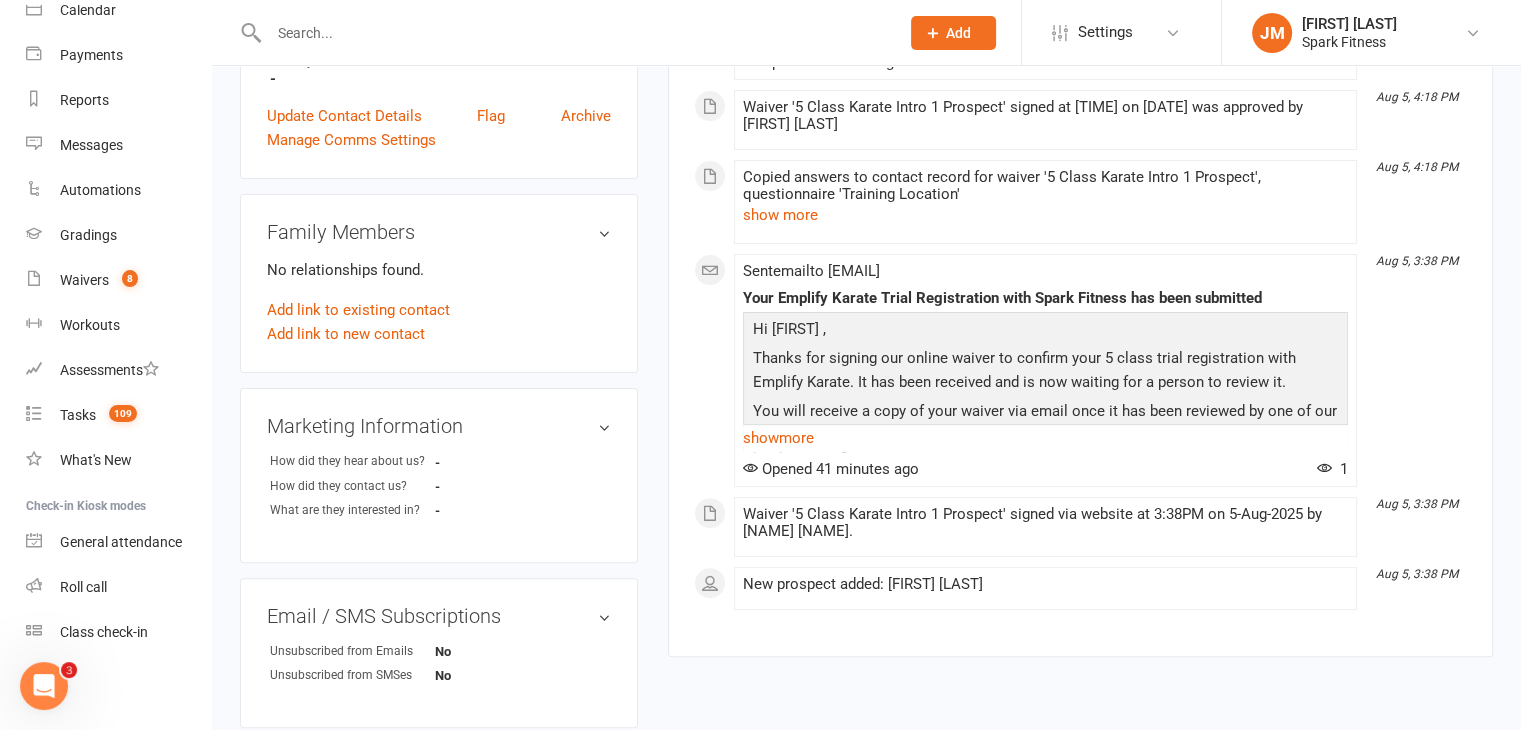 scroll, scrollTop: 563, scrollLeft: 0, axis: vertical 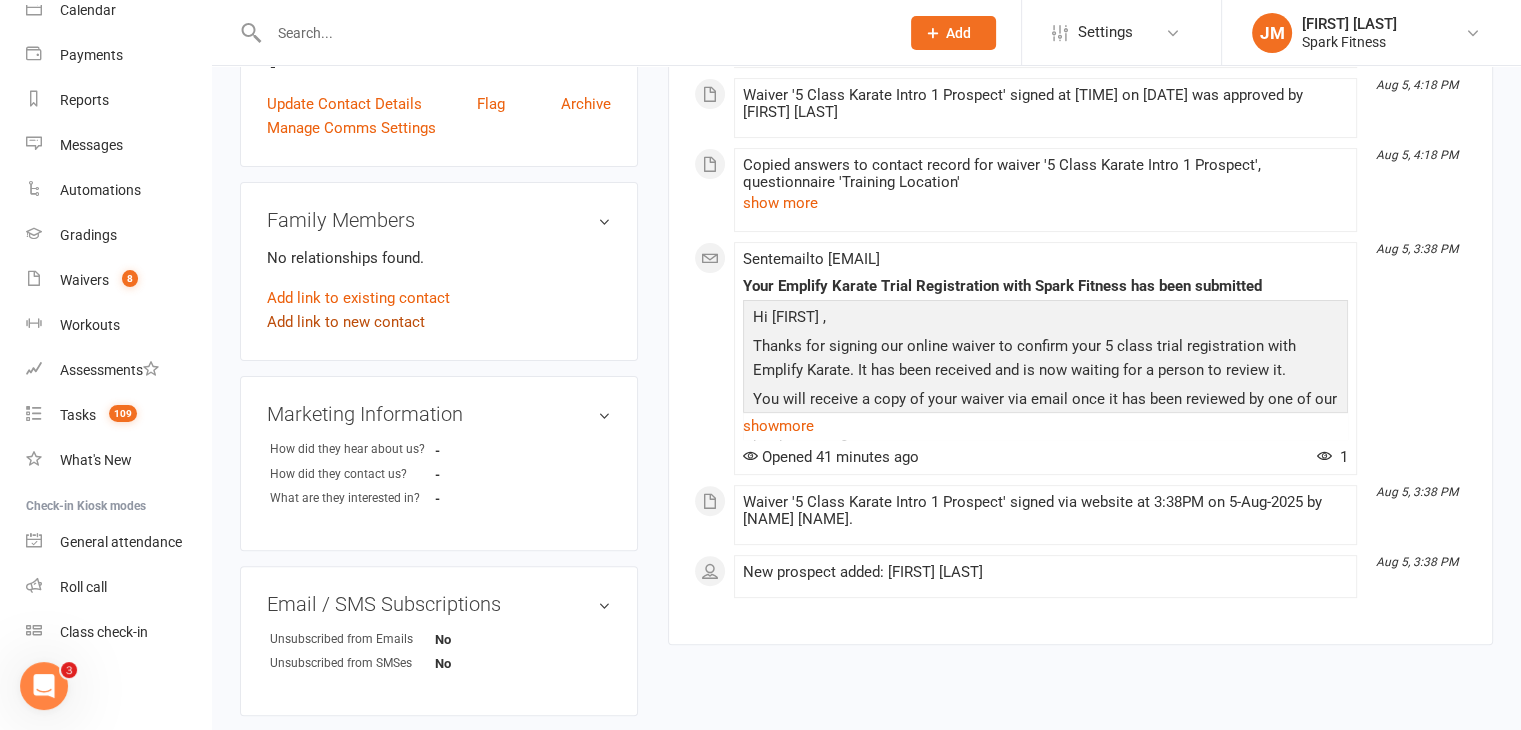 click on "Add link to new contact" at bounding box center [346, 322] 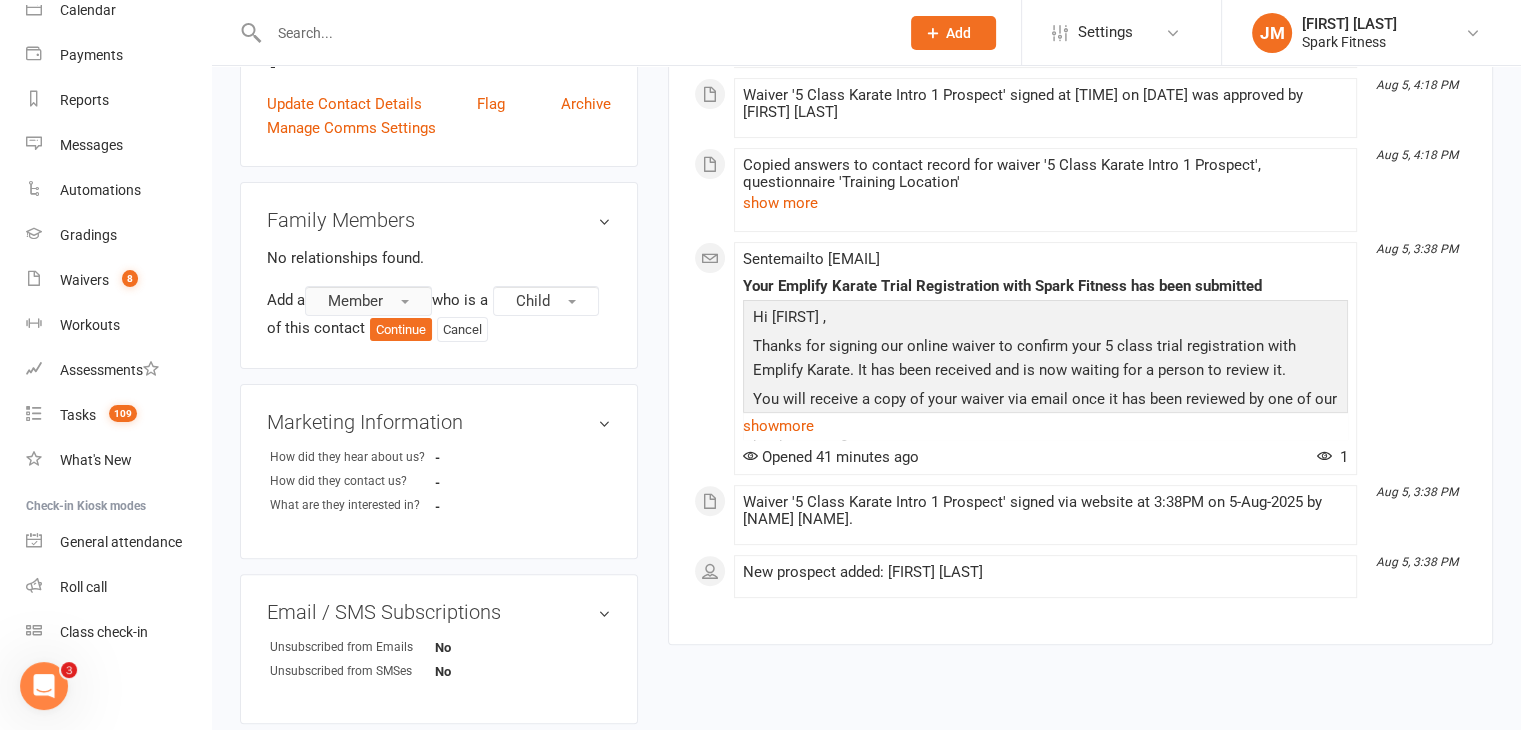click on "Member" at bounding box center [355, 301] 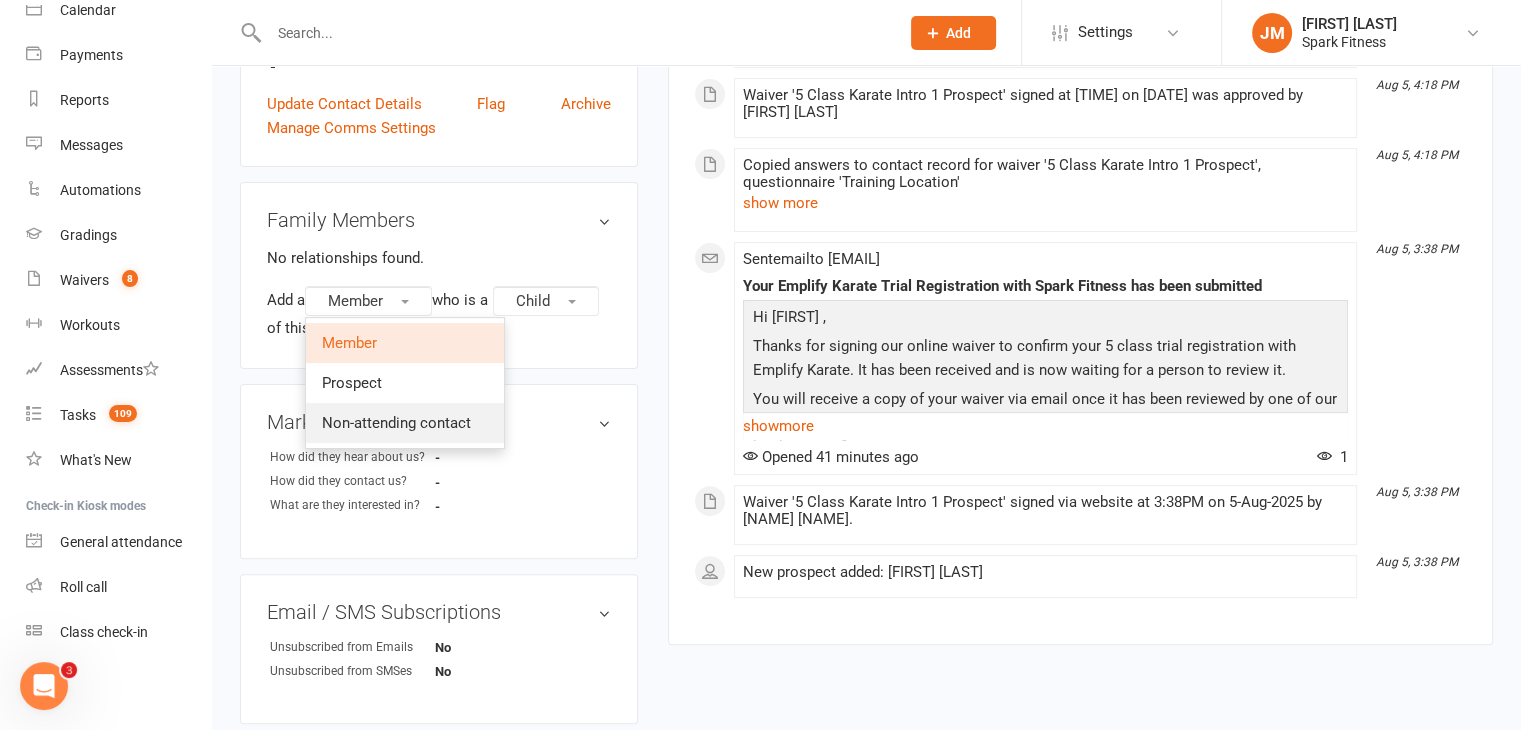 click on "Non-attending contact" at bounding box center (396, 423) 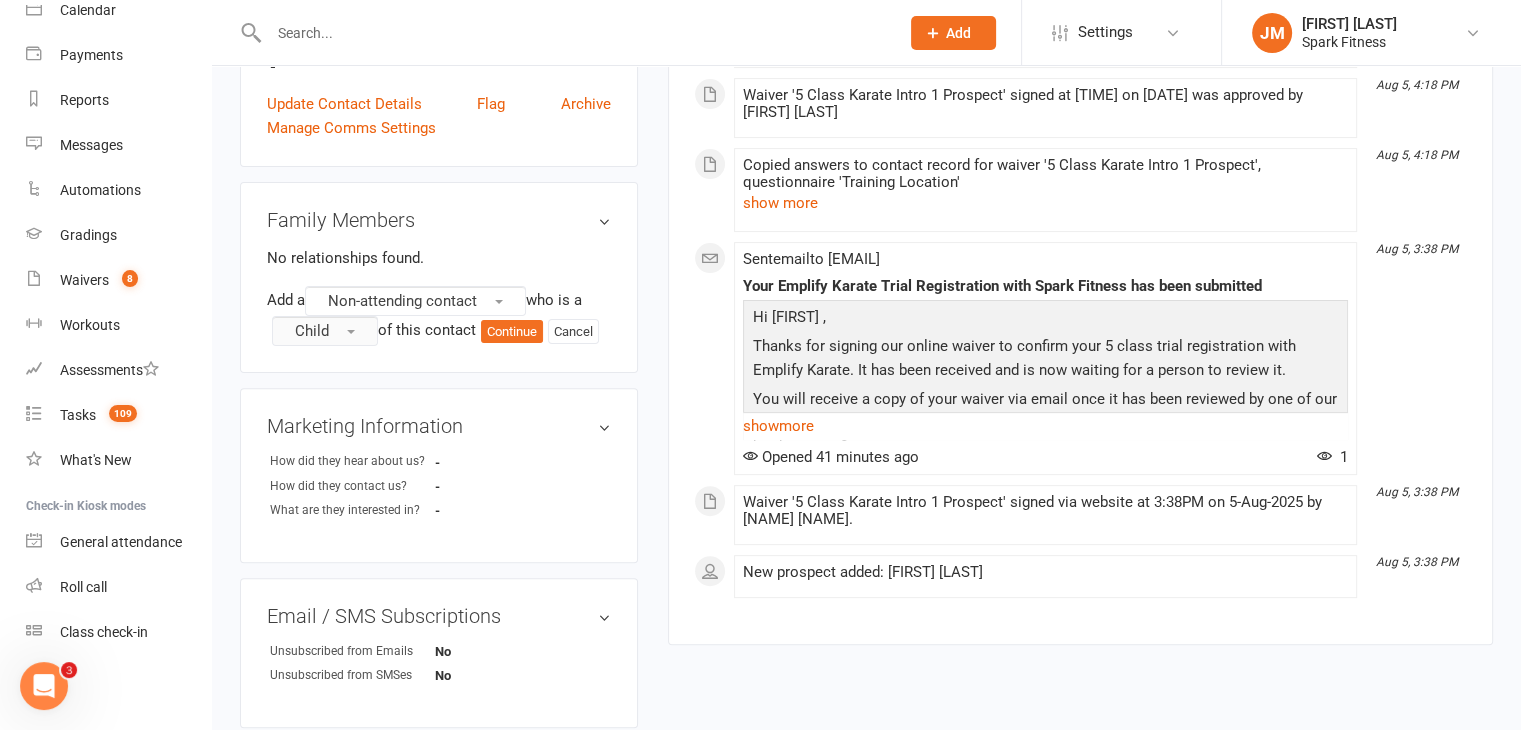 click on "Child" at bounding box center [312, 331] 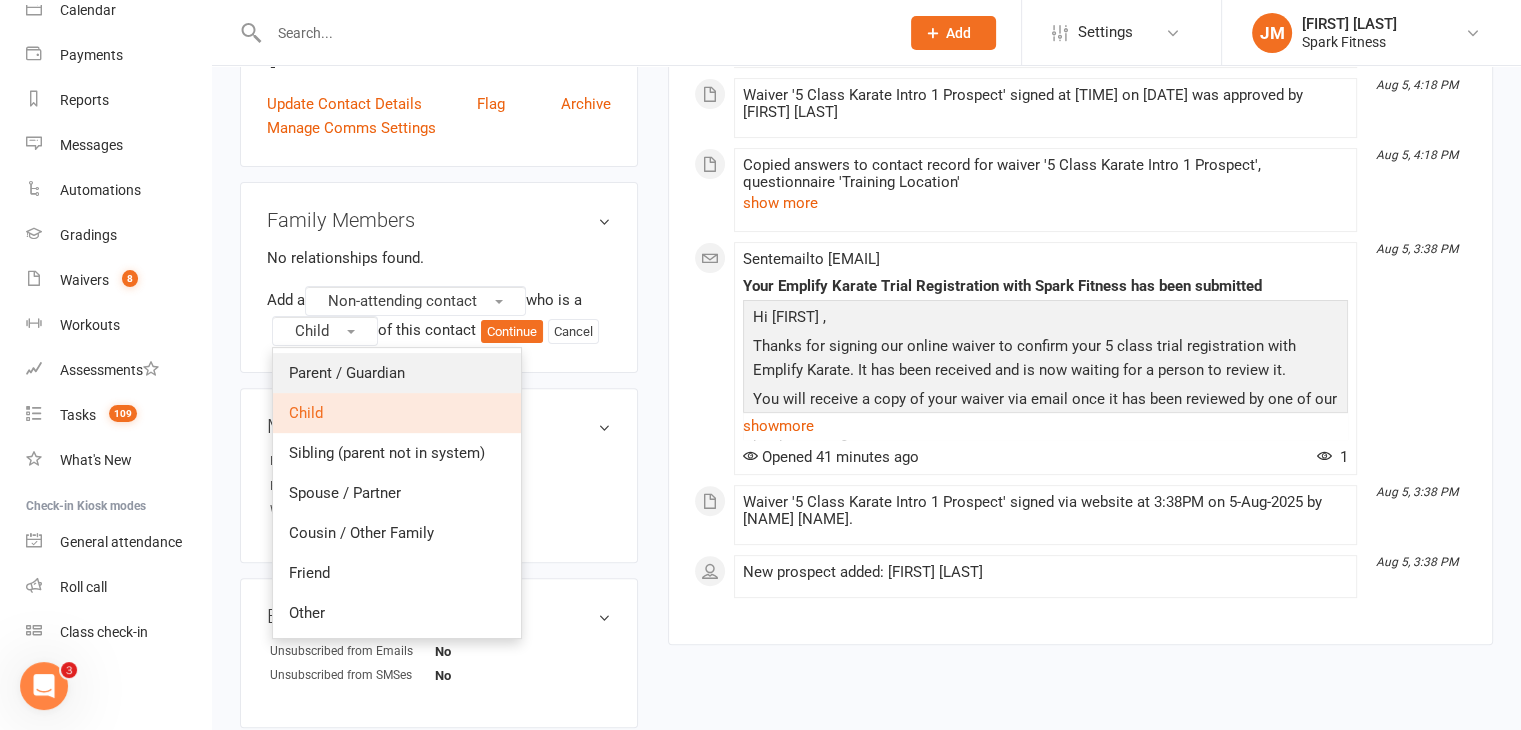 click on "Parent / Guardian" at bounding box center [347, 373] 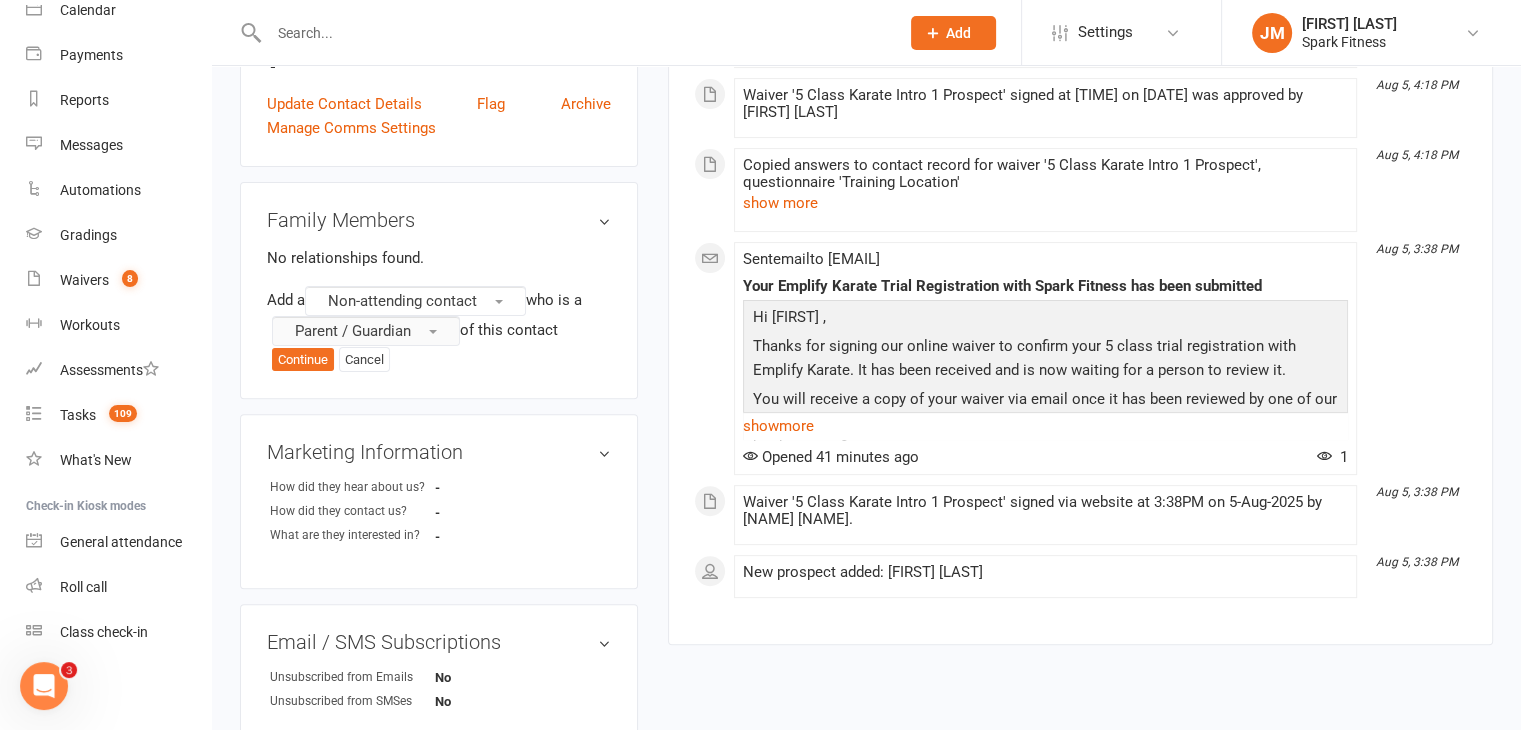 scroll, scrollTop: 524, scrollLeft: 0, axis: vertical 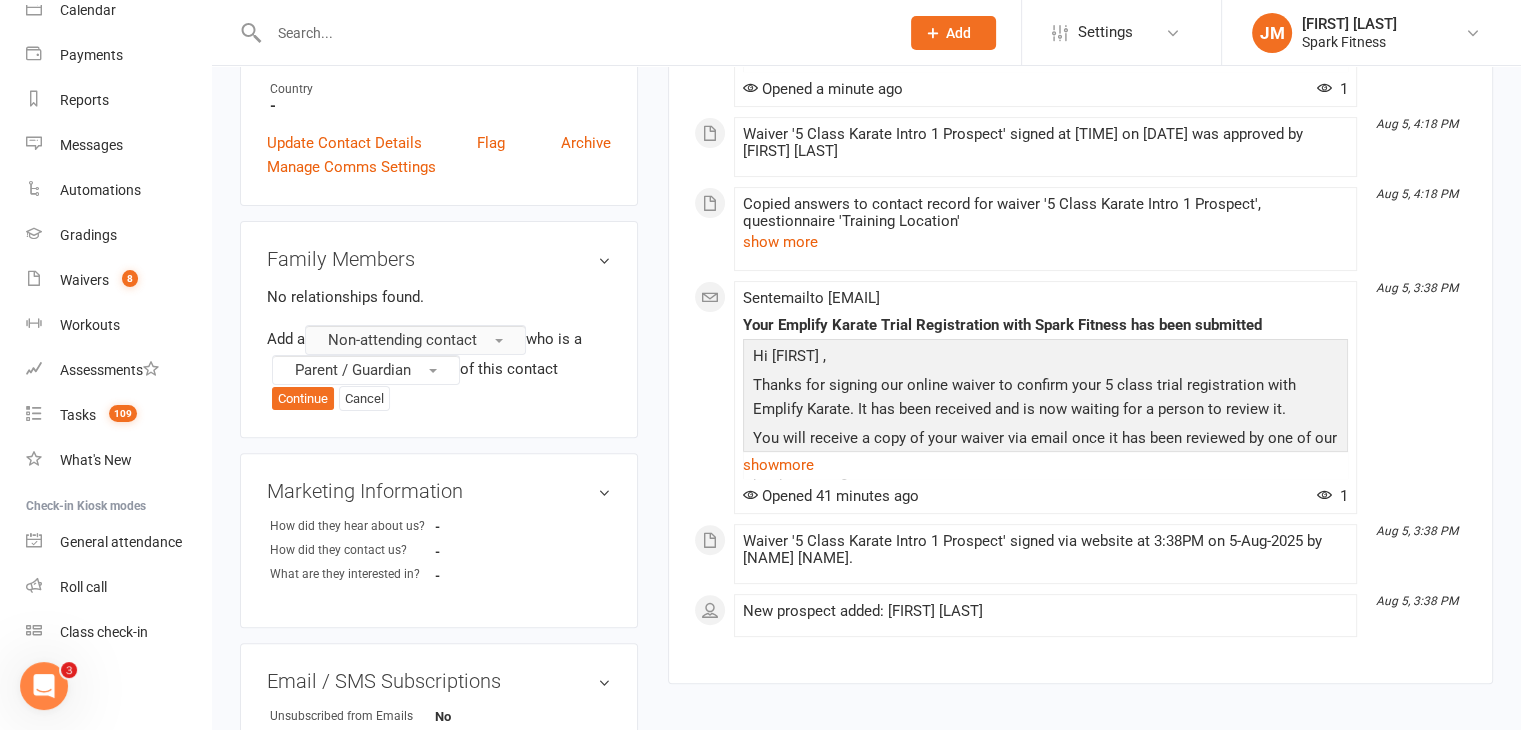 click on "Non-attending contact" at bounding box center (402, 340) 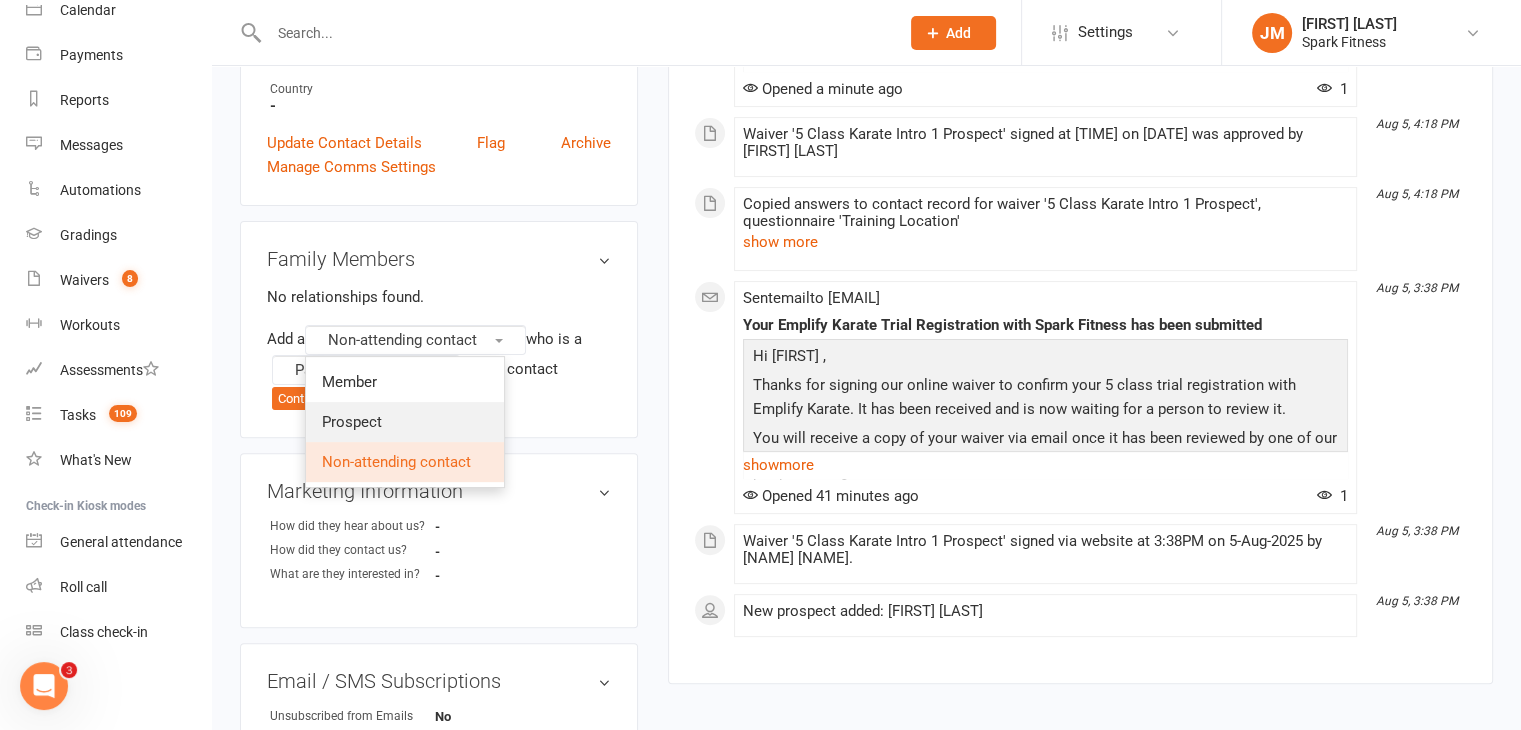 click on "Prospect" at bounding box center [352, 422] 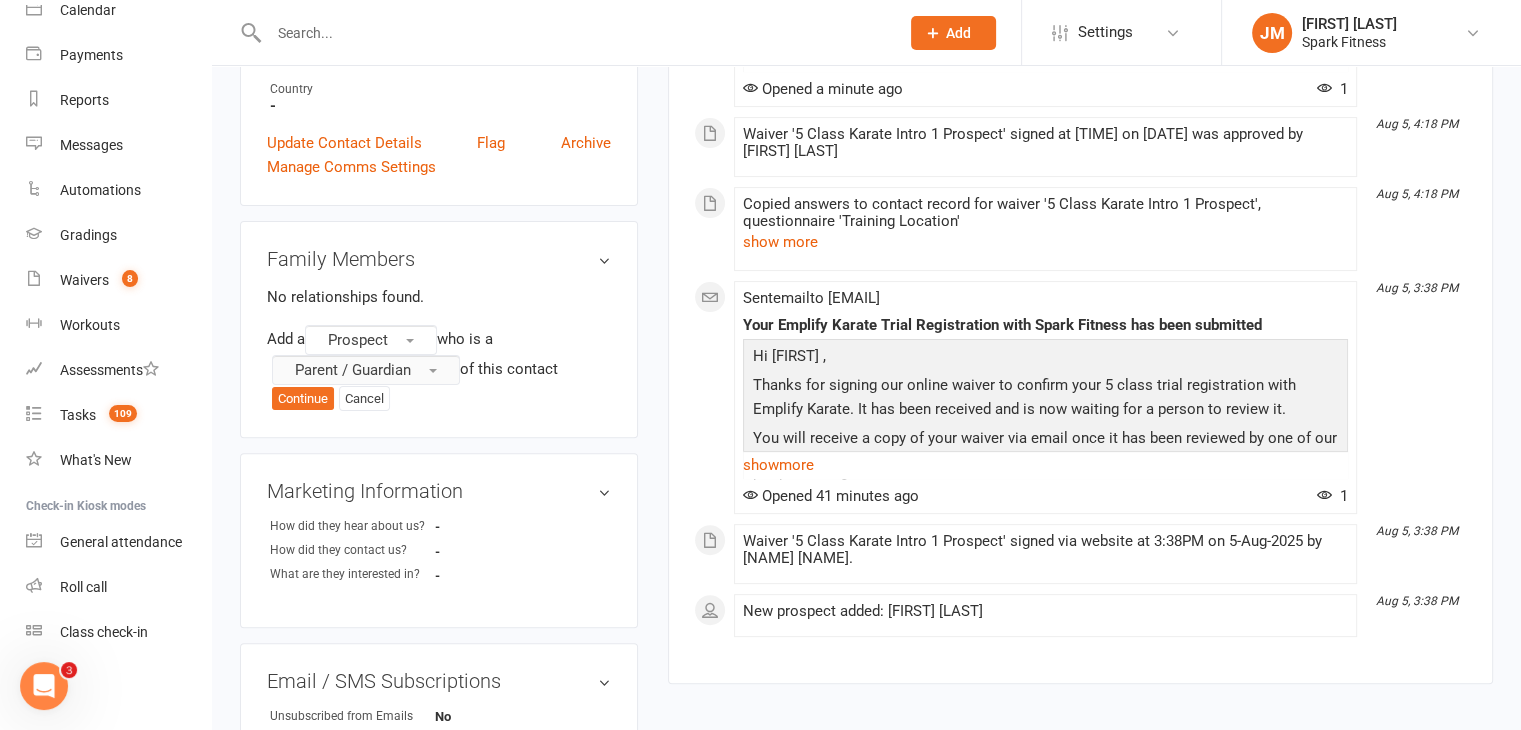 click on "Parent / Guardian" at bounding box center [353, 370] 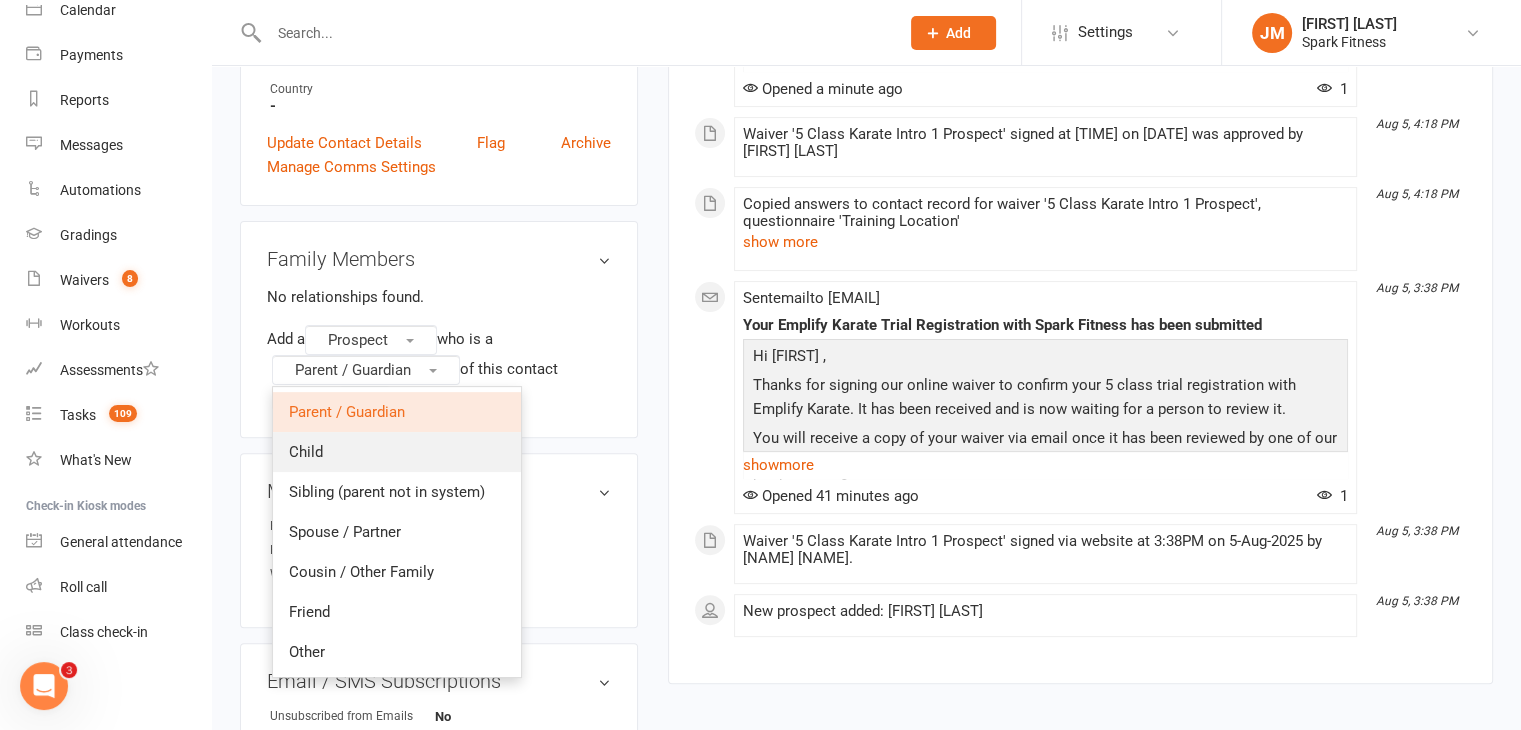 click on "Child" at bounding box center (397, 452) 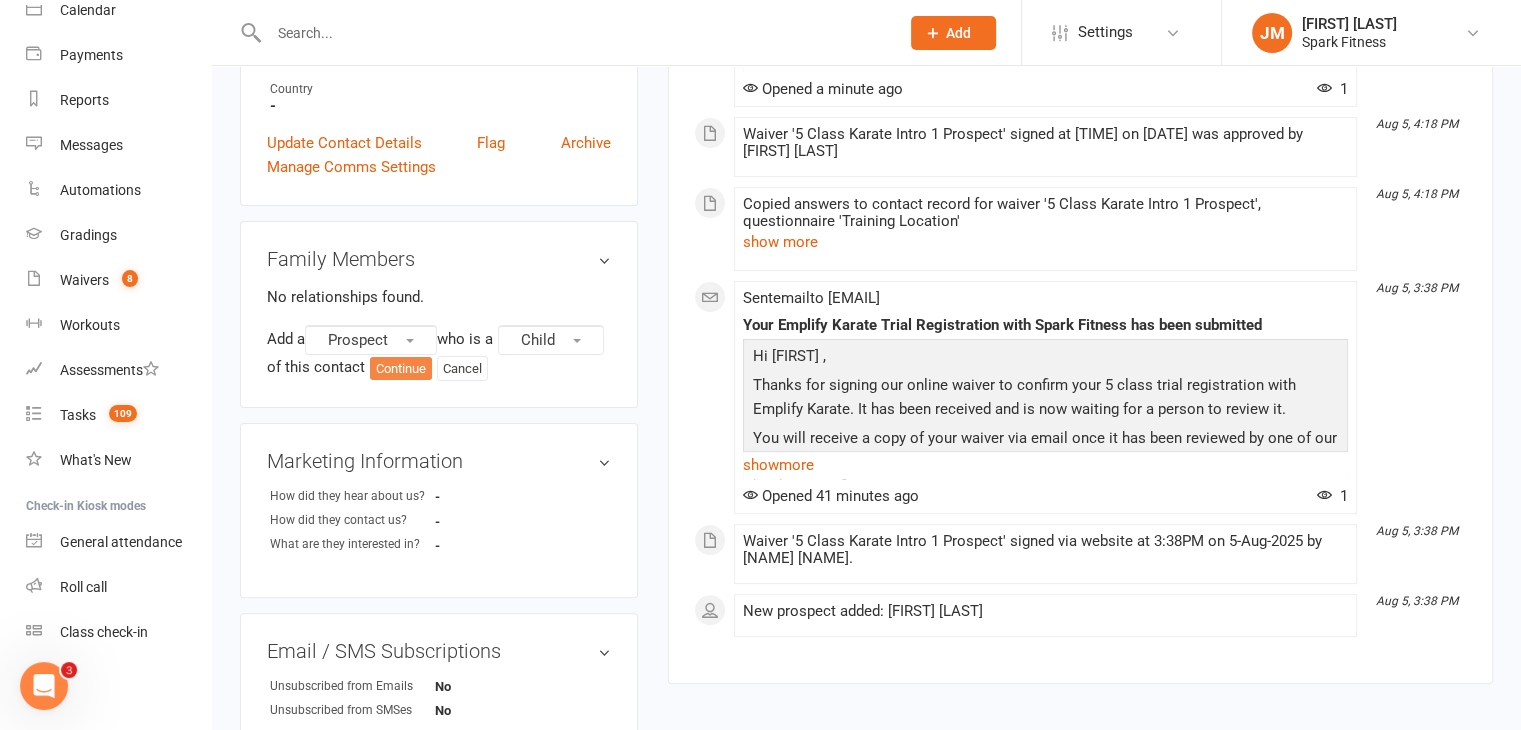 click on "Continue" at bounding box center [401, 369] 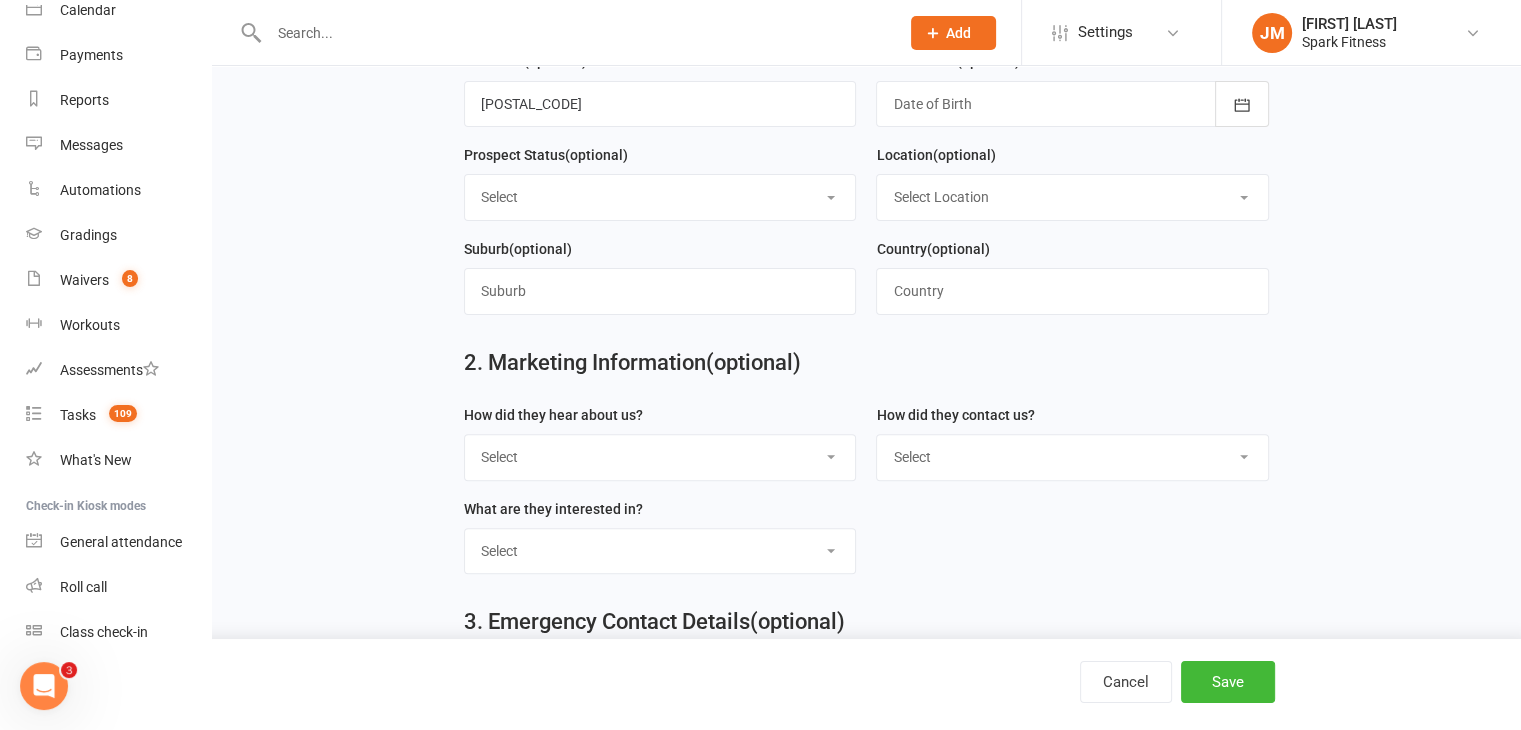 scroll, scrollTop: 0, scrollLeft: 0, axis: both 